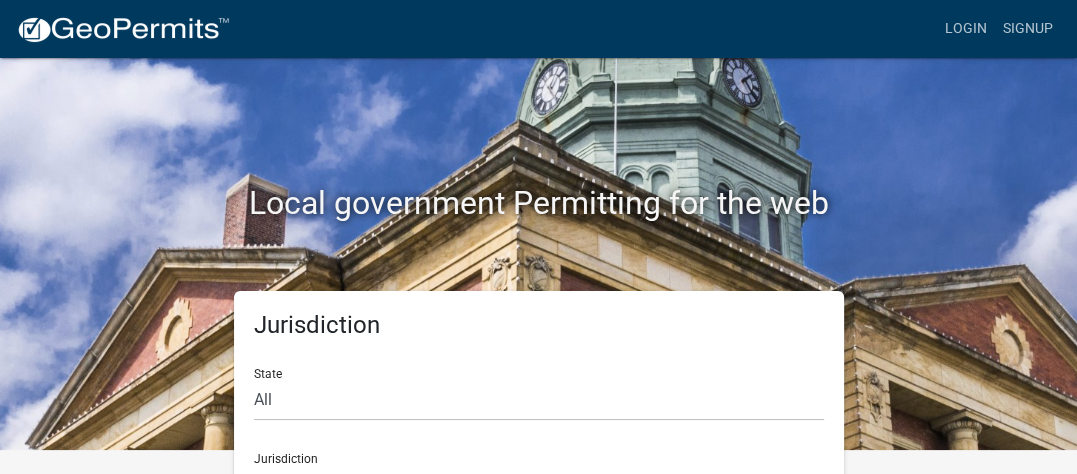 scroll, scrollTop: 92, scrollLeft: 0, axis: vertical 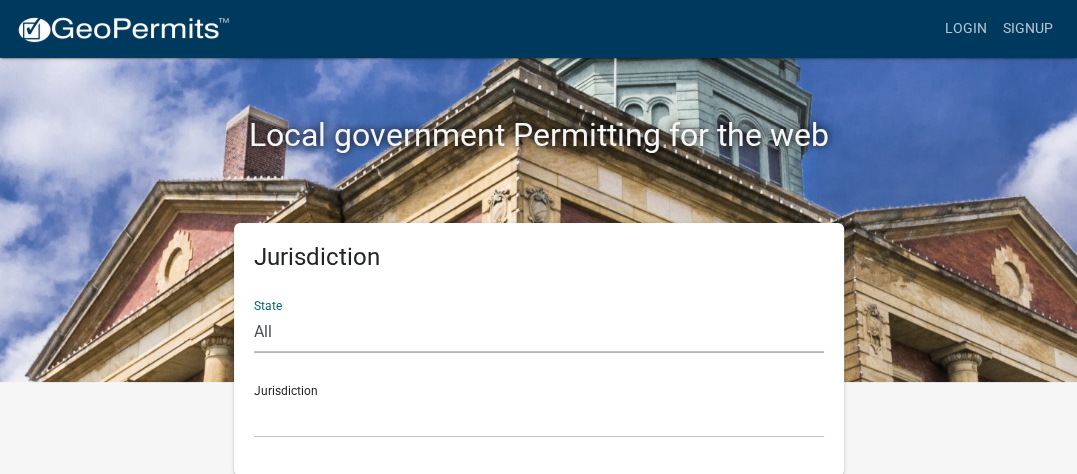 click on "All  Colorado   Georgia   Indiana   Iowa   Kansas   Minnesota   Ohio   South Carolina   Wisconsin" 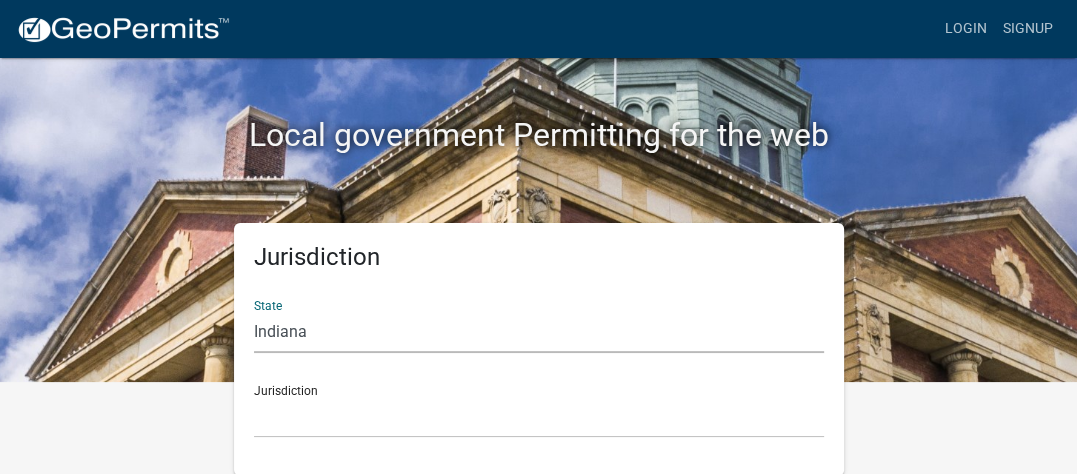 click on "All  Colorado   Georgia   Indiana   Iowa   Kansas   Minnesota   Ohio   South Carolina   Wisconsin" 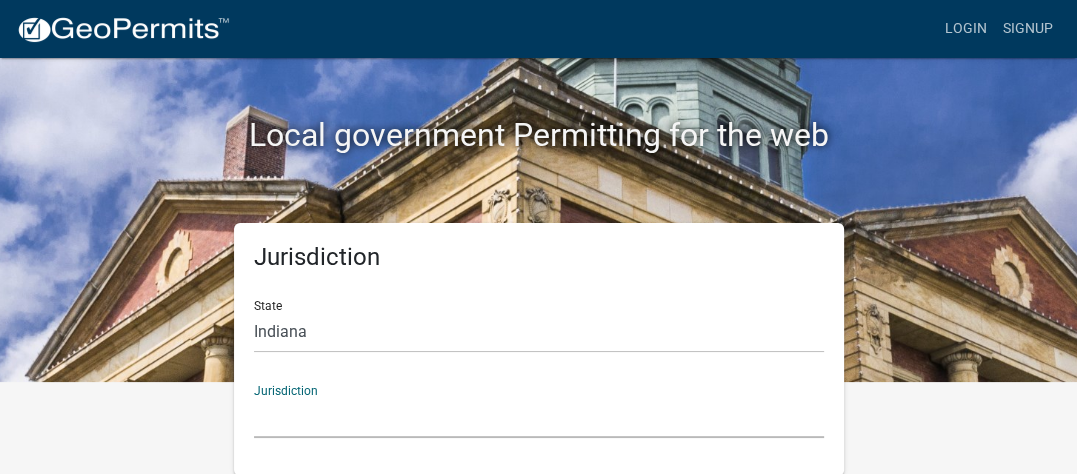 click on "City of Charlestown, Indiana City of Jeffersonville, Indiana City of Logansport, Indiana Decatur County, Indiana Grant County, Indiana Howard County, Indiana Huntington County, Indiana Jasper County, Indiana Kosciusko County, Indiana La Porte County, Indiana Miami County, Indiana Montgomery County, Indiana Morgan County, Indiana Newton County, Indiana Porter County, Indiana River Ridge Development Authority, Indiana Tippecanoe County, Indiana Vigo County, Indiana Wells County, Indiana Whitley County, Indiana" 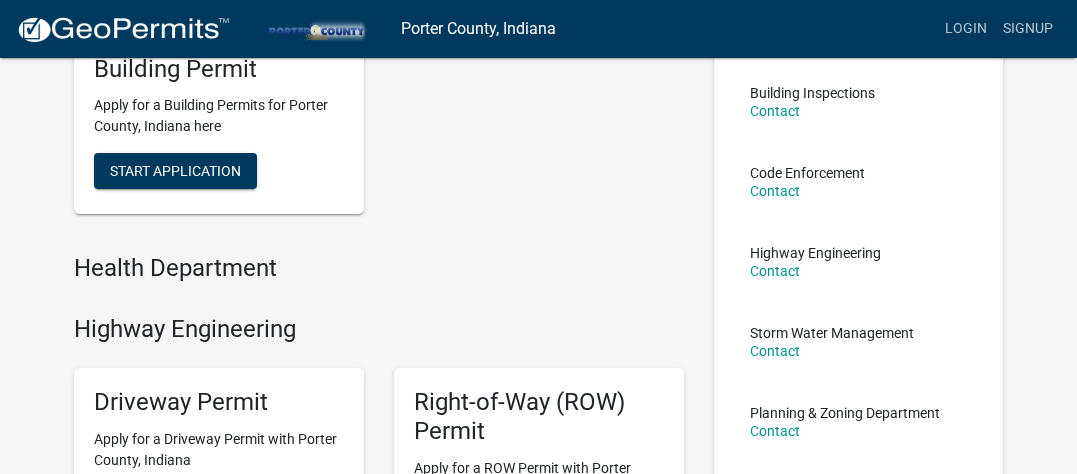 scroll, scrollTop: 243, scrollLeft: 0, axis: vertical 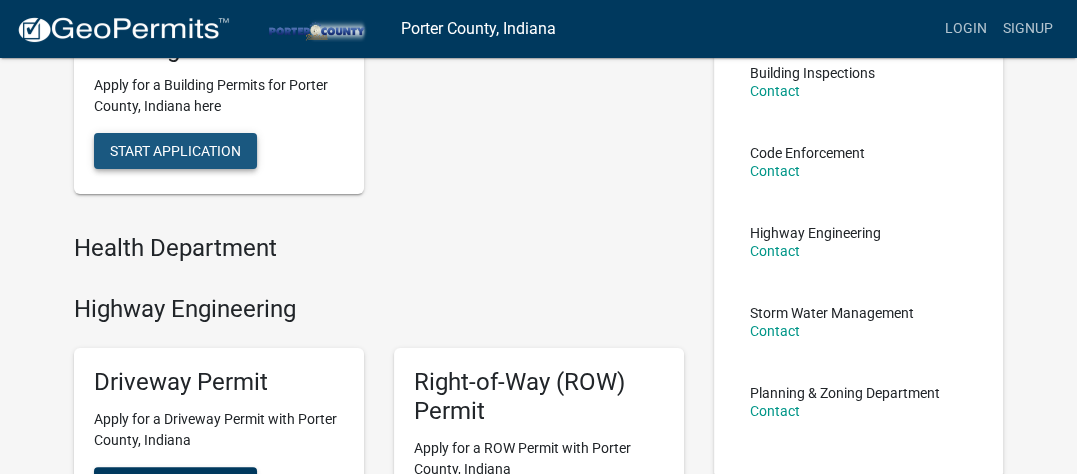 click on "Start Application" at bounding box center (175, 151) 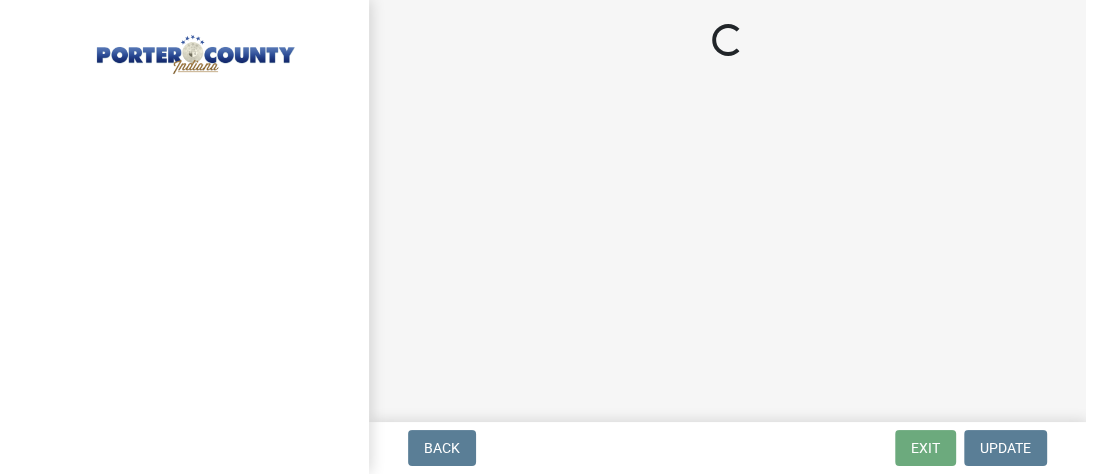 scroll, scrollTop: 0, scrollLeft: 0, axis: both 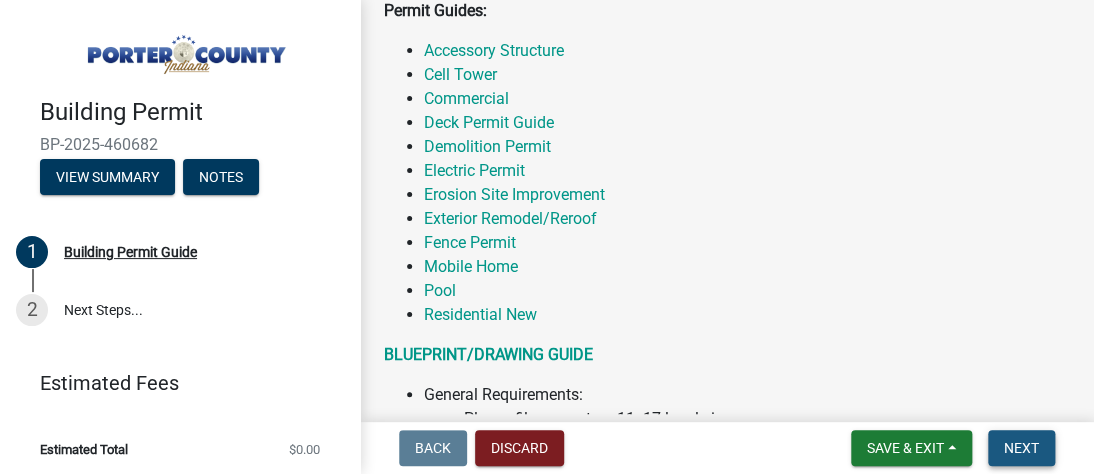 click on "Next" at bounding box center (1021, 448) 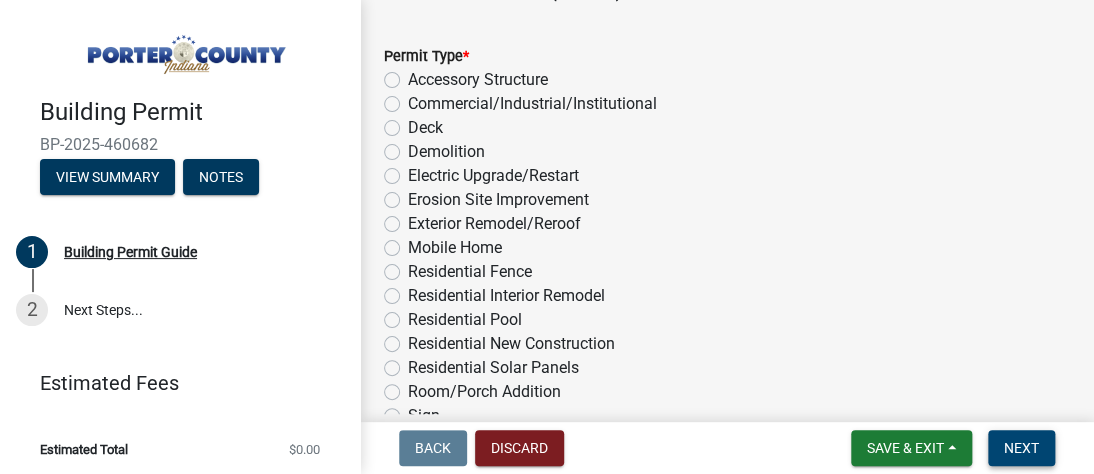 scroll, scrollTop: 1875, scrollLeft: 0, axis: vertical 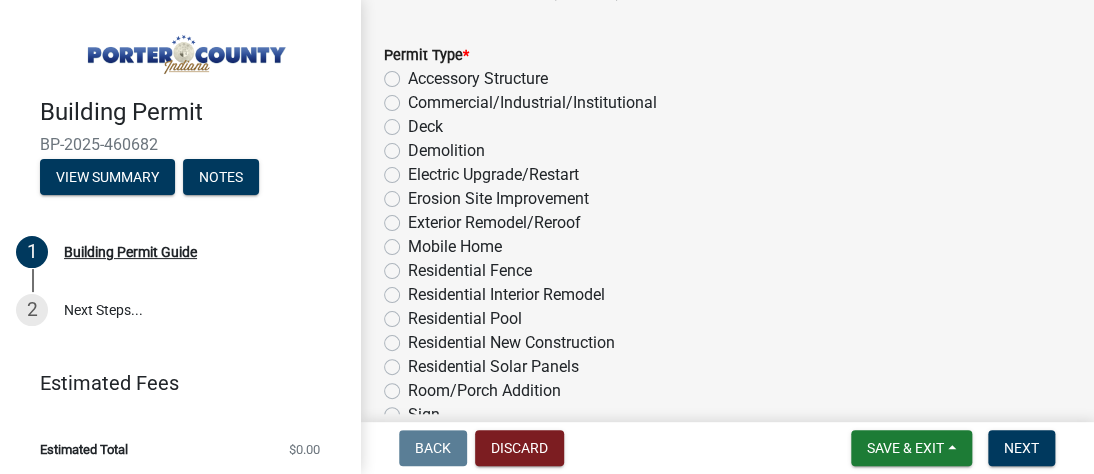click on "Commercial/Industrial/Institutional" 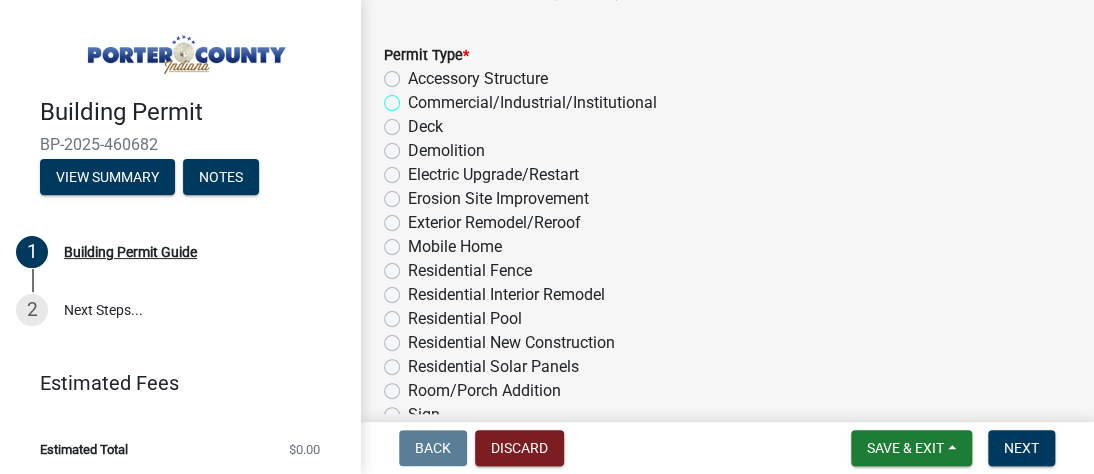 click on "Commercial/Industrial/Institutional" at bounding box center [414, 97] 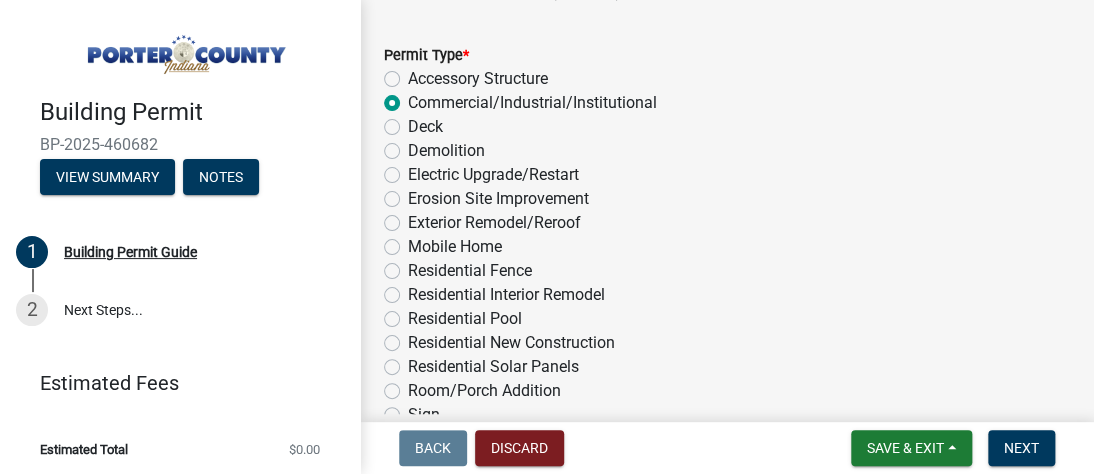 radio on "true" 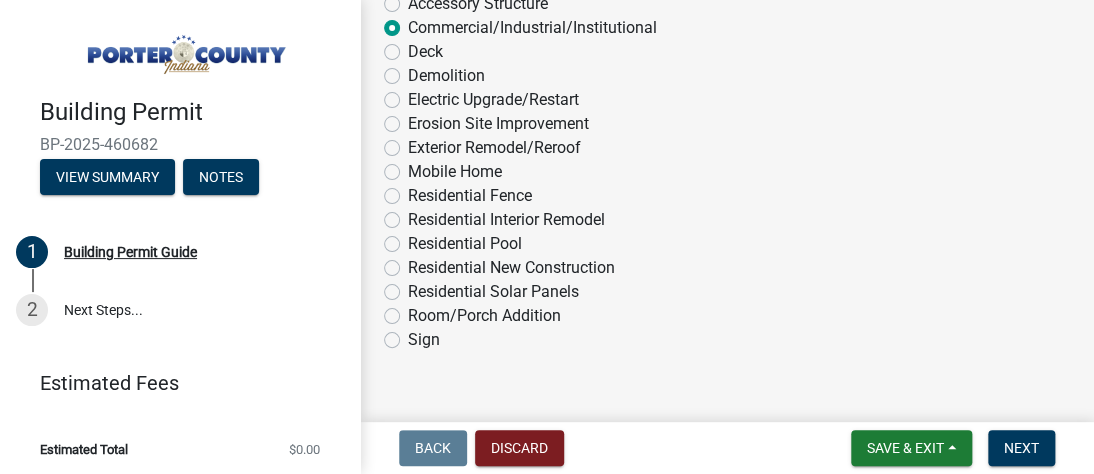scroll, scrollTop: 1975, scrollLeft: 0, axis: vertical 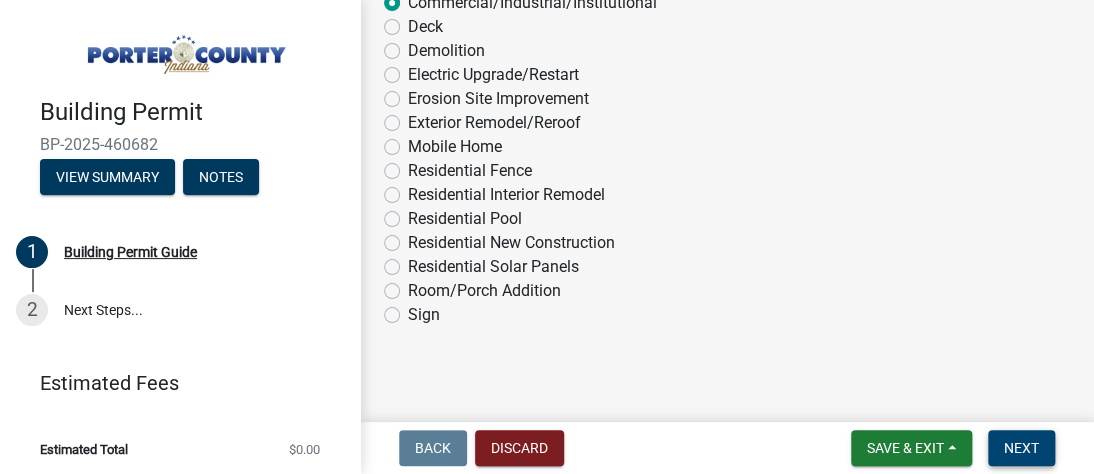 click on "Next" at bounding box center [1021, 448] 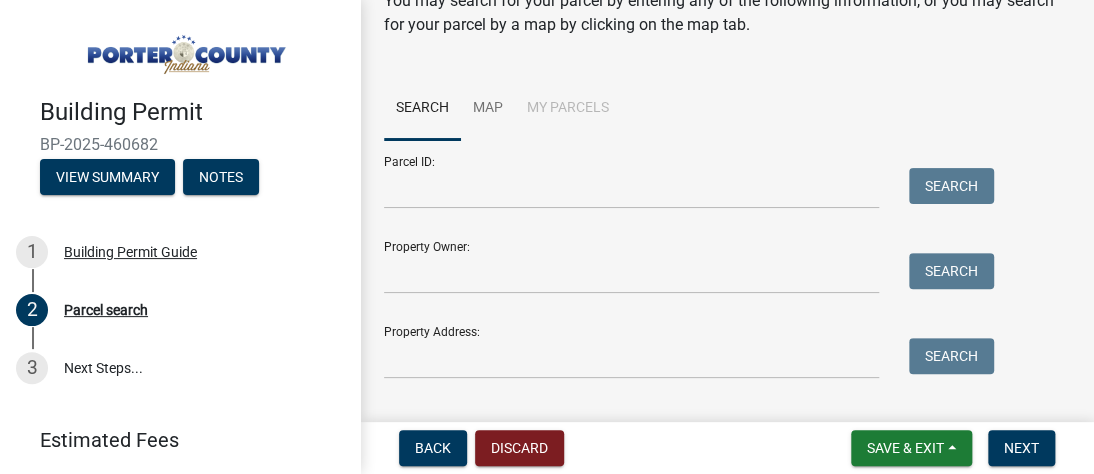 scroll, scrollTop: 100, scrollLeft: 0, axis: vertical 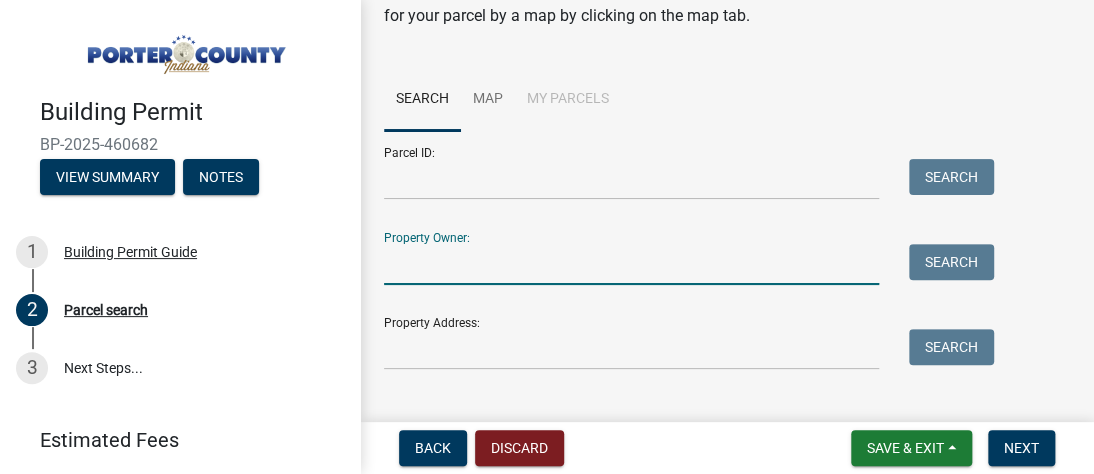 click on "Property Owner:" at bounding box center (631, 264) 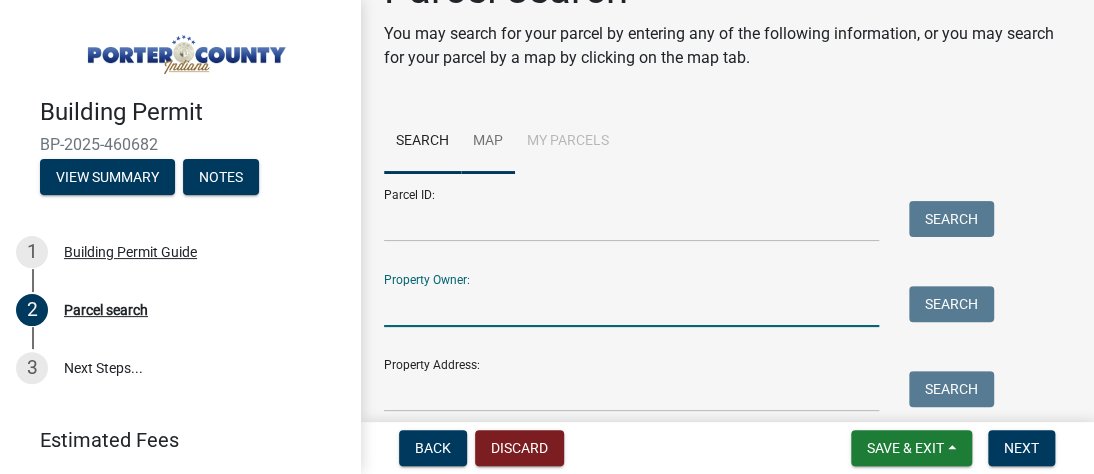 scroll, scrollTop: 33, scrollLeft: 0, axis: vertical 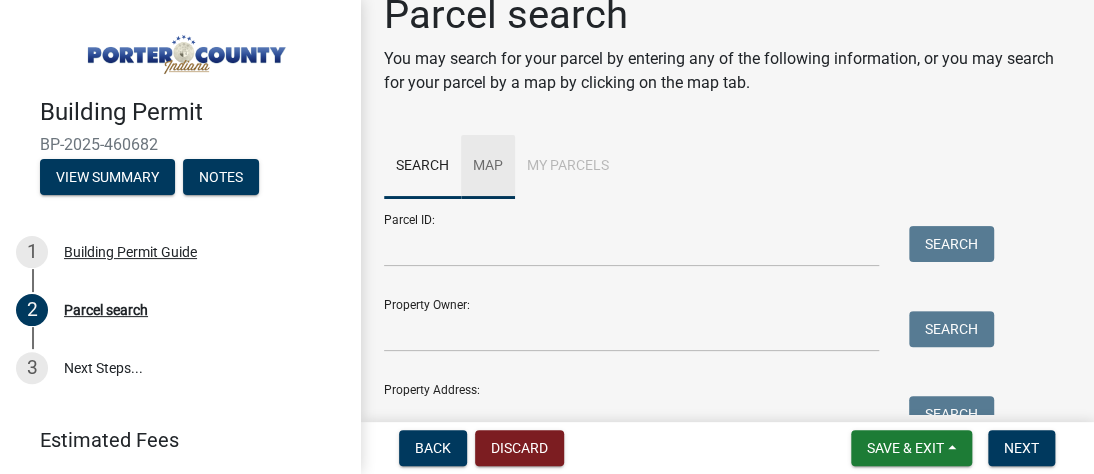 click on "Map" at bounding box center [488, 167] 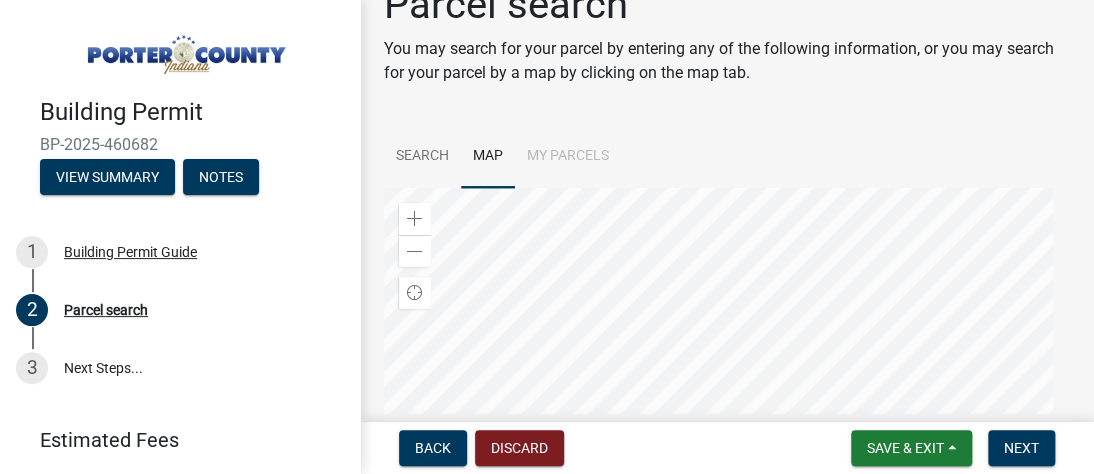 scroll, scrollTop: 0, scrollLeft: 0, axis: both 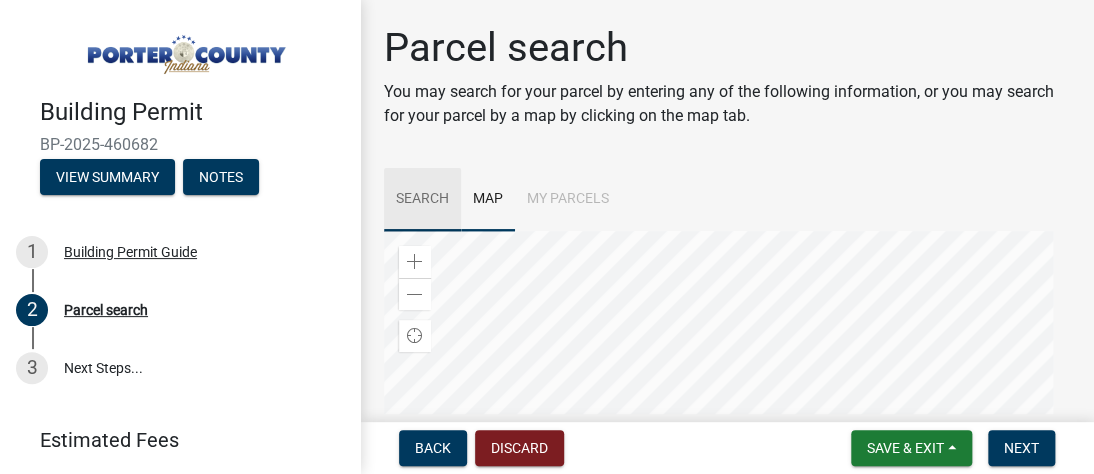 click on "Search" at bounding box center [422, 200] 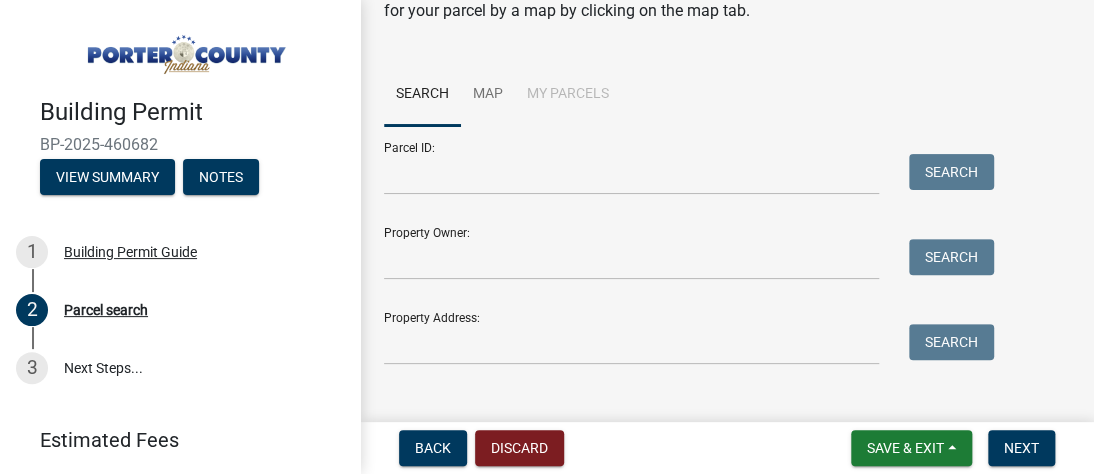 scroll, scrollTop: 133, scrollLeft: 0, axis: vertical 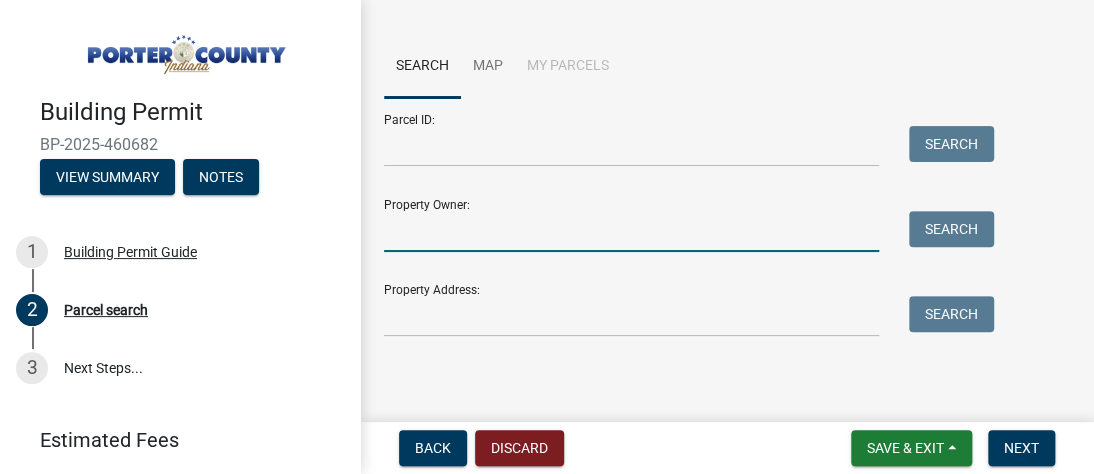 click on "Property Owner:" at bounding box center (631, 231) 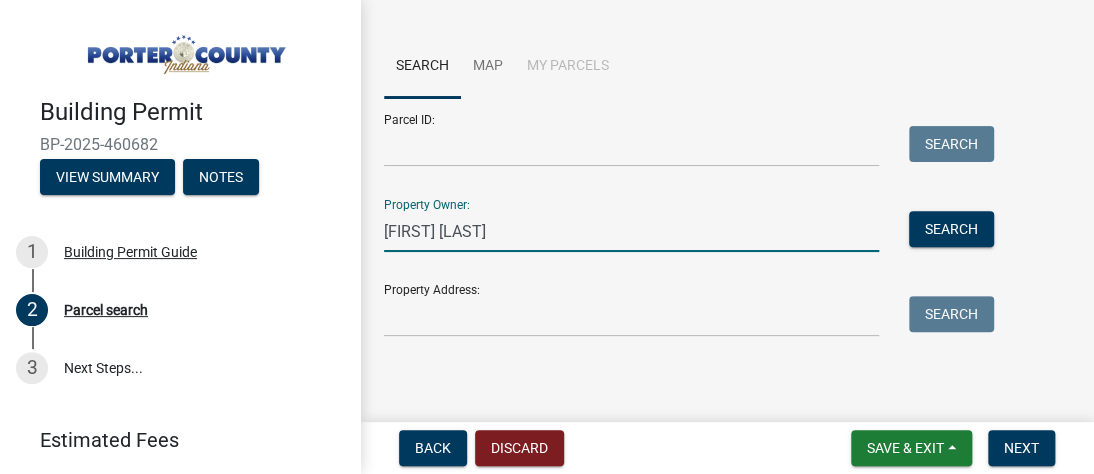 type on "Jim Krolak" 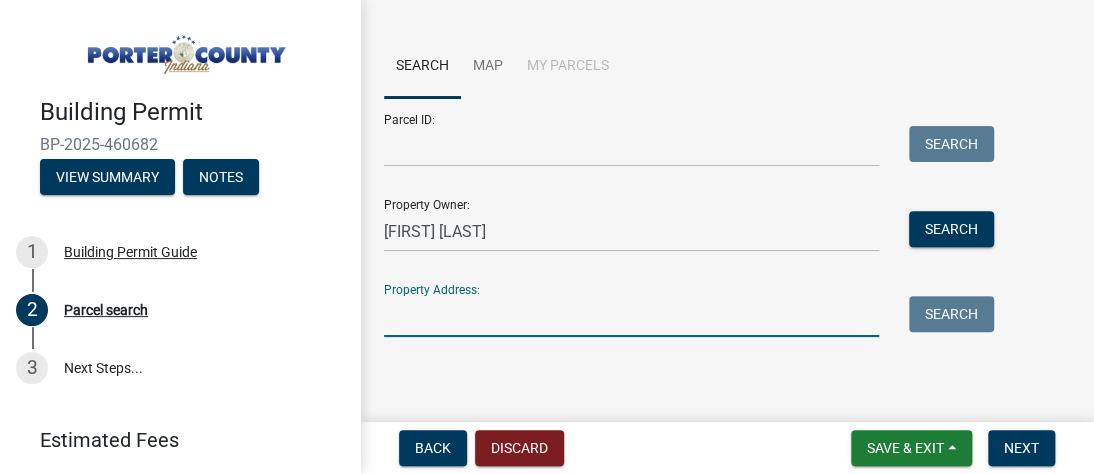 click on "Property Address:" at bounding box center (631, 316) 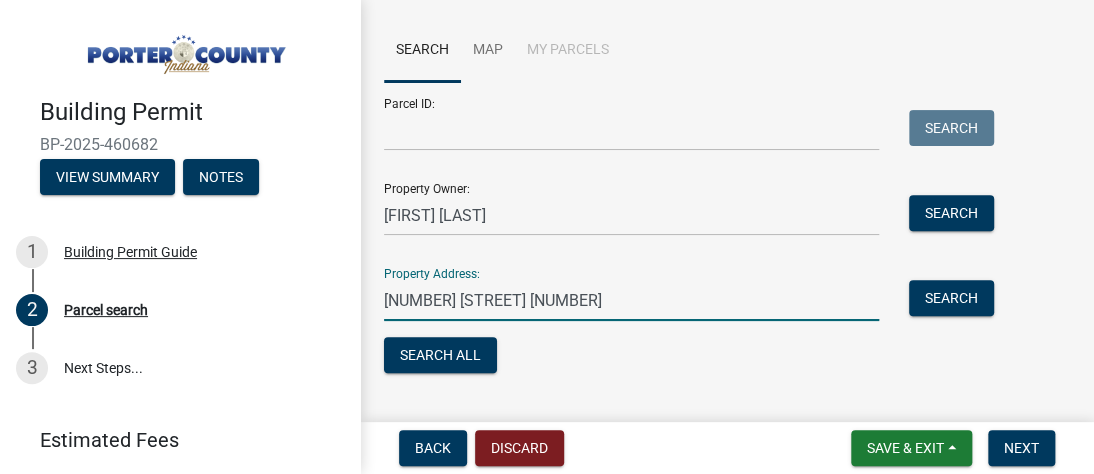 scroll, scrollTop: 158, scrollLeft: 0, axis: vertical 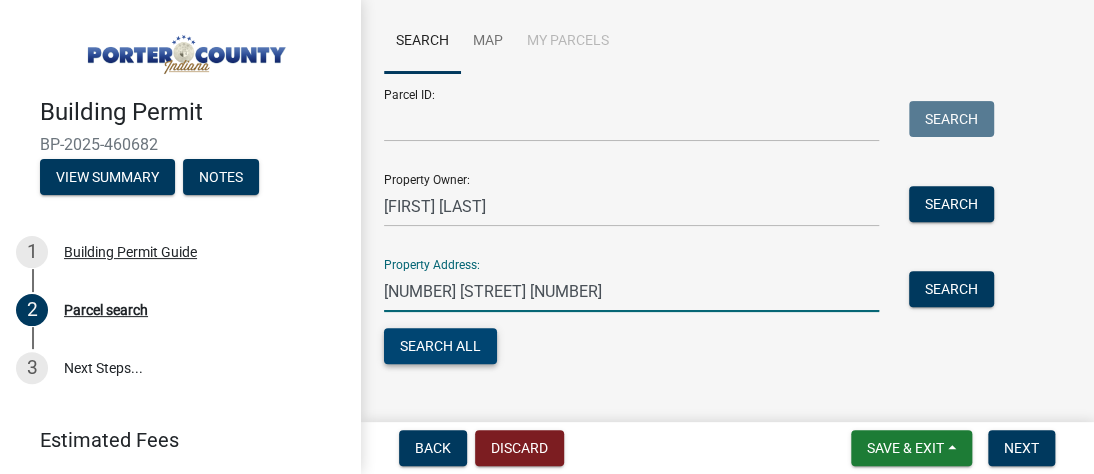 click on "Search All" at bounding box center (440, 346) 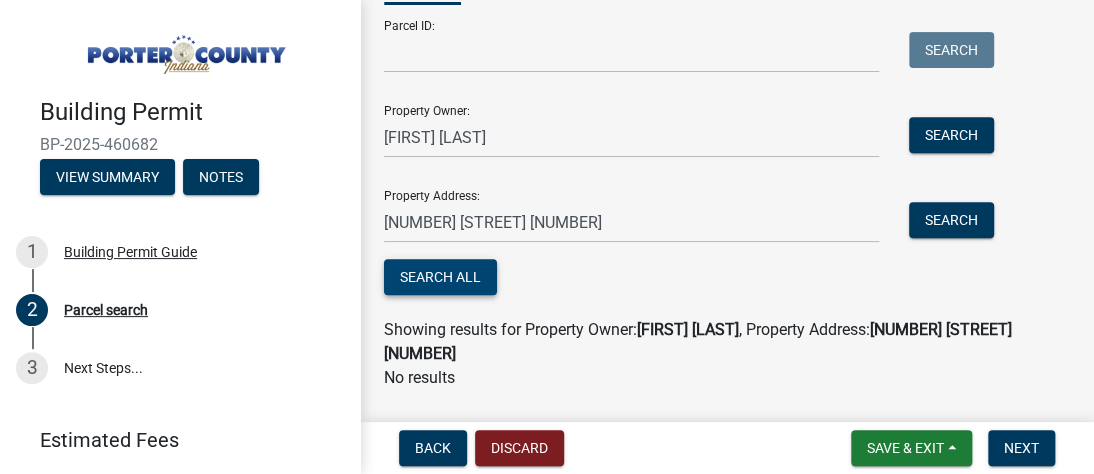 scroll, scrollTop: 256, scrollLeft: 0, axis: vertical 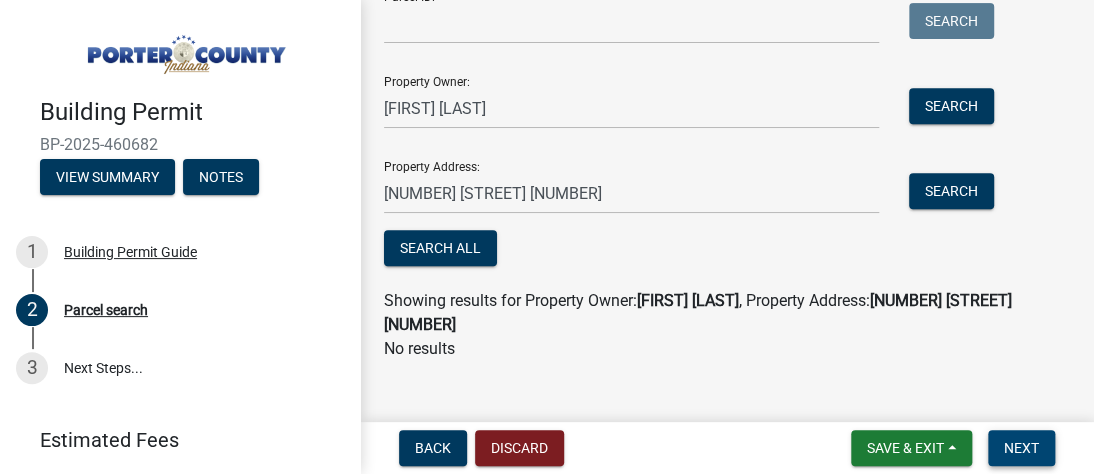 click on "Next" at bounding box center (1021, 448) 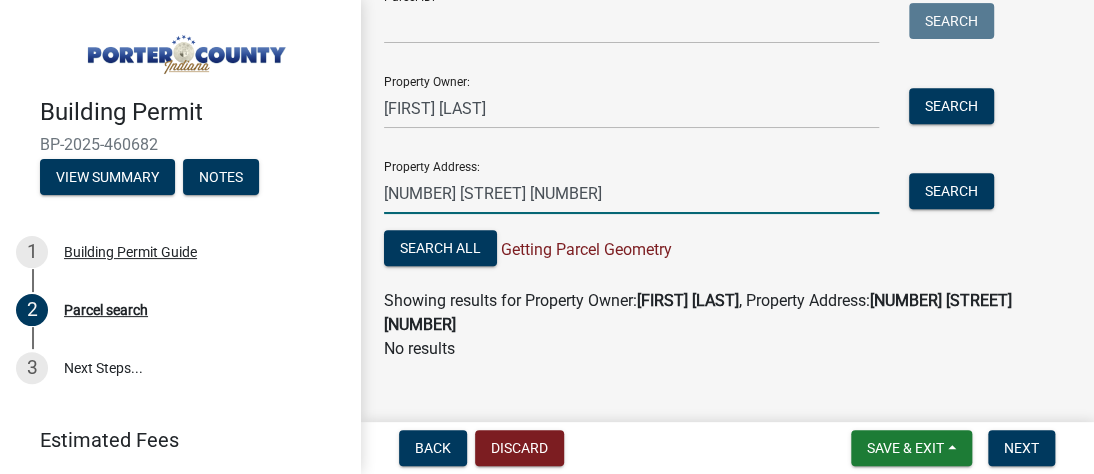 click on "[NUMBER] [STREET]" at bounding box center (631, 193) 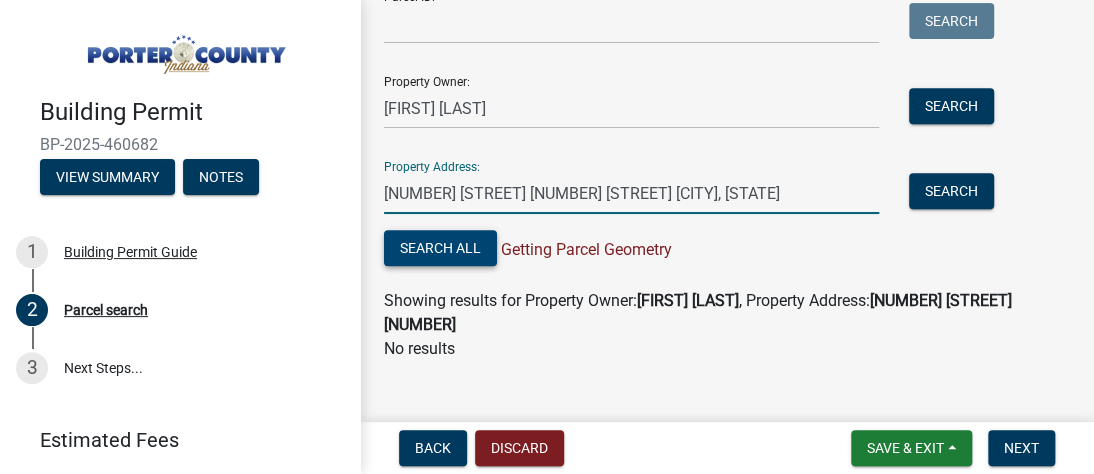 type on "310 N 400 E Valparaiso, IN" 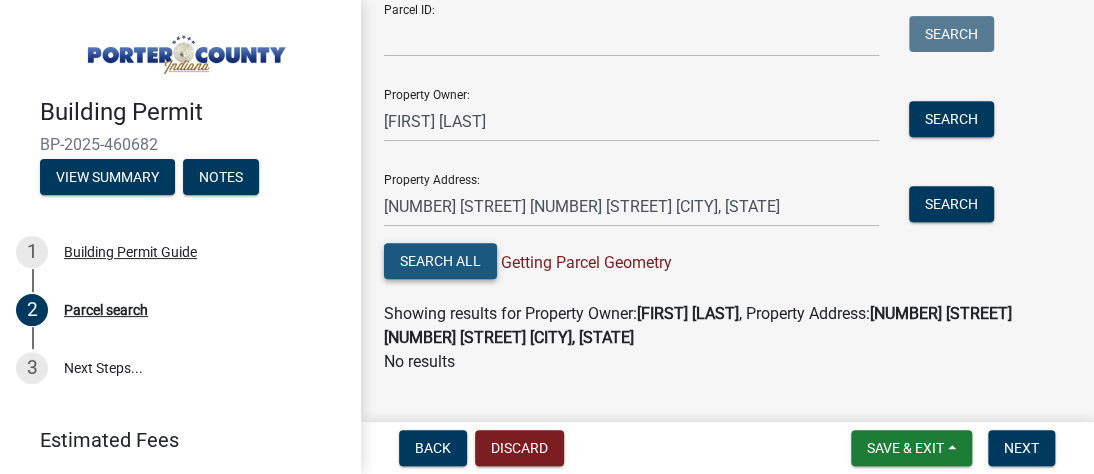 scroll, scrollTop: 256, scrollLeft: 0, axis: vertical 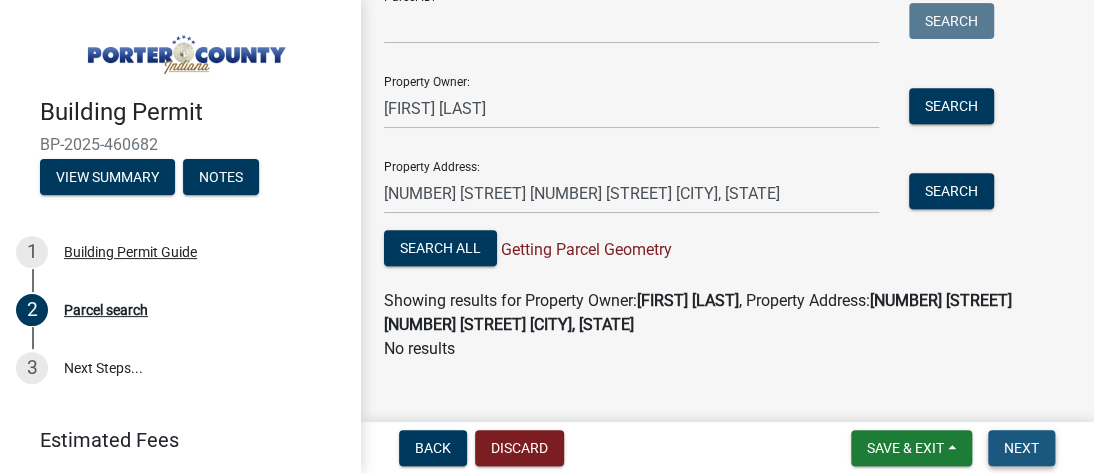 click on "Next" at bounding box center [1021, 448] 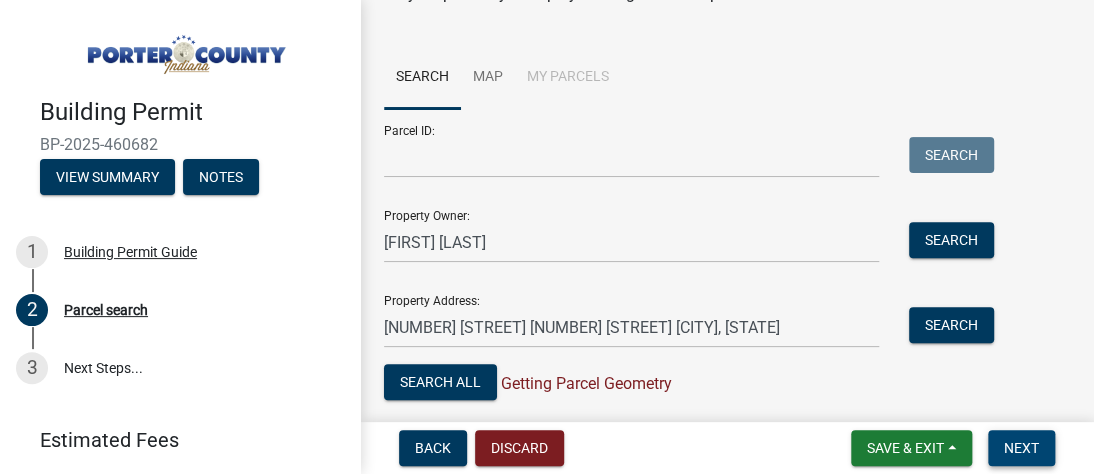 scroll, scrollTop: 124, scrollLeft: 0, axis: vertical 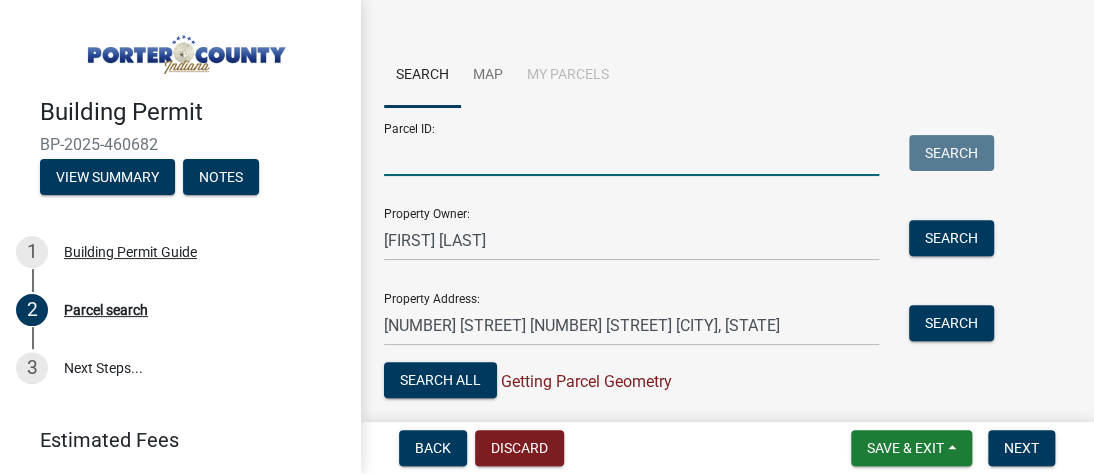 click on "Parcel ID:" at bounding box center [631, 155] 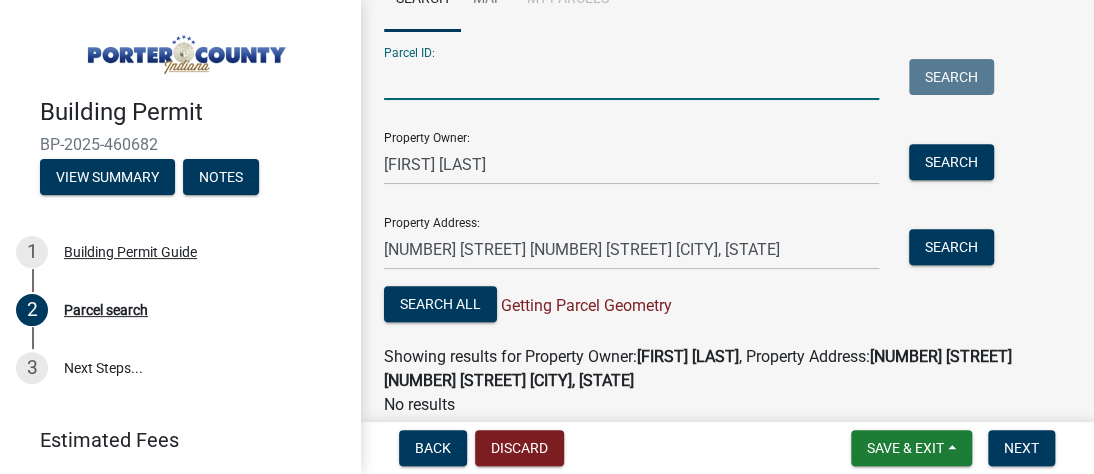 scroll, scrollTop: 250, scrollLeft: 0, axis: vertical 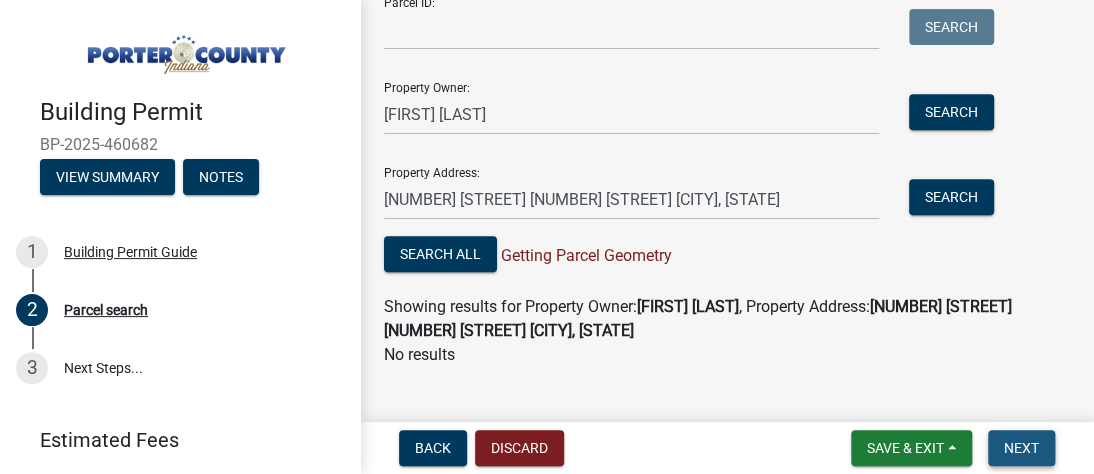 drag, startPoint x: 998, startPoint y: 448, endPoint x: 953, endPoint y: 444, distance: 45.17743 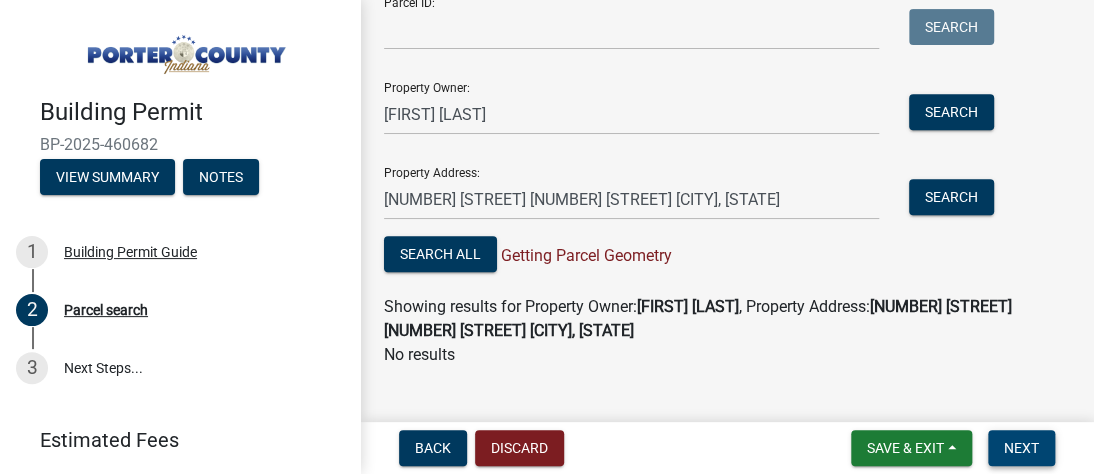 click on "Next" at bounding box center (1021, 448) 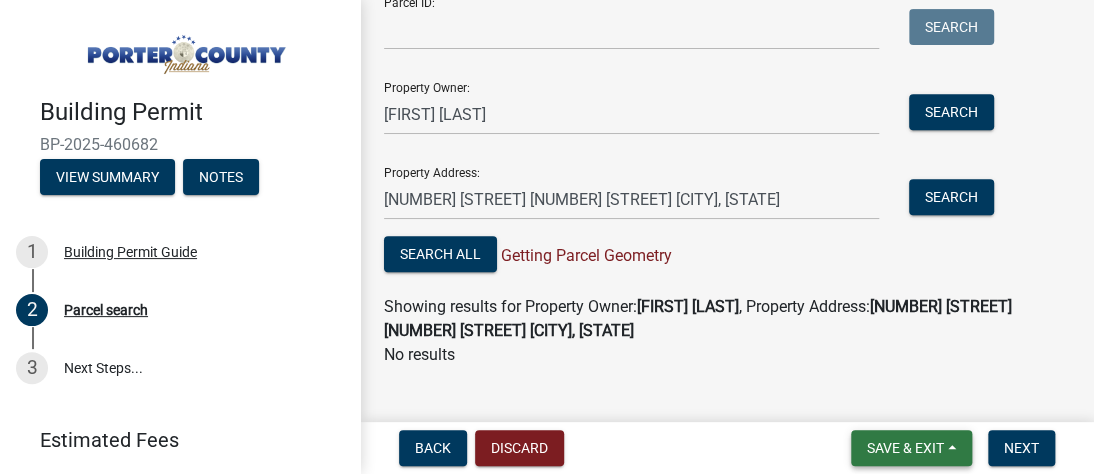 click on "Save & Exit" at bounding box center [905, 448] 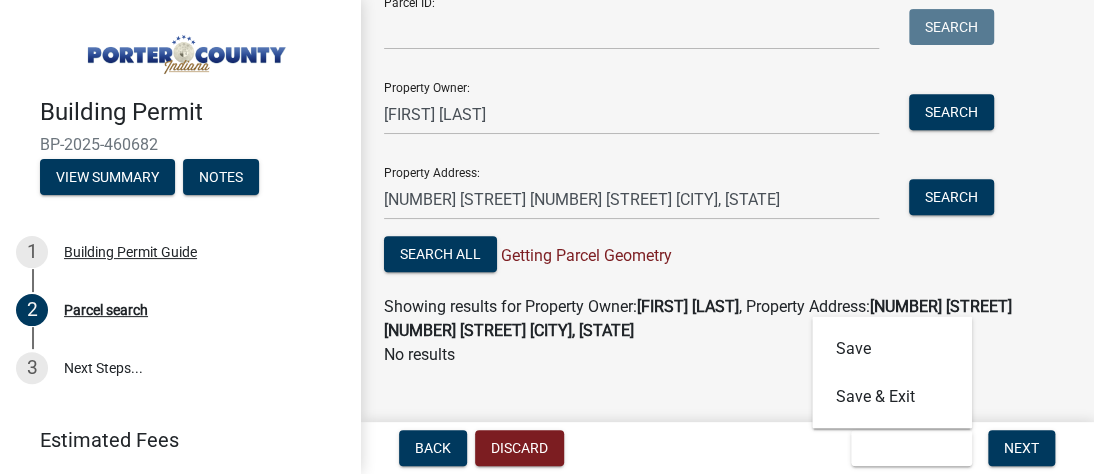 click on "Parcel search You may search for your parcel by entering any of the following information, or you may search for your parcel by a map by clicking on the map tab. Search Map My Parcels  Parcel ID:   Search   Property Owner:  Jim Krolak  Search   Property Address:  310 N 400 E Valparaiso, IN  Search   Search All   Getting Parcel Geometry  Showing results for Property Owner:  Jim Krolak , Property Address:  310 N 400 E Valparaiso, IN No results" 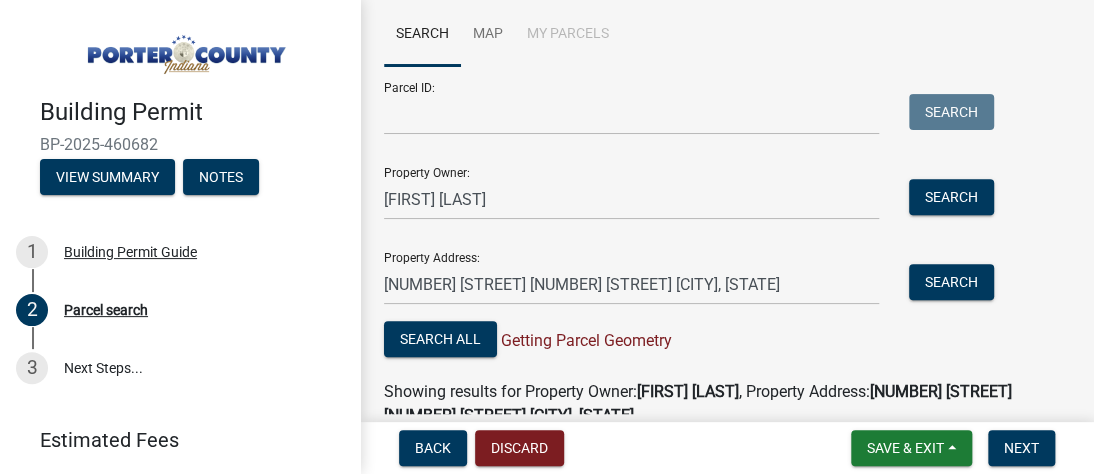 scroll, scrollTop: 256, scrollLeft: 0, axis: vertical 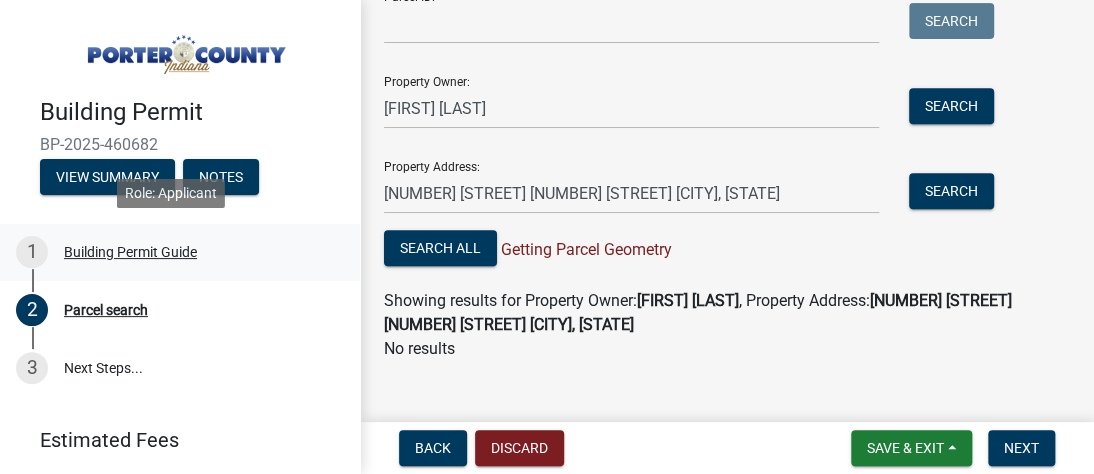 click on "Building Permit Guide" at bounding box center (130, 252) 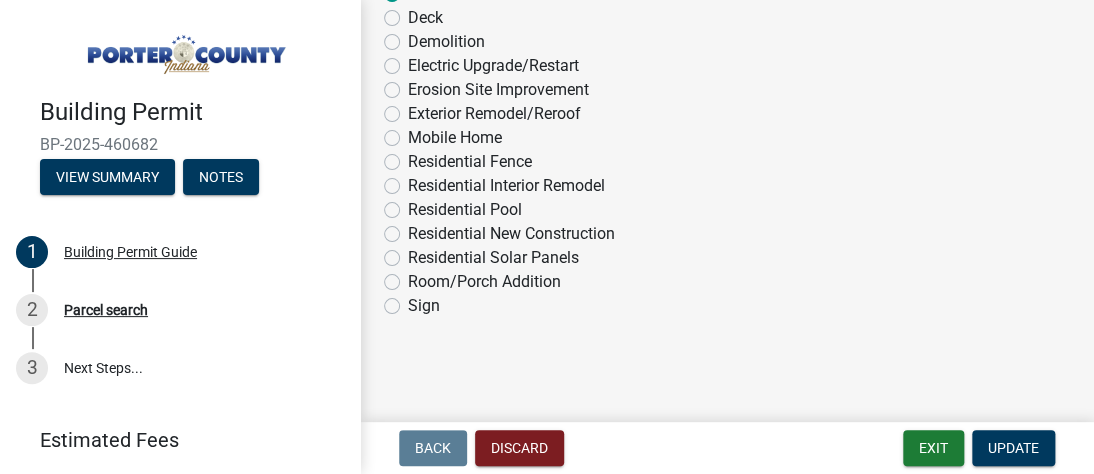 scroll, scrollTop: 2008, scrollLeft: 0, axis: vertical 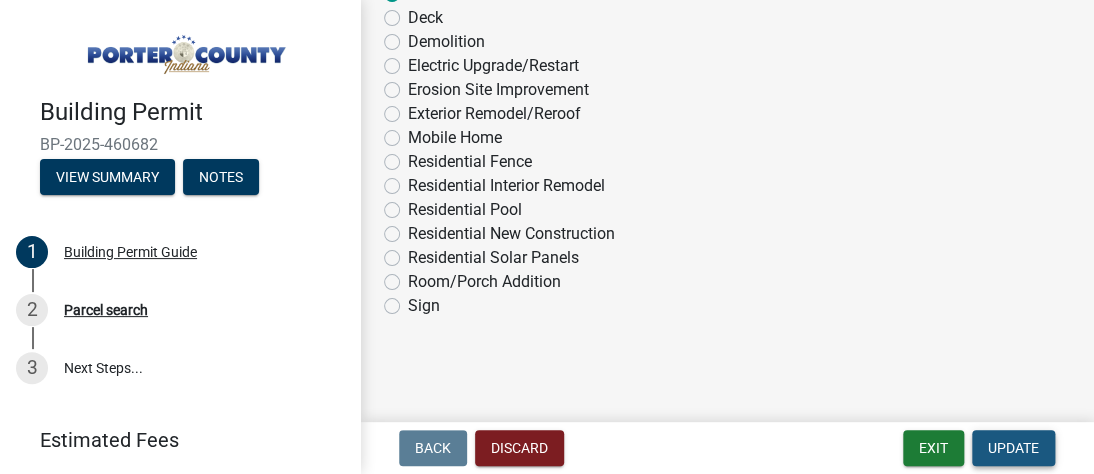 click on "Update" at bounding box center (1013, 448) 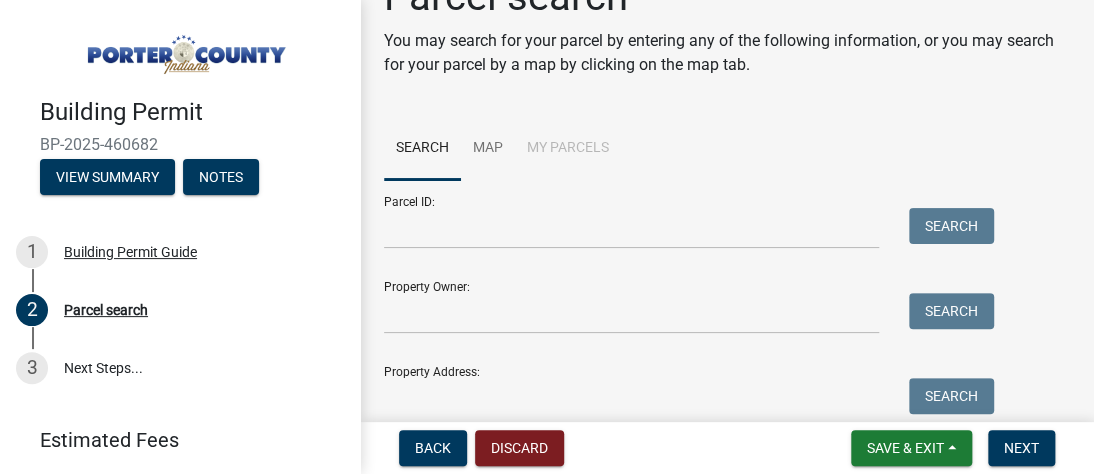 scroll, scrollTop: 100, scrollLeft: 0, axis: vertical 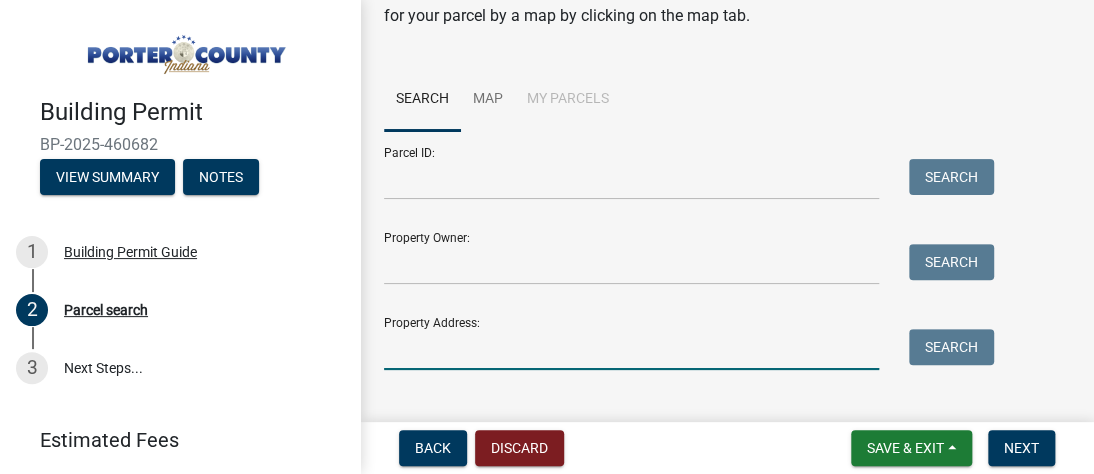 click on "Property Address:" at bounding box center (631, 349) 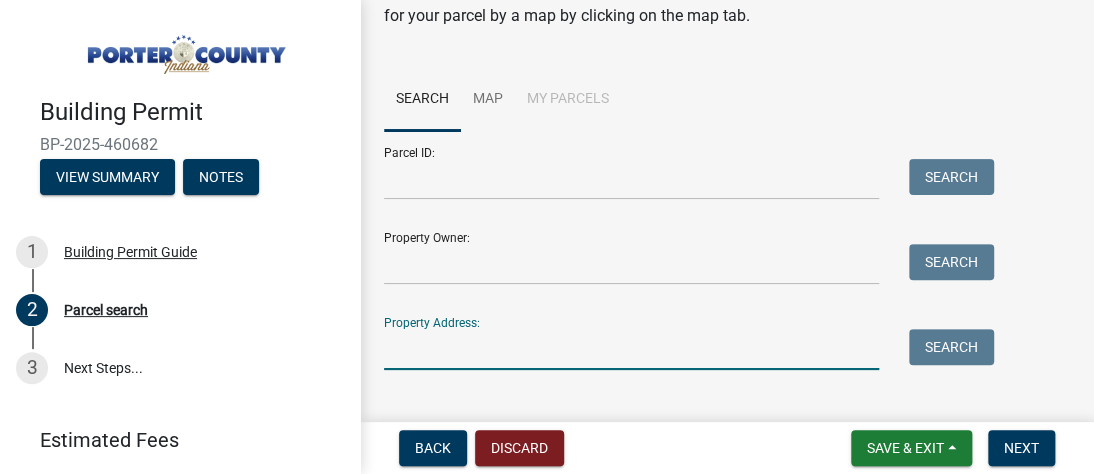 scroll, scrollTop: 124, scrollLeft: 0, axis: vertical 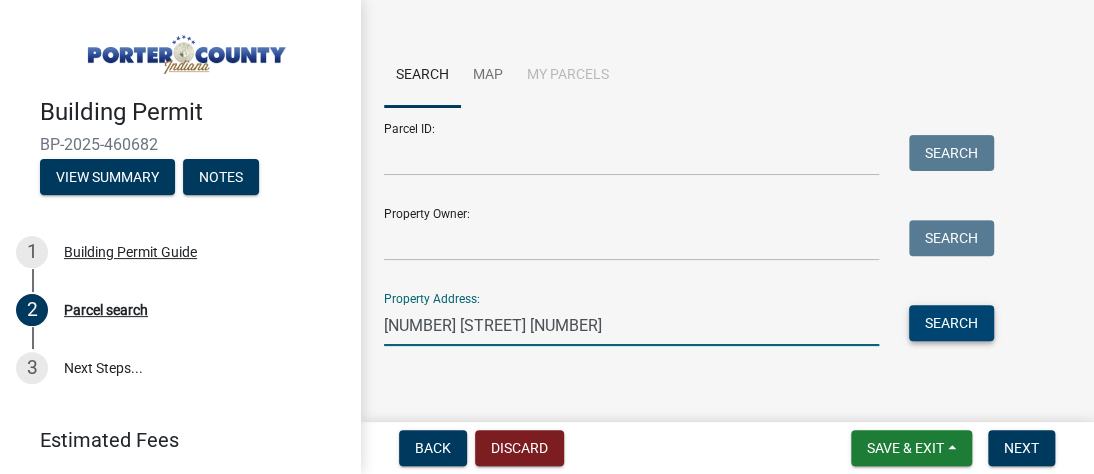 type on "[NUMBER] [STREET]" 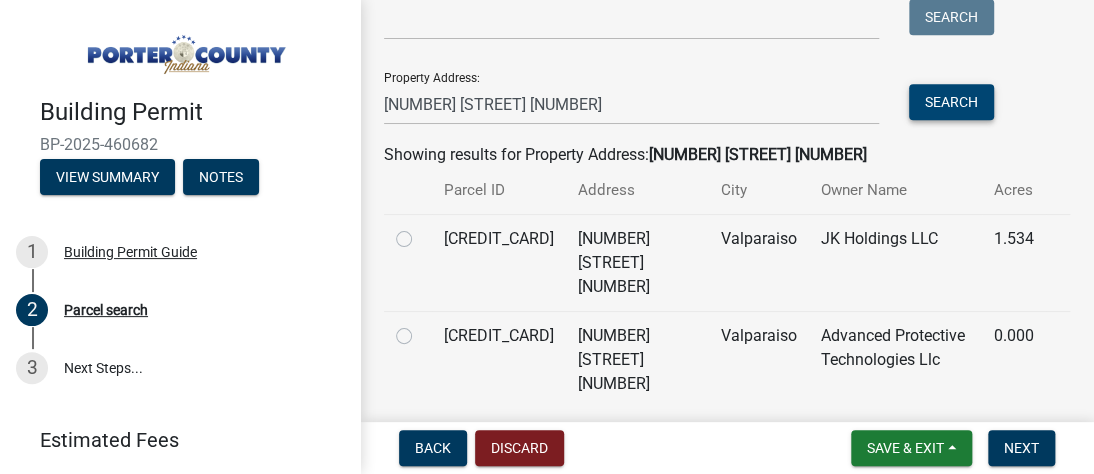 scroll, scrollTop: 350, scrollLeft: 0, axis: vertical 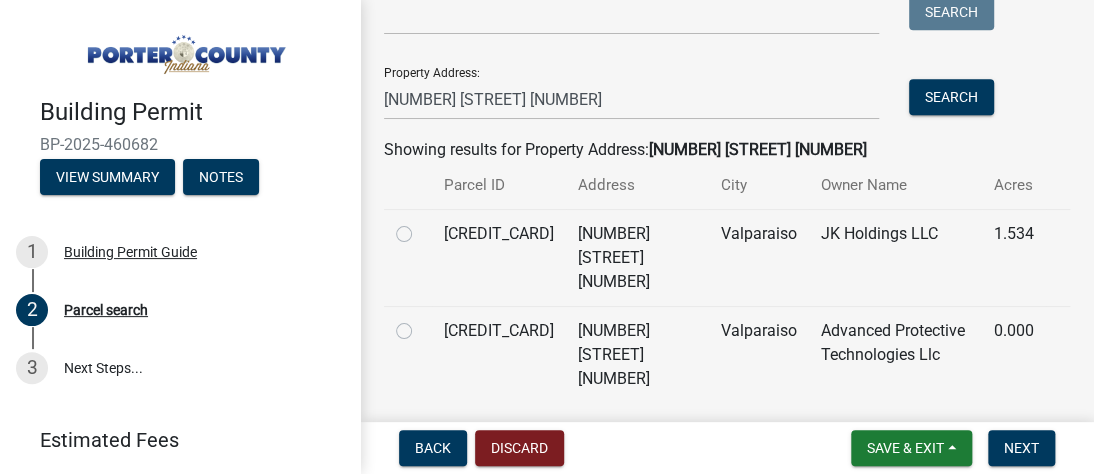 click 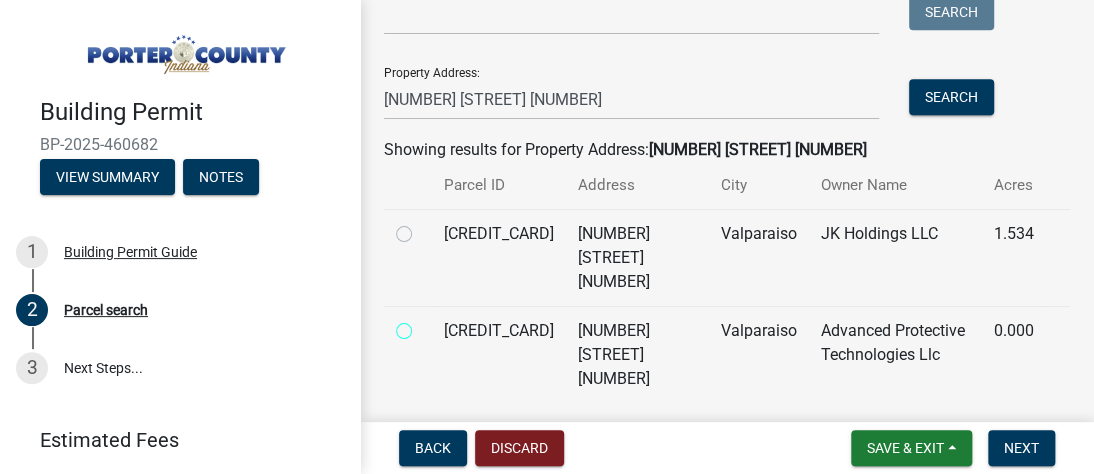 click at bounding box center (426, 325) 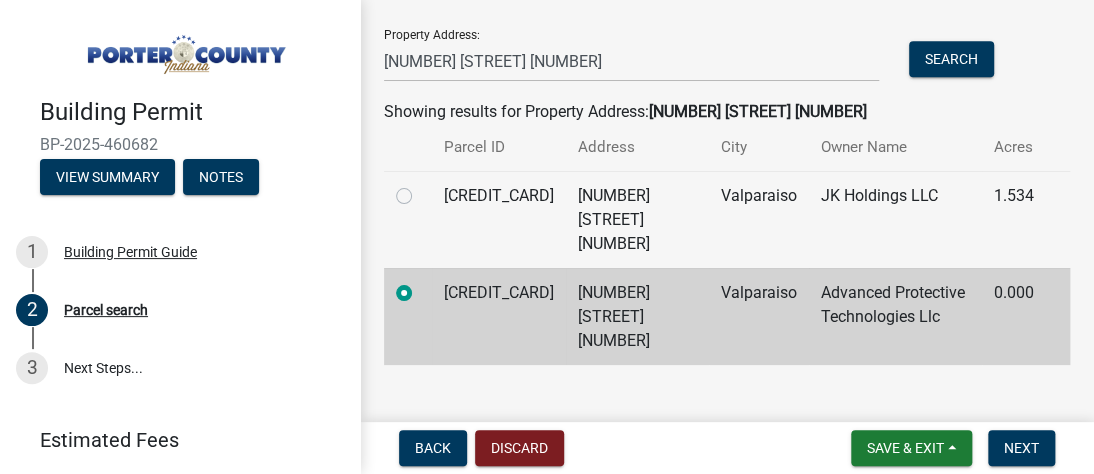 scroll, scrollTop: 392, scrollLeft: 0, axis: vertical 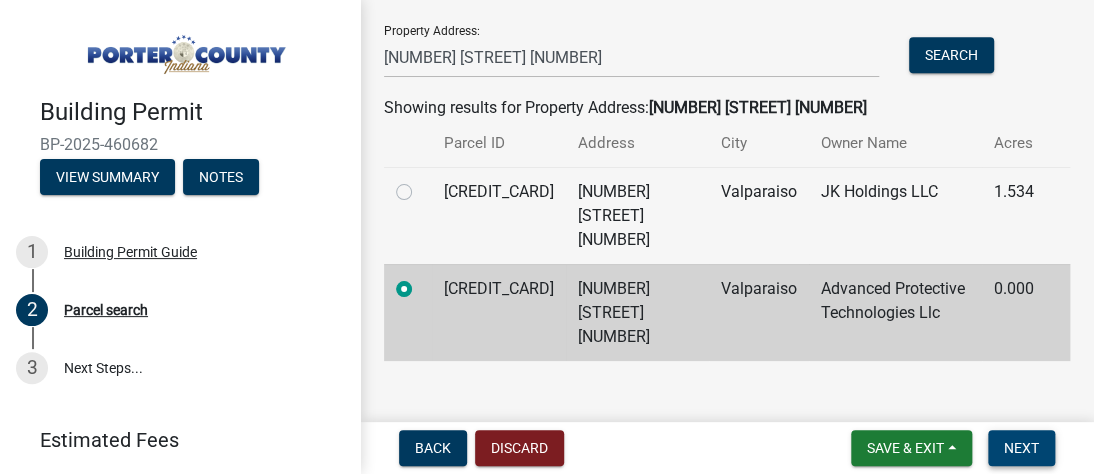 click on "Next" at bounding box center [1021, 448] 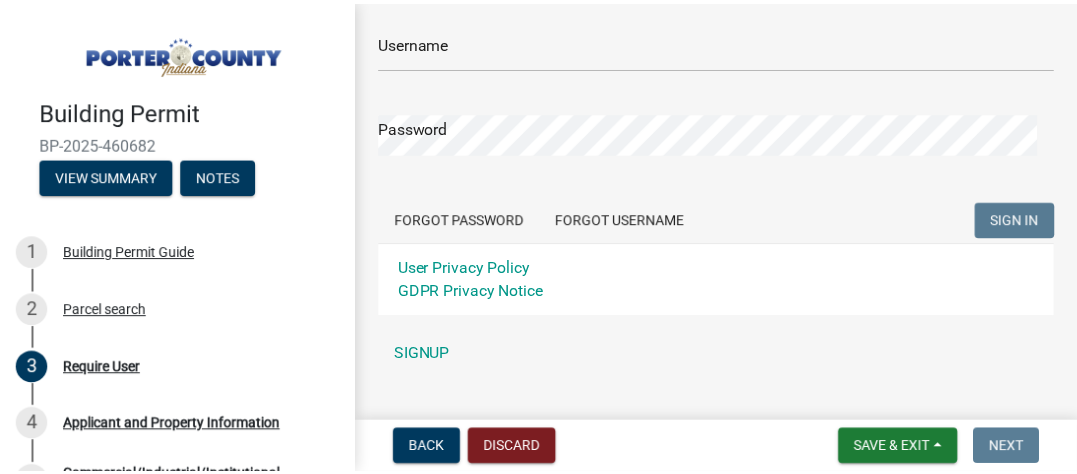 scroll, scrollTop: 253, scrollLeft: 0, axis: vertical 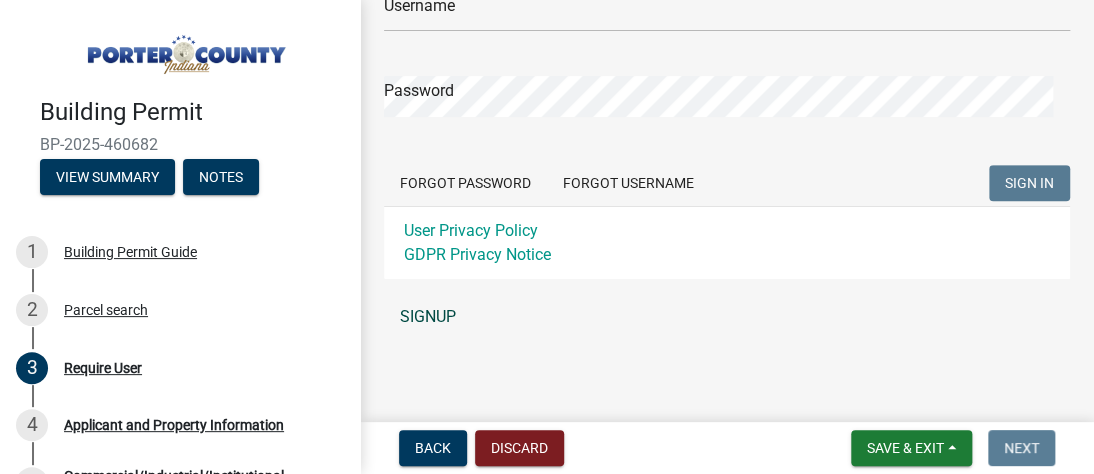 click on "SIGNUP" 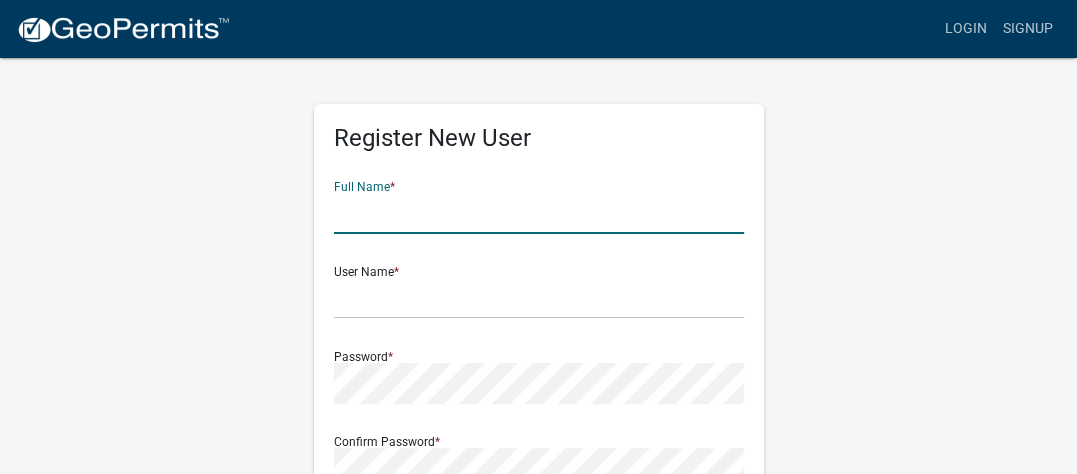 click 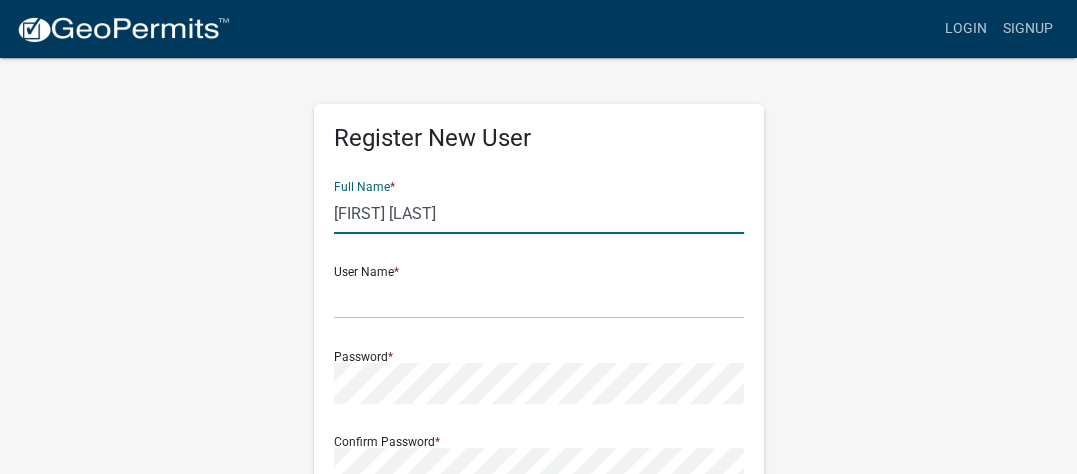 type on "[NAME] [LAST]" 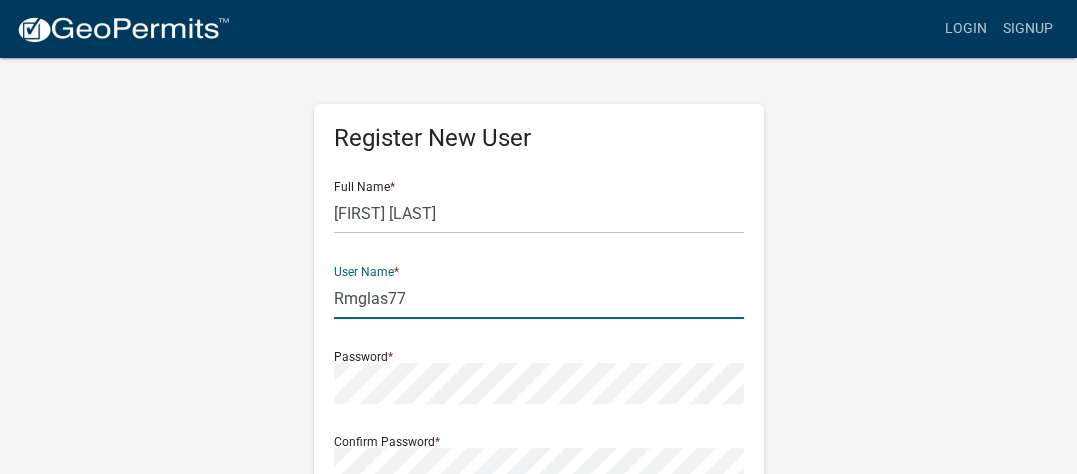 type on "Rmglas77" 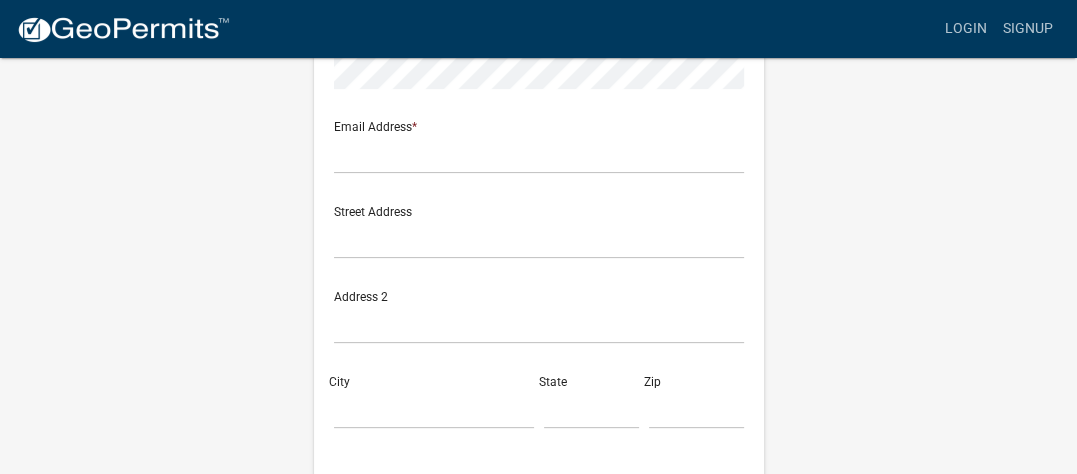 scroll, scrollTop: 300, scrollLeft: 0, axis: vertical 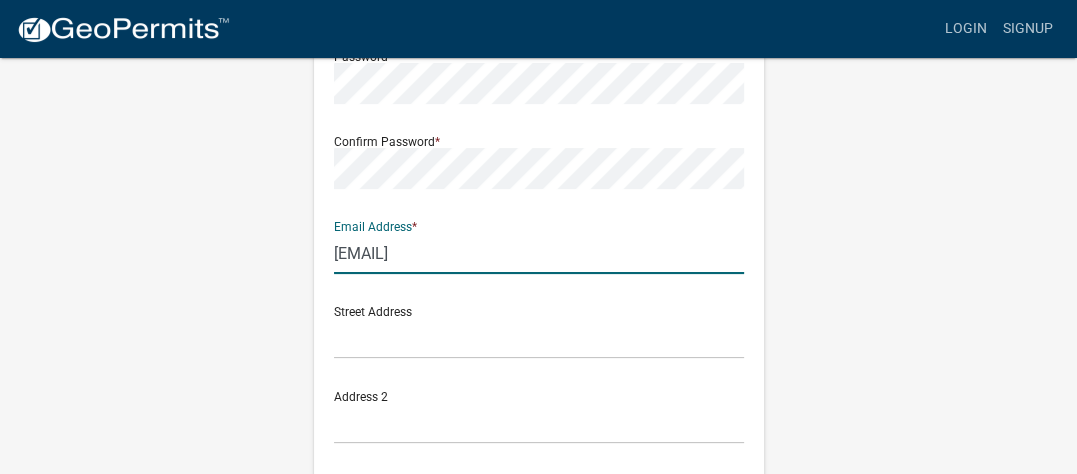type on "[WORD]@[COMPANY].[TLD]" 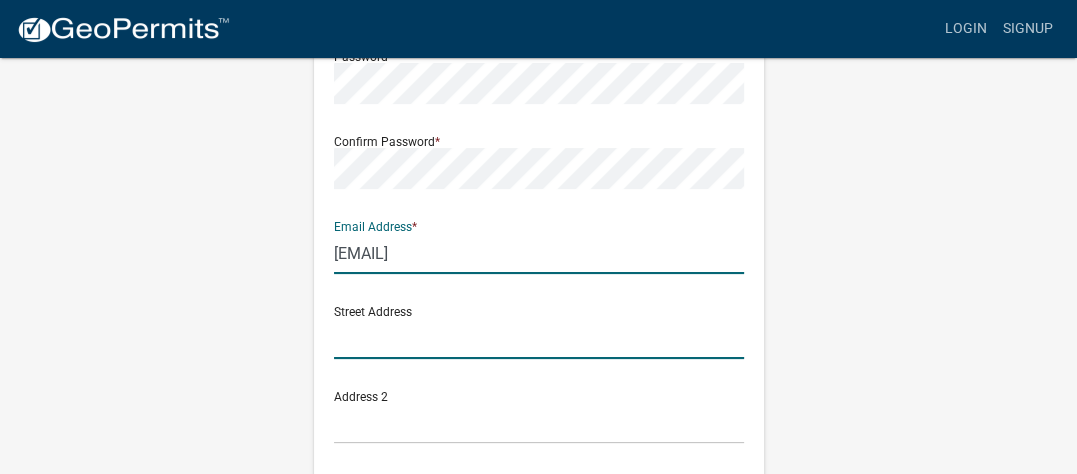 click 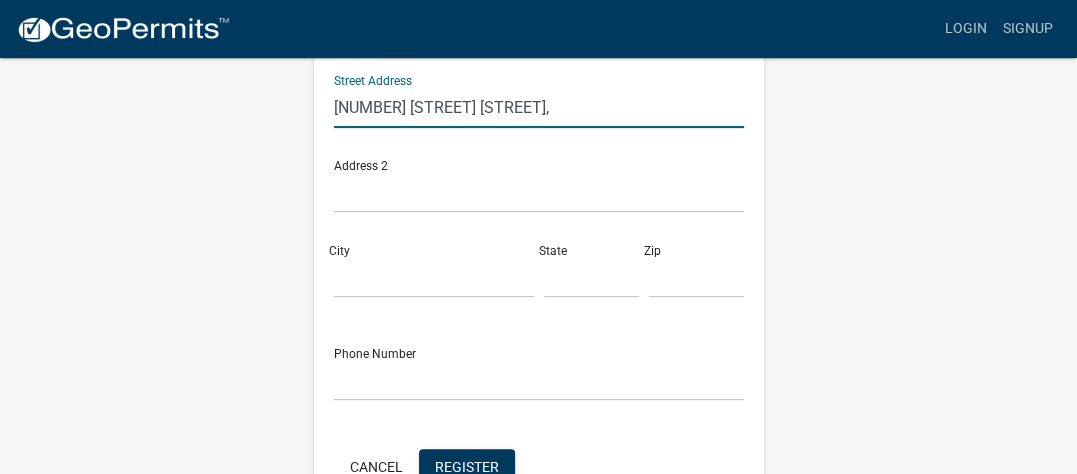 scroll, scrollTop: 475, scrollLeft: 0, axis: vertical 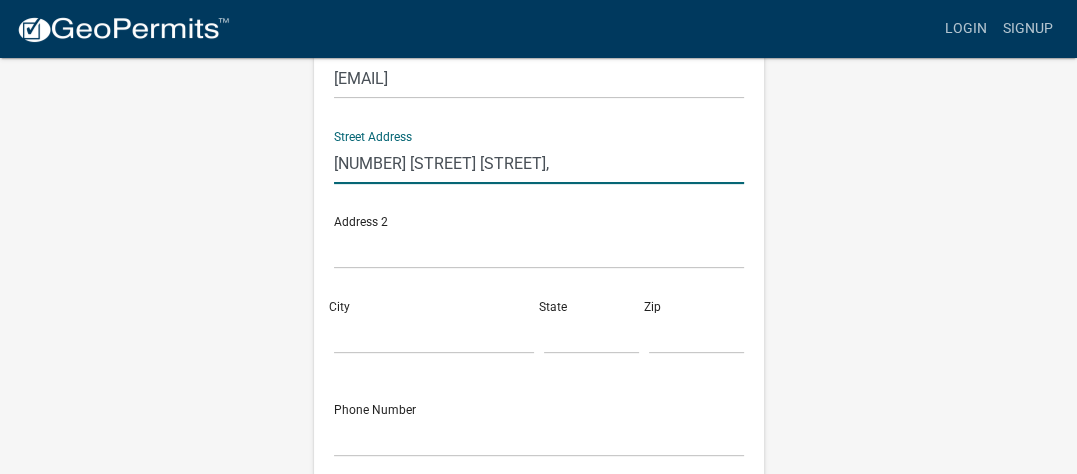 type on "550 Gene Ln.," 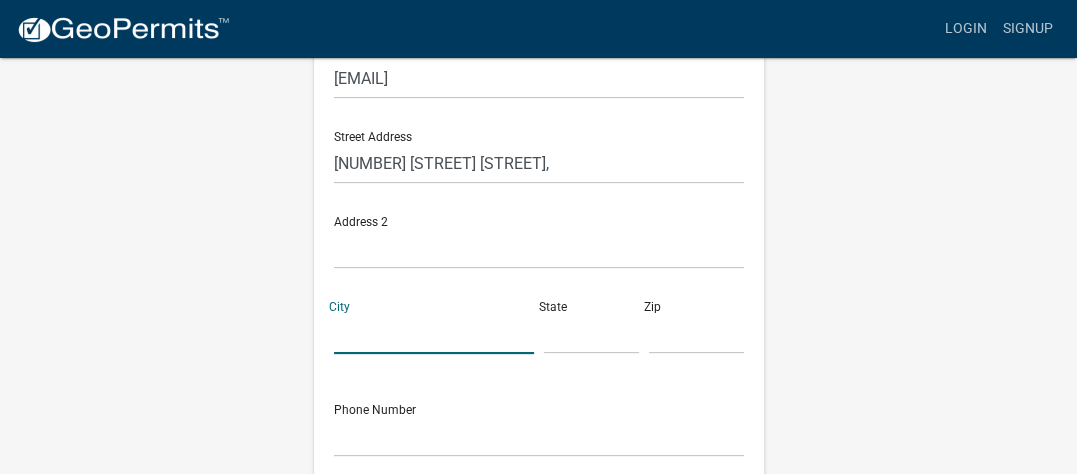 click on "City" at bounding box center (434, 333) 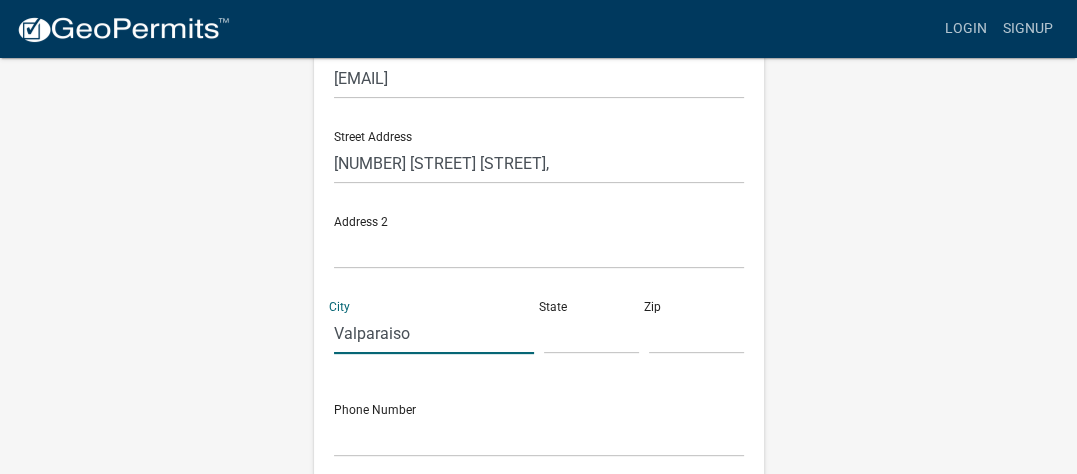 type on "Valparaiso" 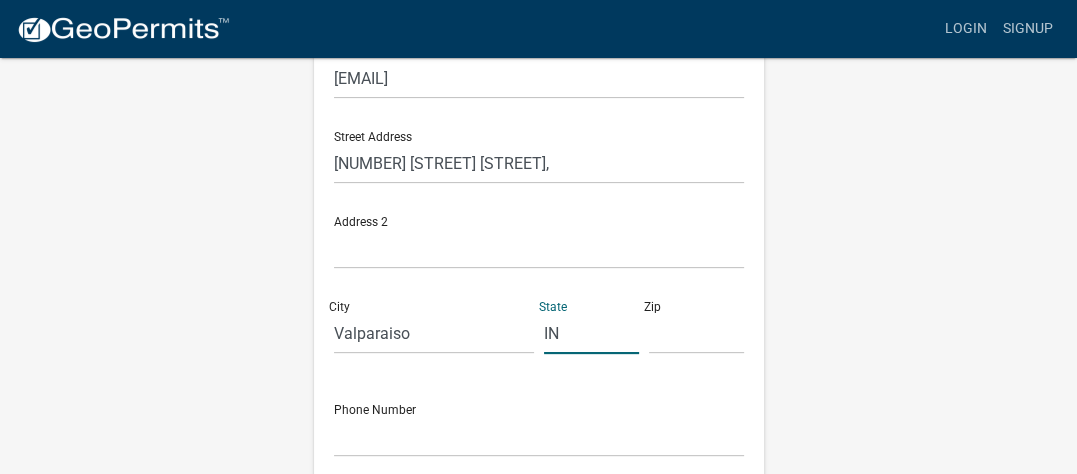 type on "IN" 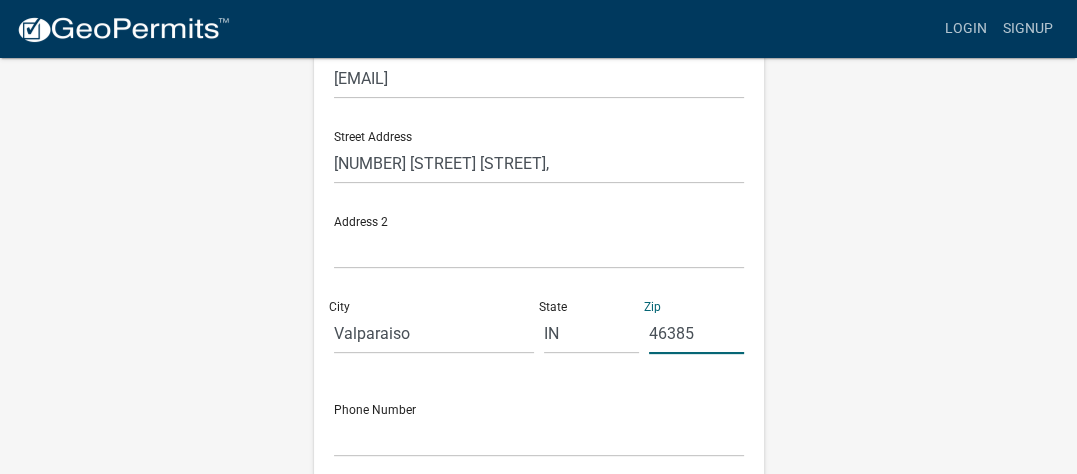 type on "46385" 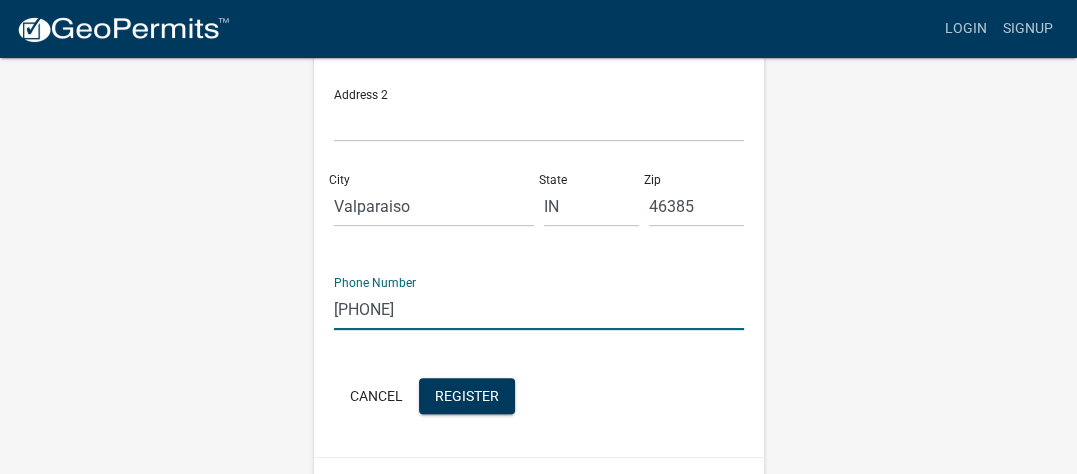 scroll, scrollTop: 651, scrollLeft: 0, axis: vertical 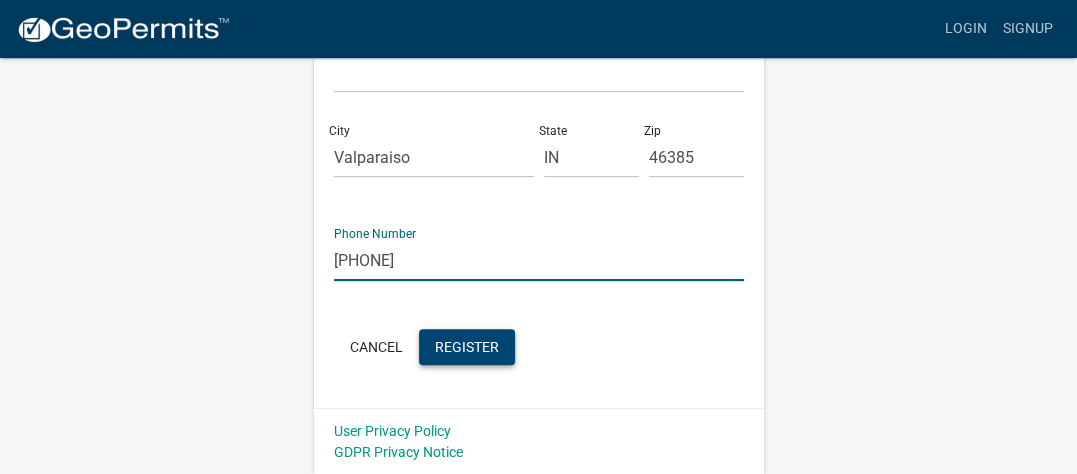 type on "[PHONE]" 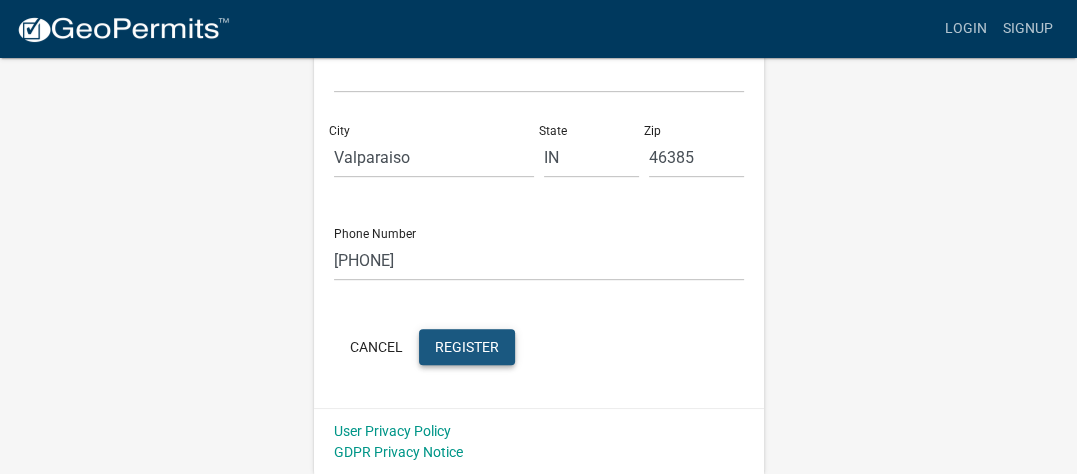 click on "Register" 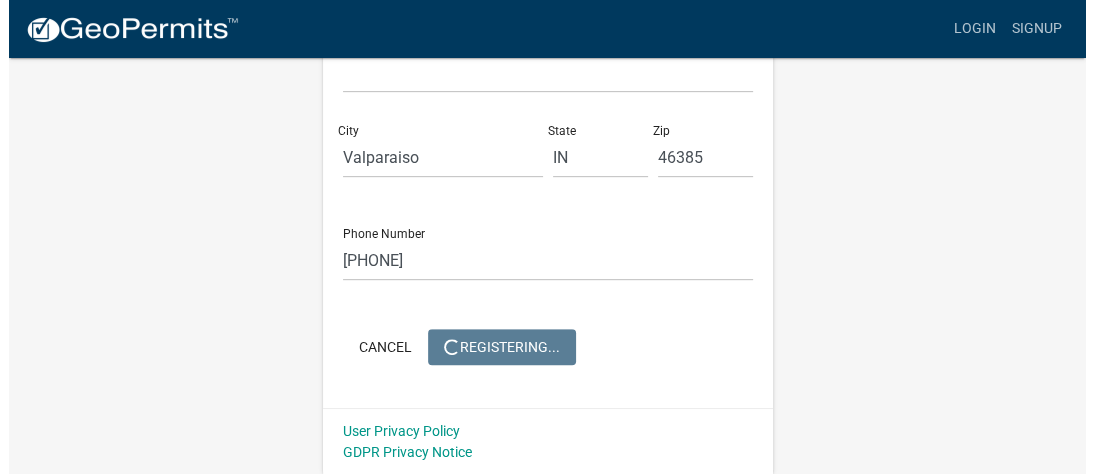 scroll, scrollTop: 0, scrollLeft: 0, axis: both 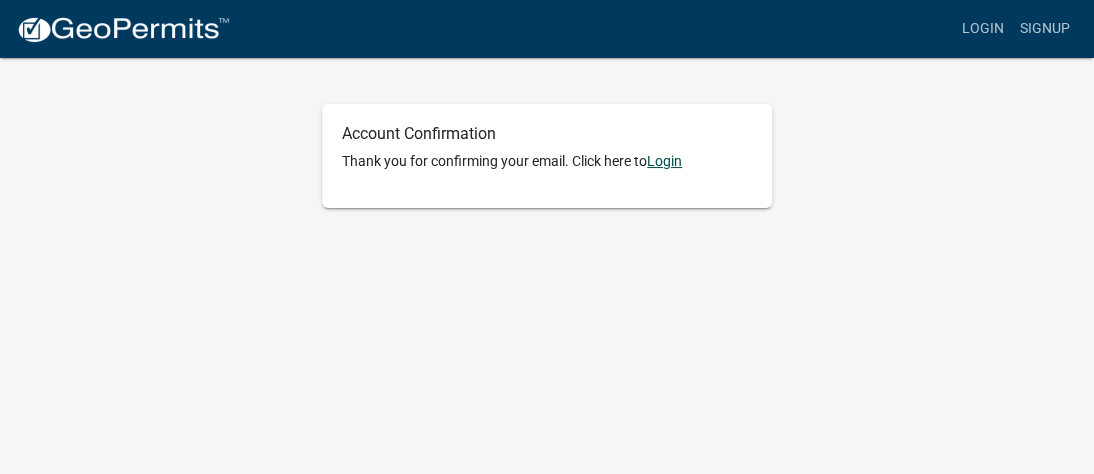 click on "Login" 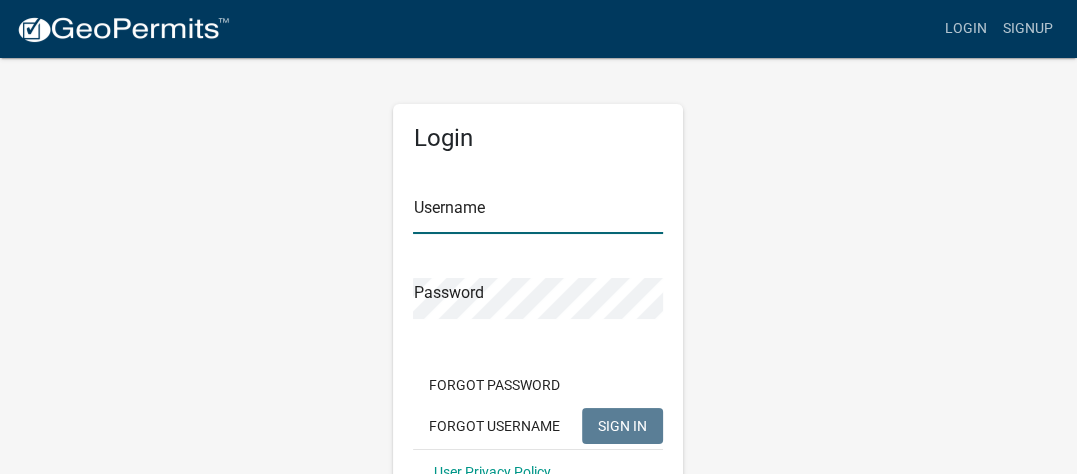 type on "Rmglas77" 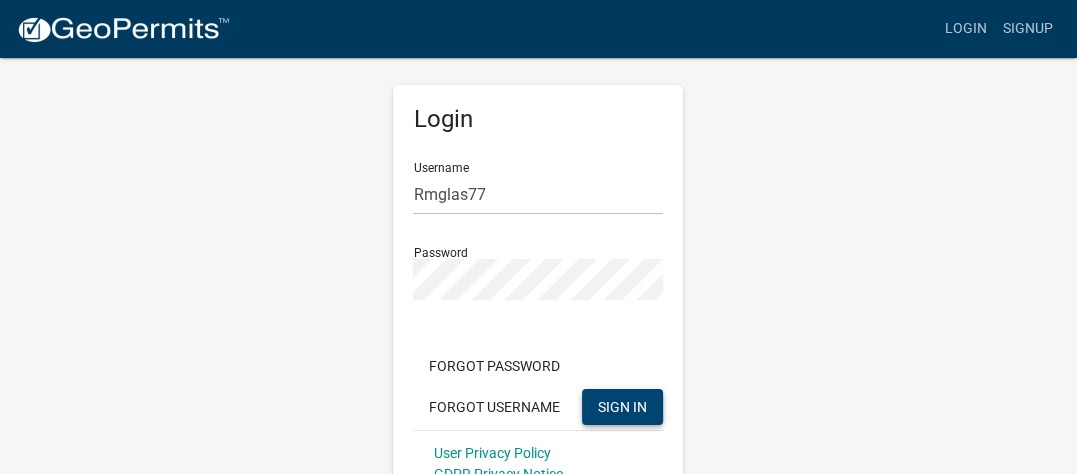 scroll, scrollTop: 24, scrollLeft: 0, axis: vertical 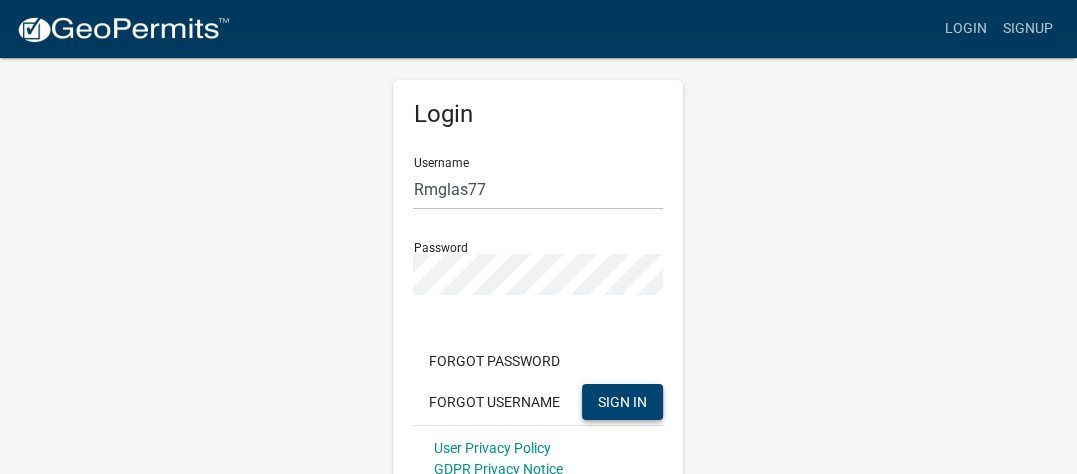 click on "SIGN IN" 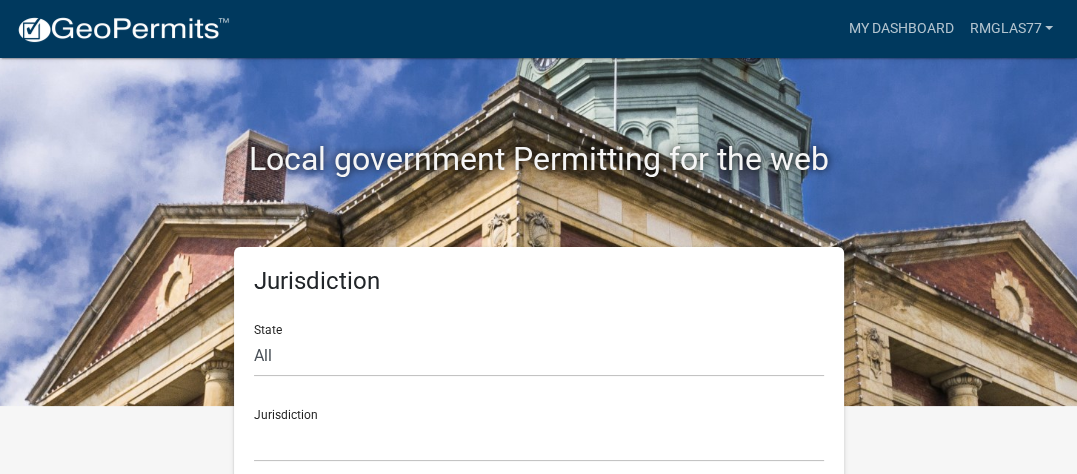 scroll, scrollTop: 92, scrollLeft: 0, axis: vertical 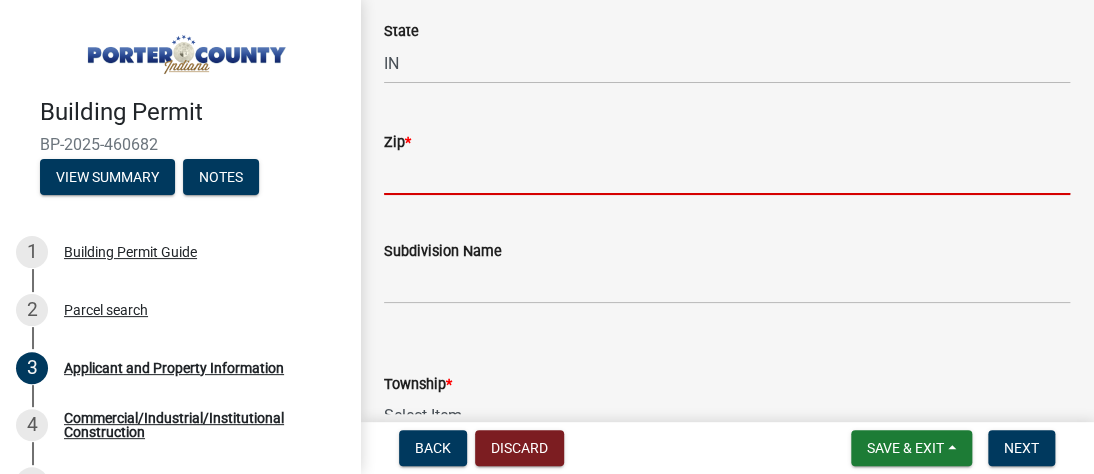click on "Zip  *" at bounding box center [727, 174] 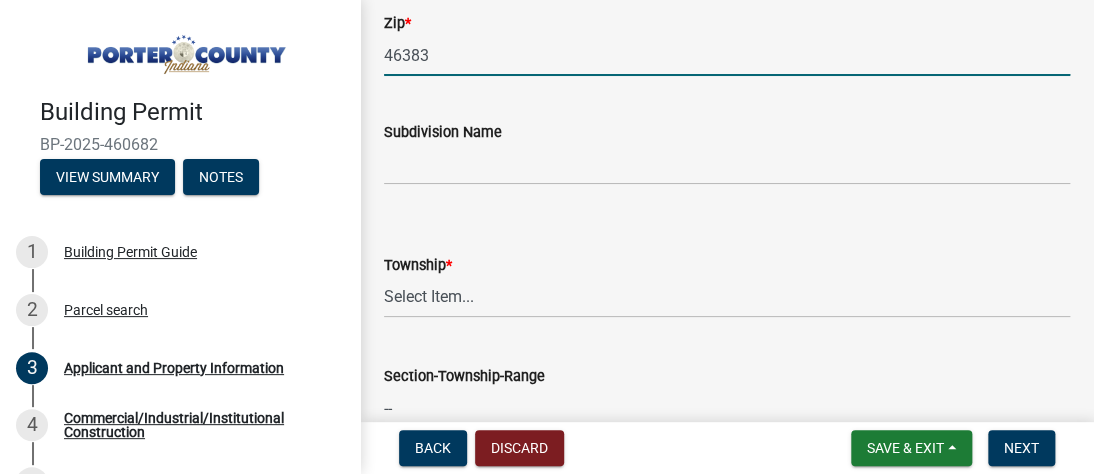 scroll, scrollTop: 775, scrollLeft: 0, axis: vertical 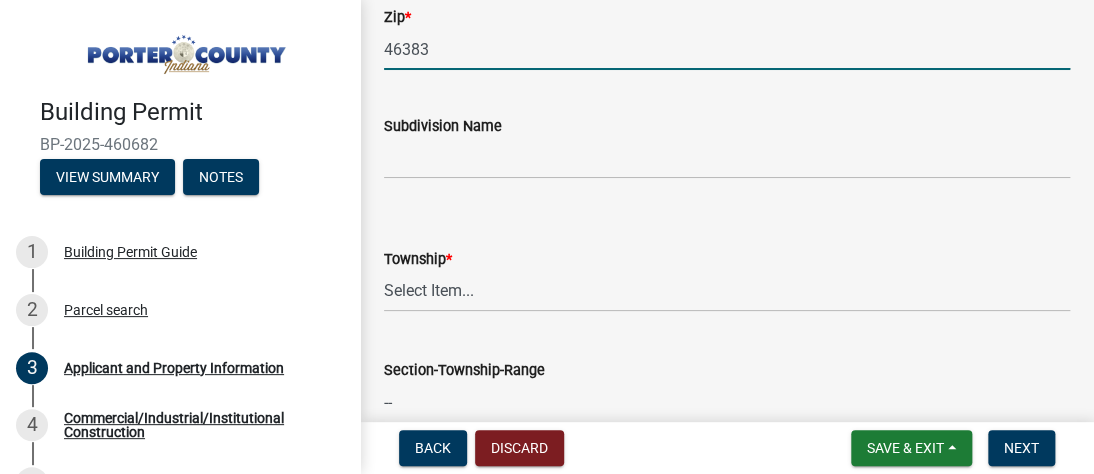 type on "46383" 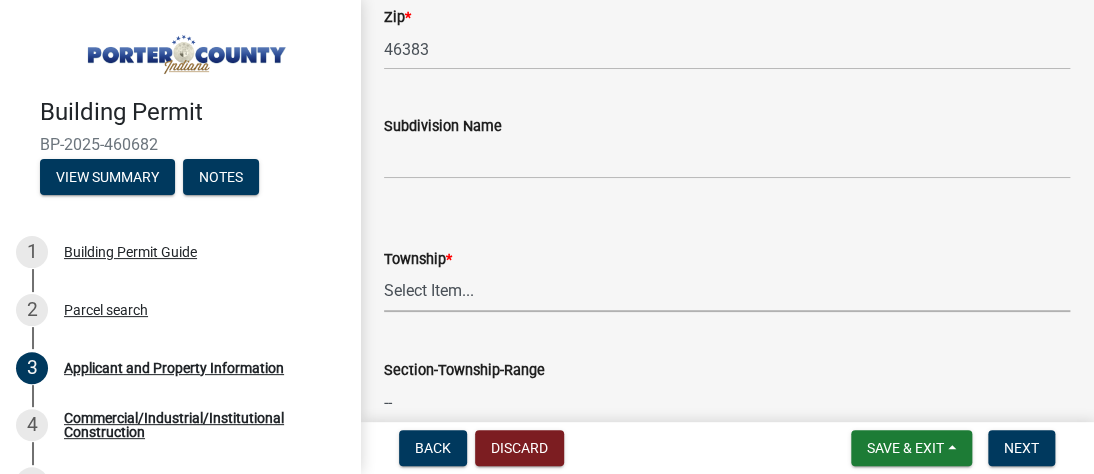 click on "Select Item...   Boone   Center   Jackson   Liberty   Morgan   Pine   Pleasant   Portage   Porter   Union   Washington   Westchester" at bounding box center [727, 291] 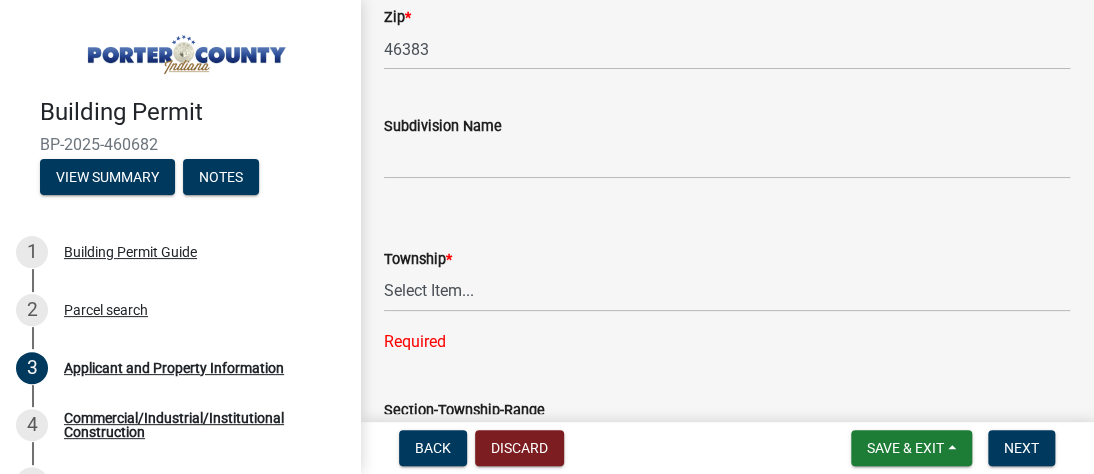 drag, startPoint x: 1052, startPoint y: 384, endPoint x: 1068, endPoint y: 283, distance: 102.259476 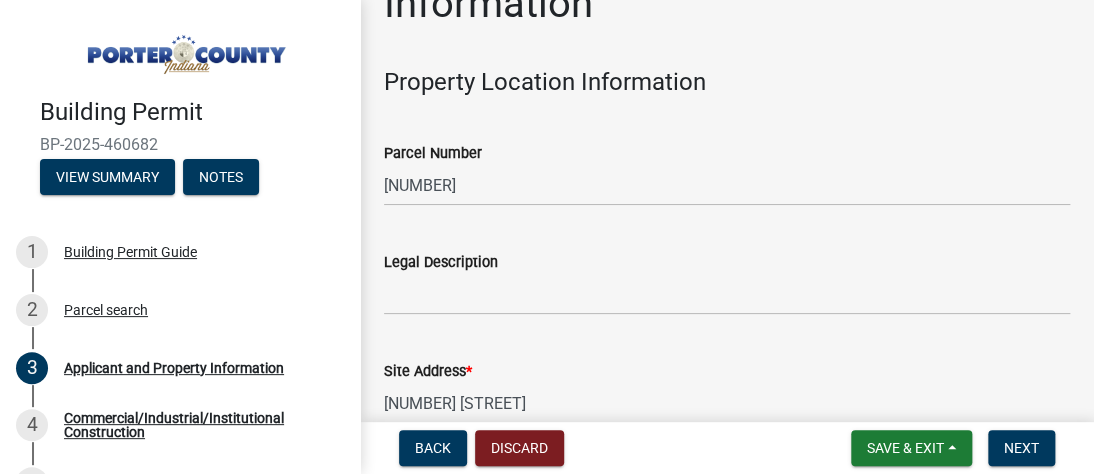 scroll, scrollTop: 0, scrollLeft: 0, axis: both 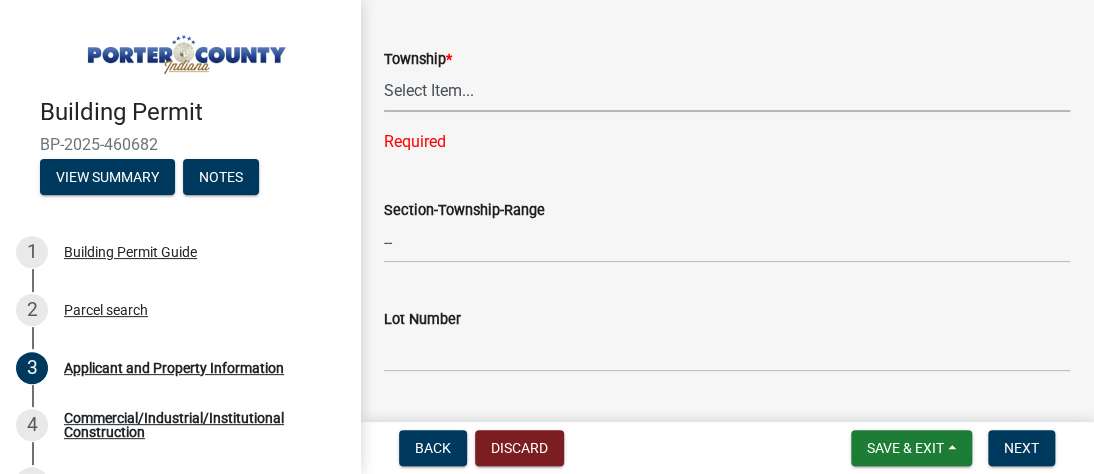 click on "Select Item...   Boone   Center   Jackson   Liberty   Morgan   Pine   Pleasant   Portage   Porter   Union   Washington   Westchester" at bounding box center [727, 91] 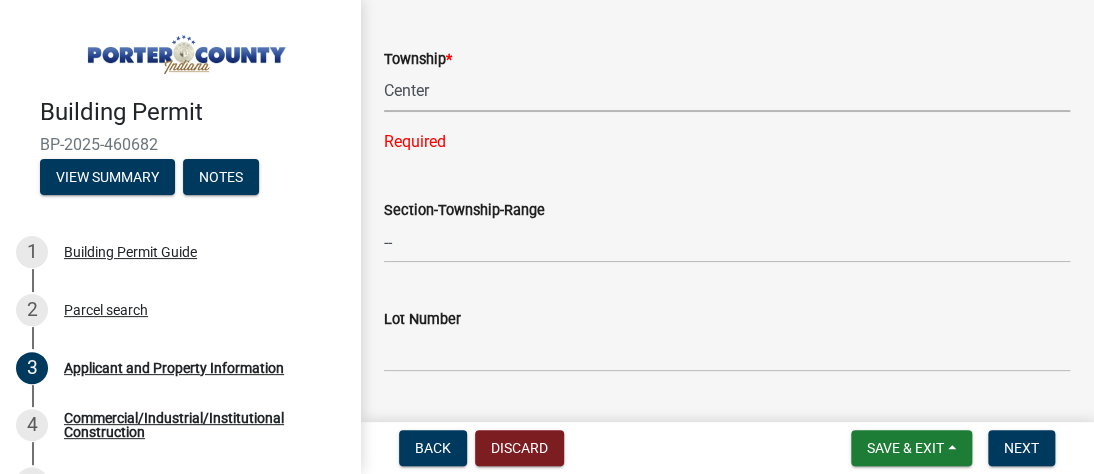 click on "Select Item...   Boone   Center   Jackson   Liberty   Morgan   Pine   Pleasant   Portage   Porter   Union   Washington   Westchester" at bounding box center (727, 91) 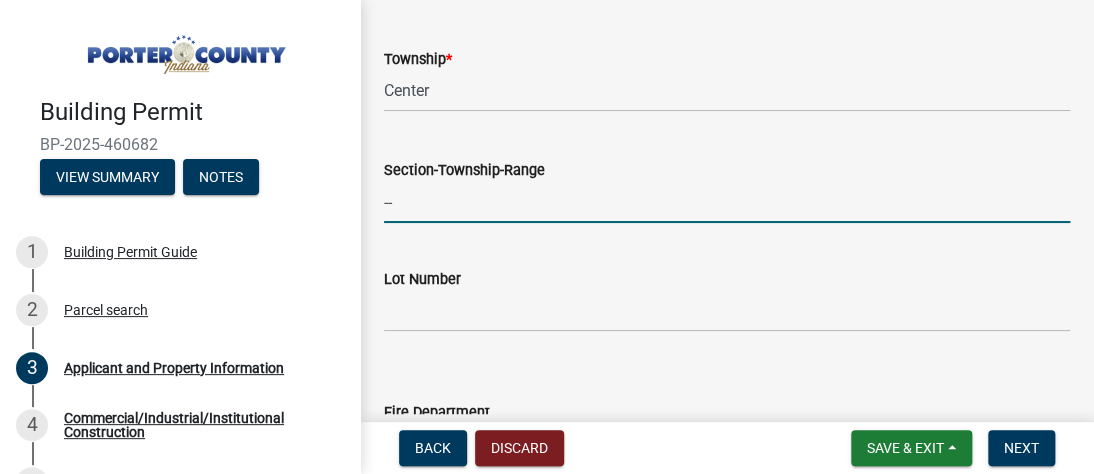 click on "--" at bounding box center [727, 202] 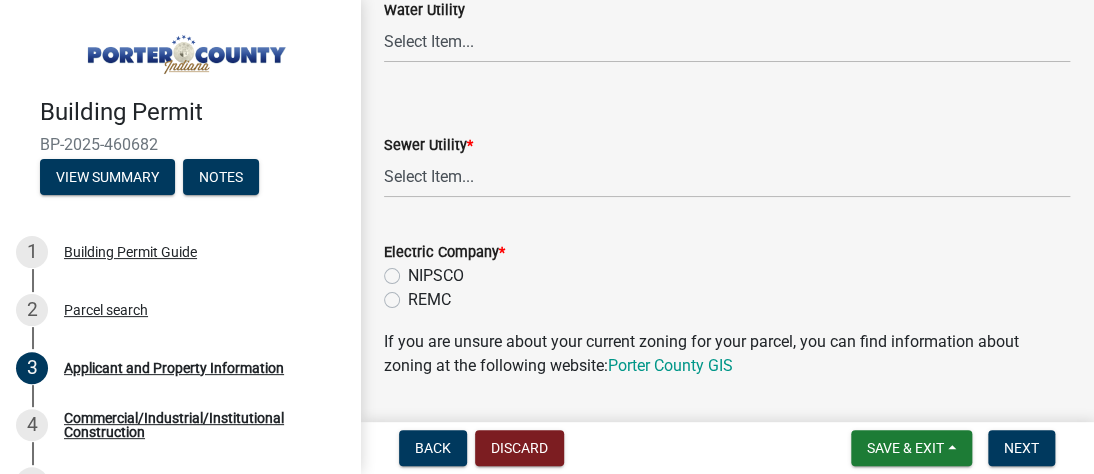 scroll, scrollTop: 1524, scrollLeft: 0, axis: vertical 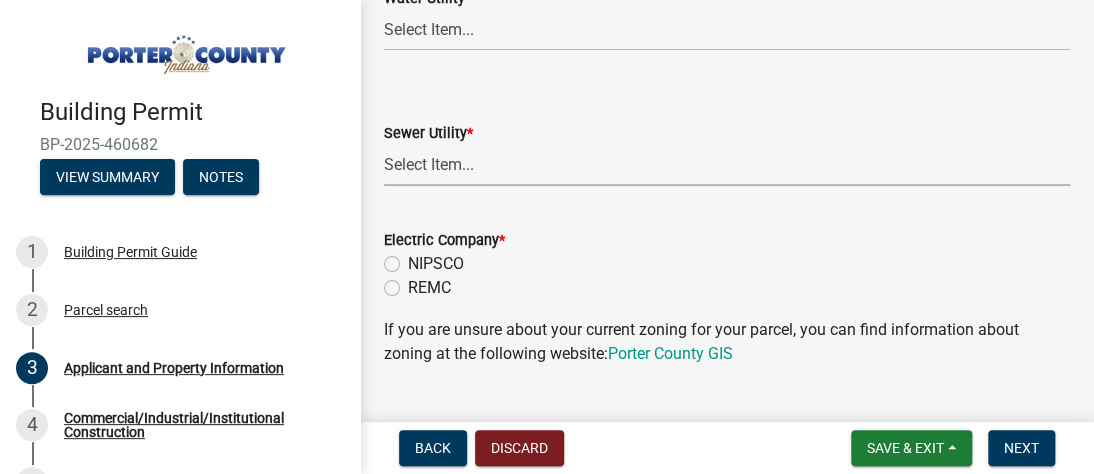 click on "Select Item...   Aqua Indiana Inc   Damon Run   Falling Waters   Lake Eliza - LEACD   Nature Works   Septic - PCHD   Shorewood Forest Utility   Town of Chesterton Utilities   Twin Lakes   Valpo City Utility   Valpo Lakes - VLACD   White Oak - WOACD" at bounding box center (727, 165) 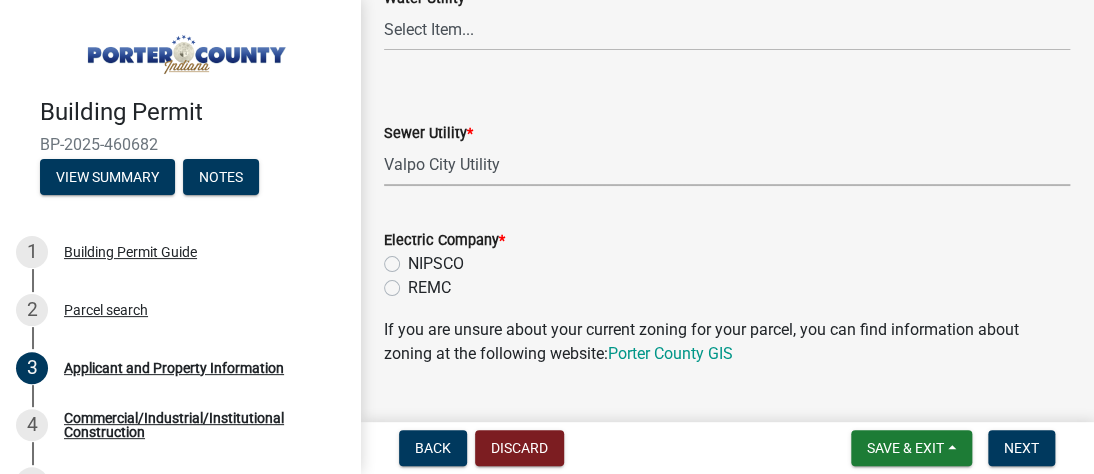 click on "Select Item...   Aqua Indiana Inc   Damon Run   Falling Waters   Lake Eliza - LEACD   Nature Works   Septic - PCHD   Shorewood Forest Utility   Town of Chesterton Utilities   Twin Lakes   Valpo City Utility   Valpo Lakes - VLACD   White Oak - WOACD" at bounding box center [727, 165] 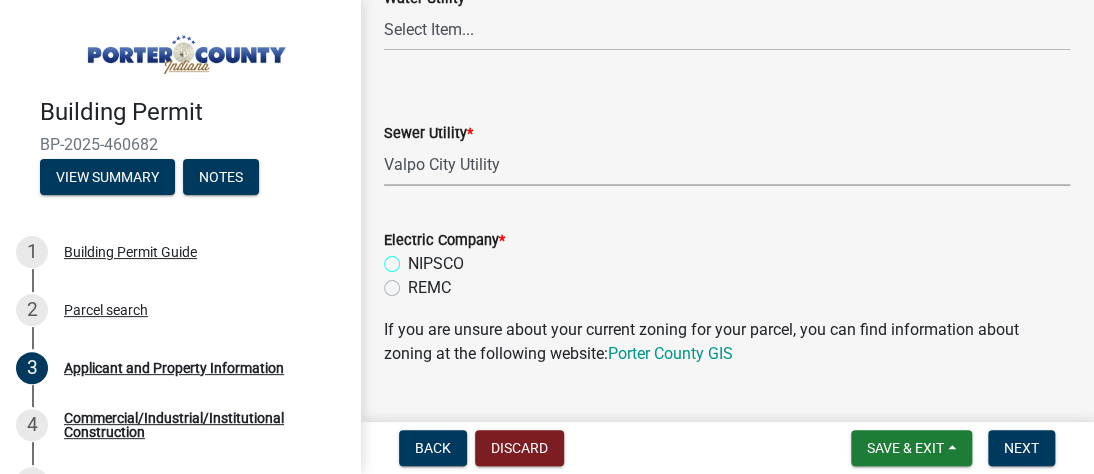 click on "NIPSCO" at bounding box center [414, 258] 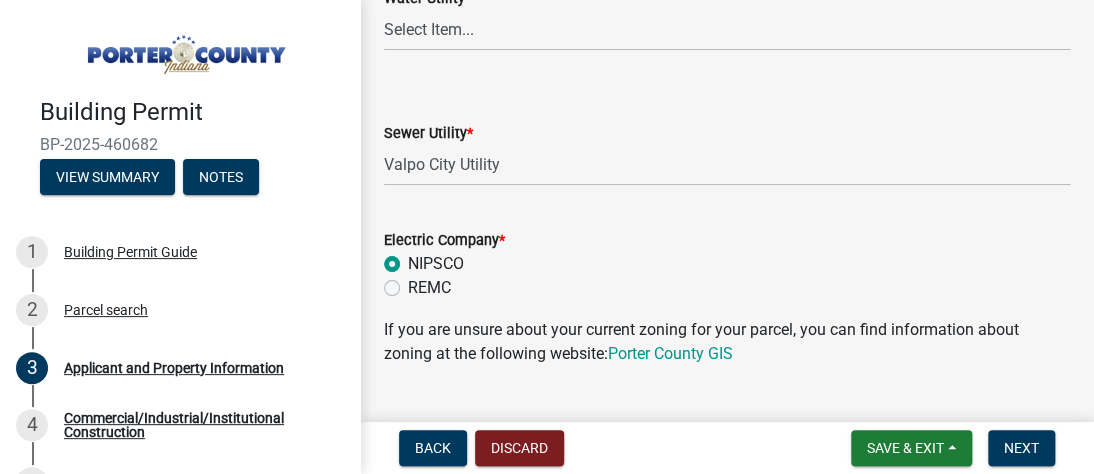 radio on "true" 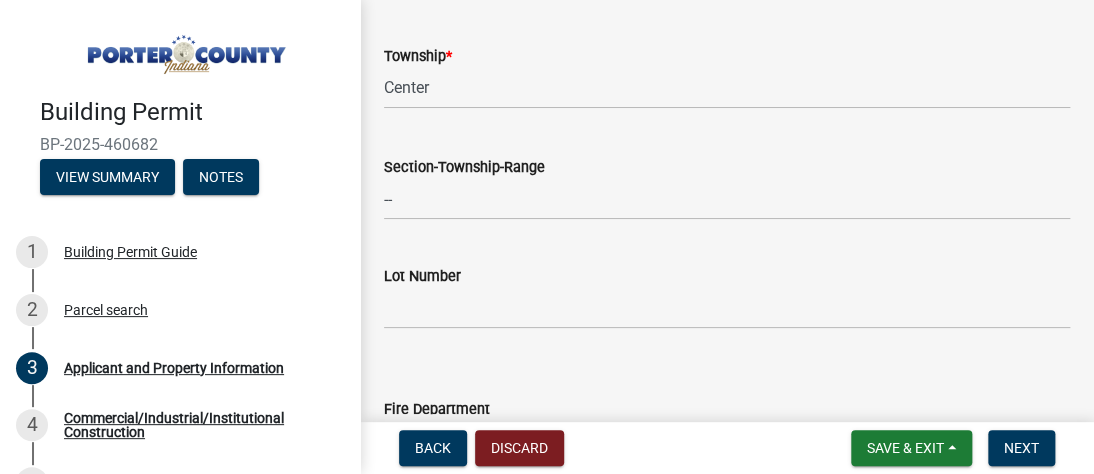 scroll, scrollTop: 1000, scrollLeft: 0, axis: vertical 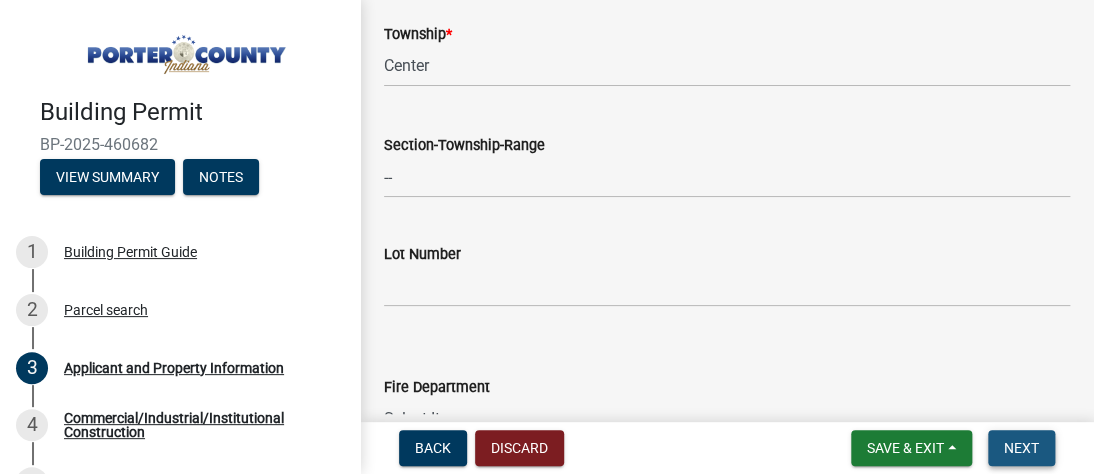 click on "Next" at bounding box center [1021, 448] 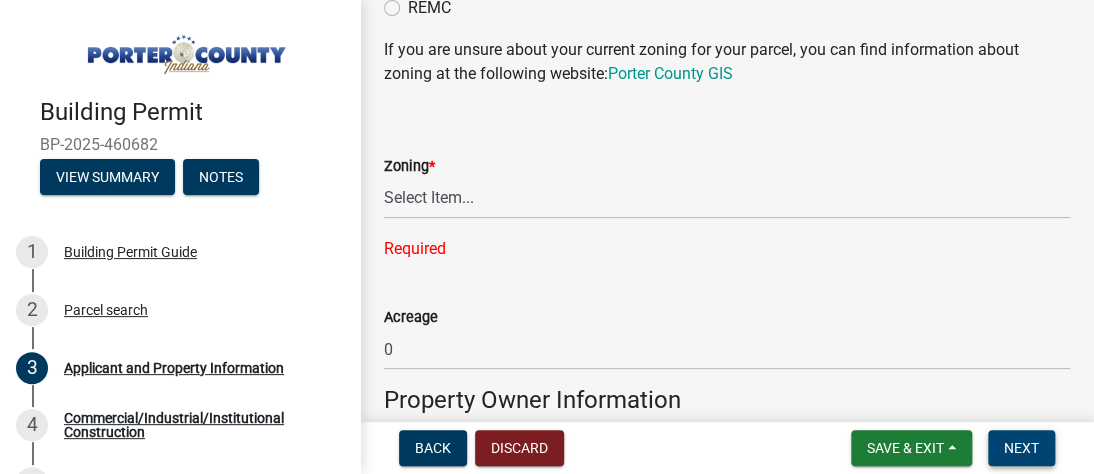 scroll, scrollTop: 1875, scrollLeft: 0, axis: vertical 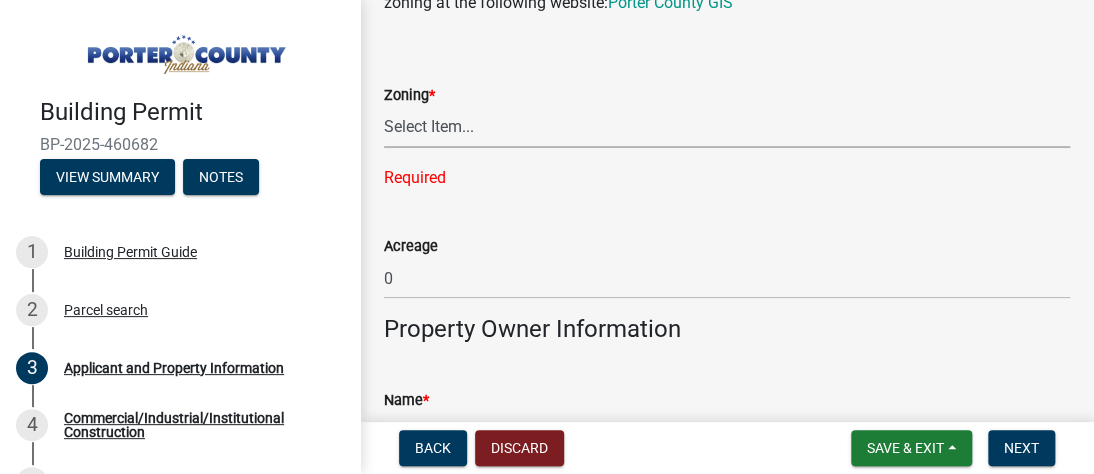 click on "Select Item...   A1   A2   CH   CM   CN   I1   I2   I3   IN   MP   OT   P1   P2   PUD   R1   R2   R3   R4   RL   RR" at bounding box center (727, 127) 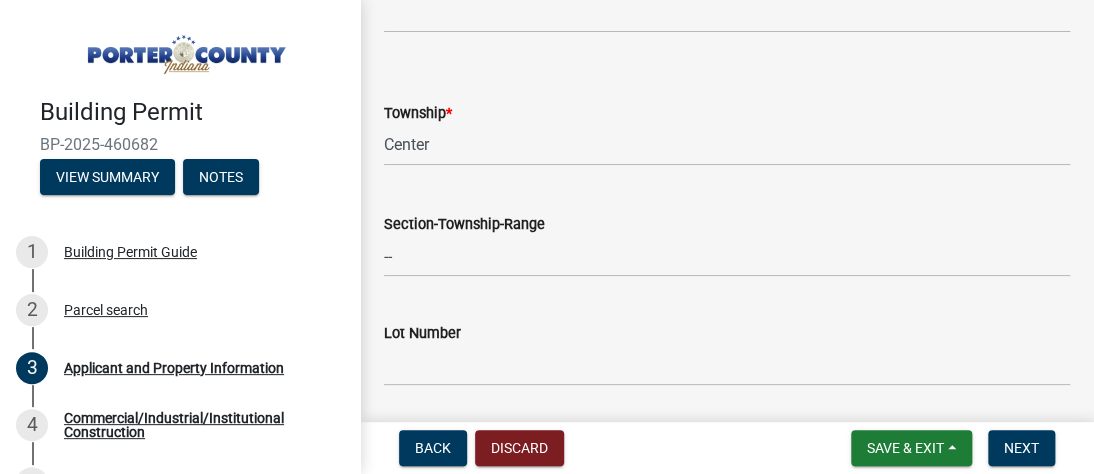 scroll, scrollTop: 900, scrollLeft: 0, axis: vertical 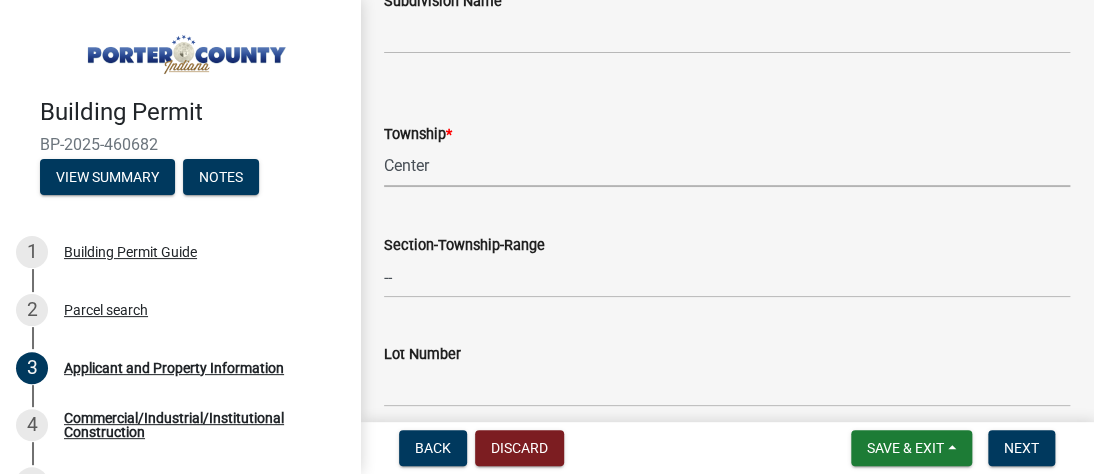 click on "Select Item...   Boone   Center   Jackson   Liberty   Morgan   Pine   Pleasant   Portage   Porter   Union   Washington   Westchester" at bounding box center (727, 166) 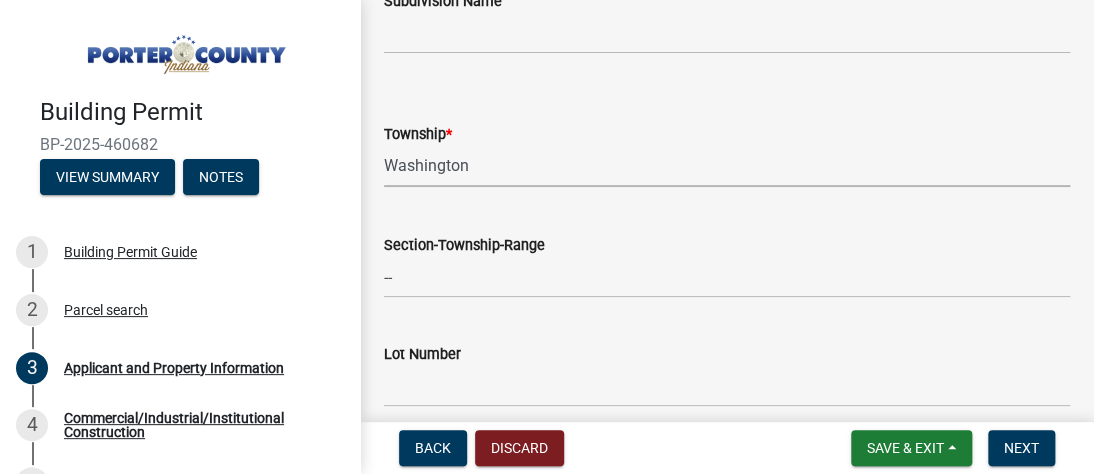 click on "Select Item...   Boone   Center   Jackson   Liberty   Morgan   Pine   Pleasant   Portage   Porter   Union   Washington   Westchester" at bounding box center (727, 166) 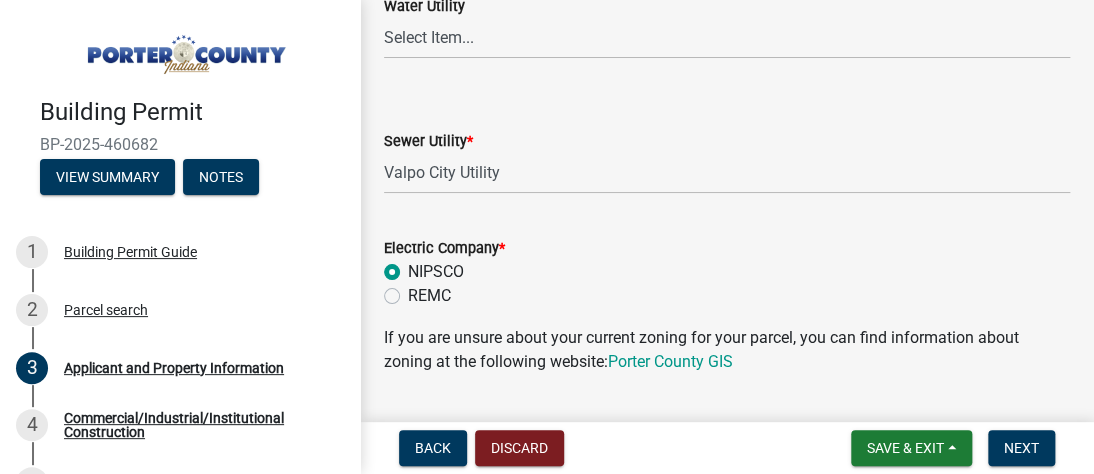 scroll, scrollTop: 1550, scrollLeft: 0, axis: vertical 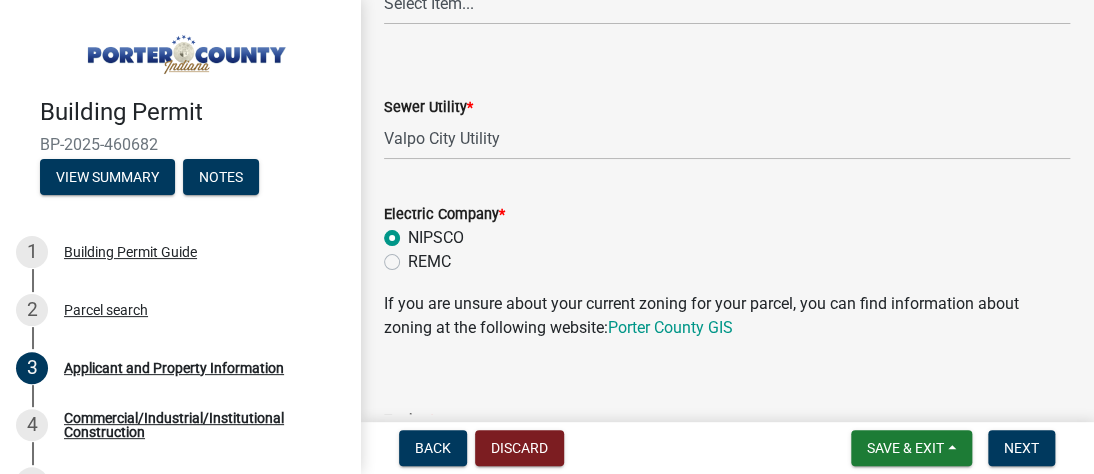 click on "NIPSCO" 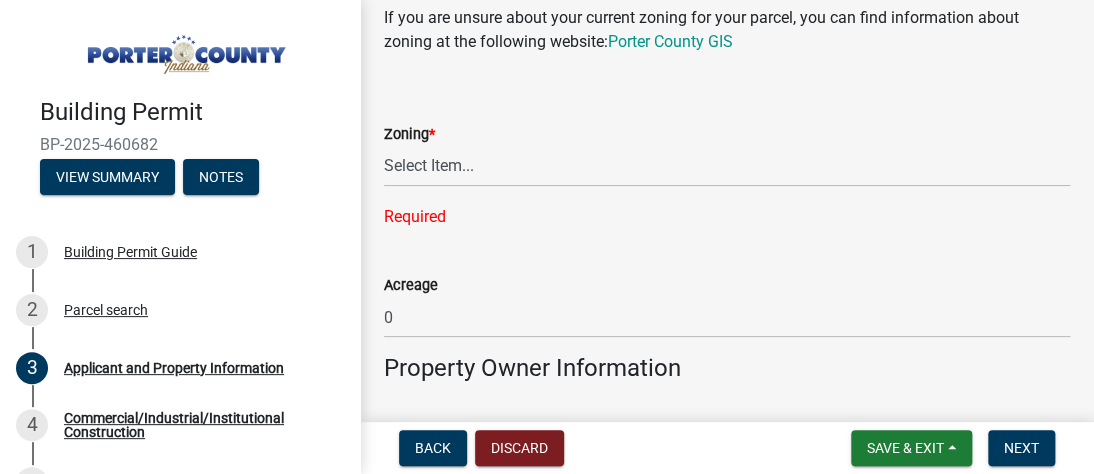 scroll, scrollTop: 1850, scrollLeft: 0, axis: vertical 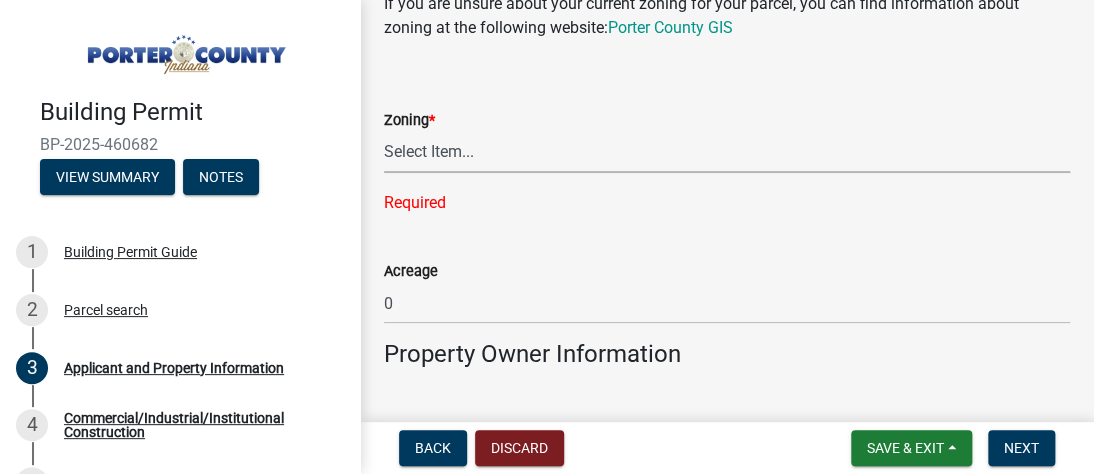 click on "Select Item...   A1   A2   CH   CM   CN   I1   I2   I3   IN   MP   OT   P1   P2   PUD   R1   R2   R3   R4   RL   RR" at bounding box center [727, 152] 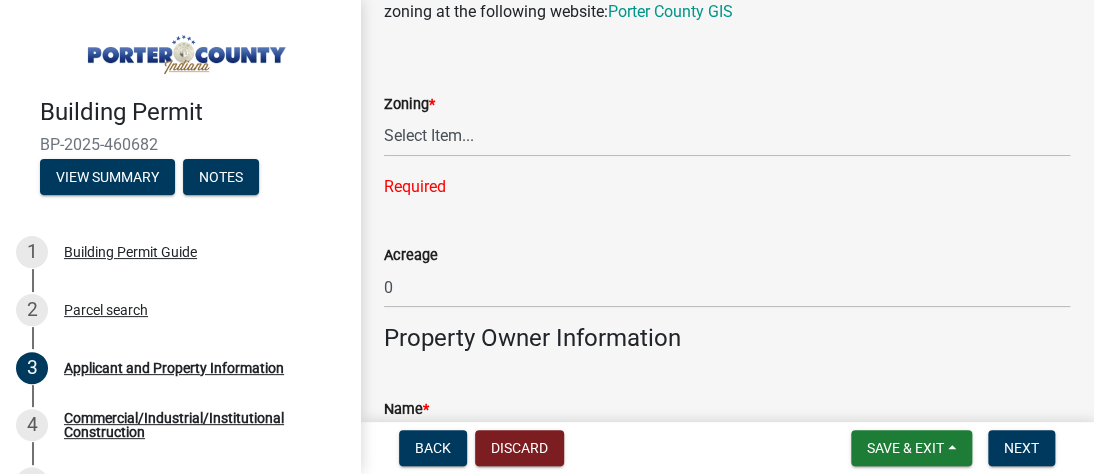 scroll, scrollTop: 1875, scrollLeft: 0, axis: vertical 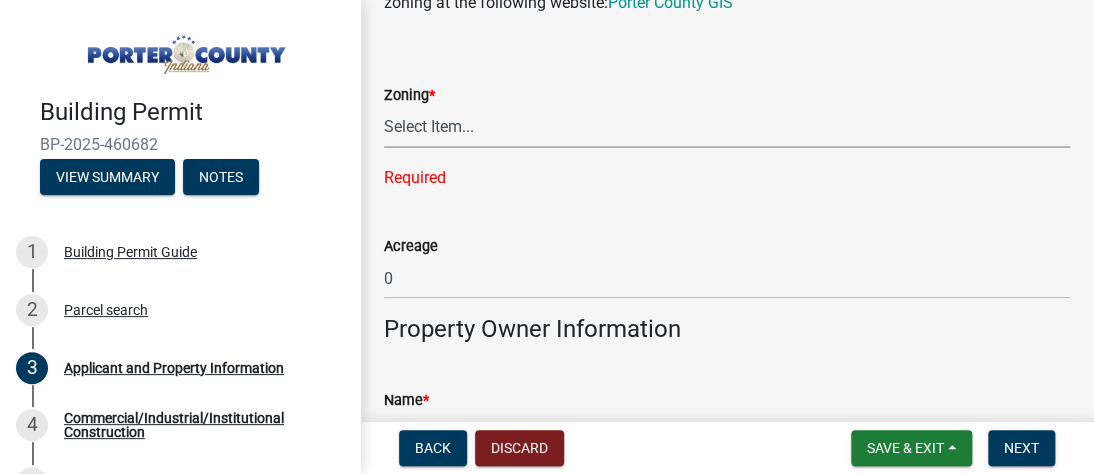 click on "Select Item...   A1   A2   CH   CM   CN   I1   I2   I3   IN   MP   OT   P1   P2   PUD   R1   R2   R3   R4   RL   RR" at bounding box center (727, 127) 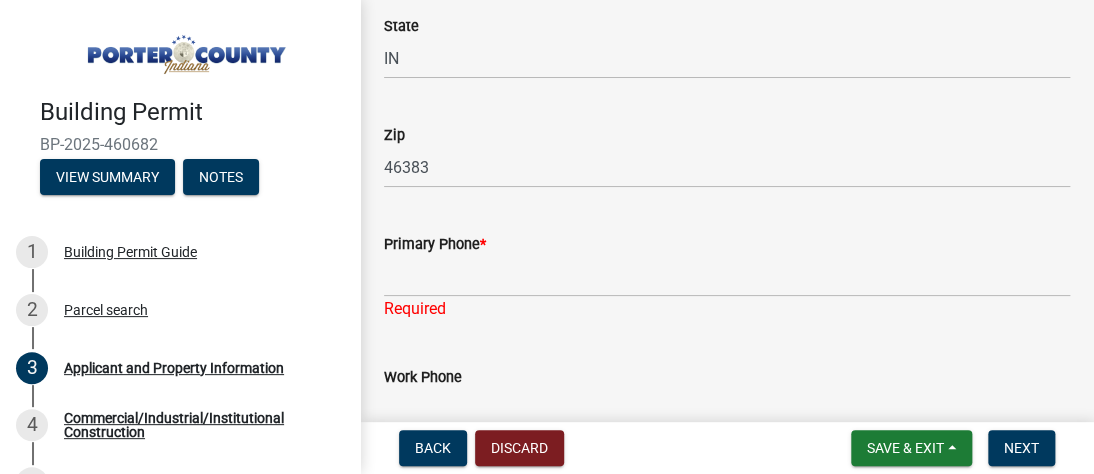 scroll, scrollTop: 2600, scrollLeft: 0, axis: vertical 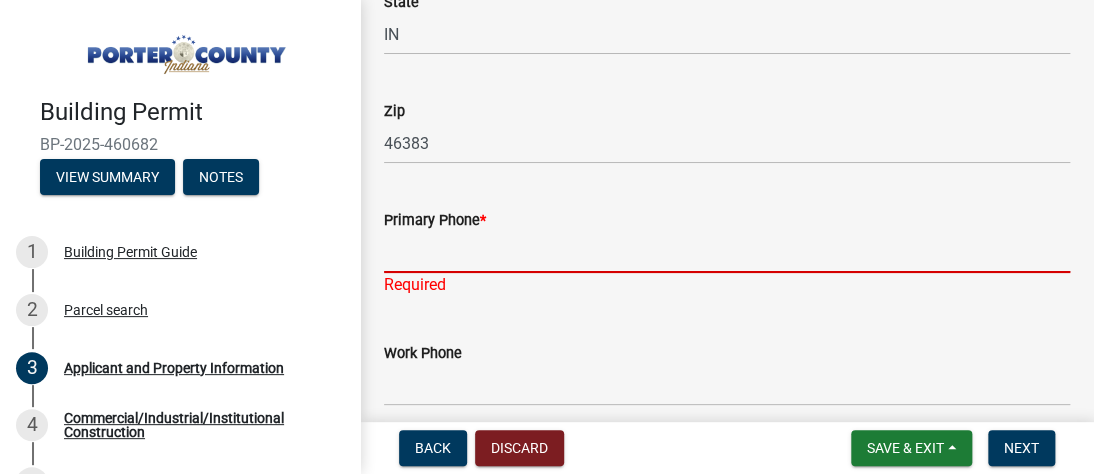 click on "Primary Phone  *" at bounding box center (727, 252) 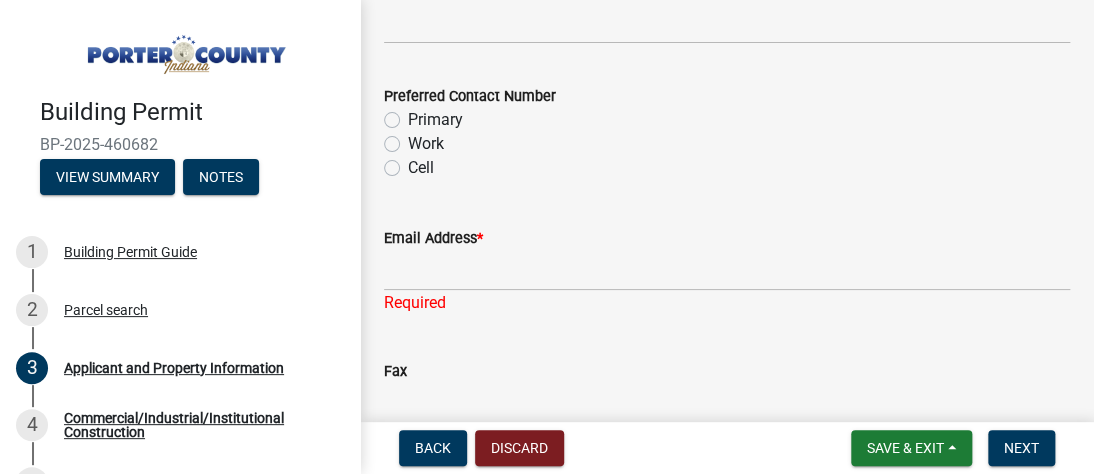 scroll, scrollTop: 3075, scrollLeft: 0, axis: vertical 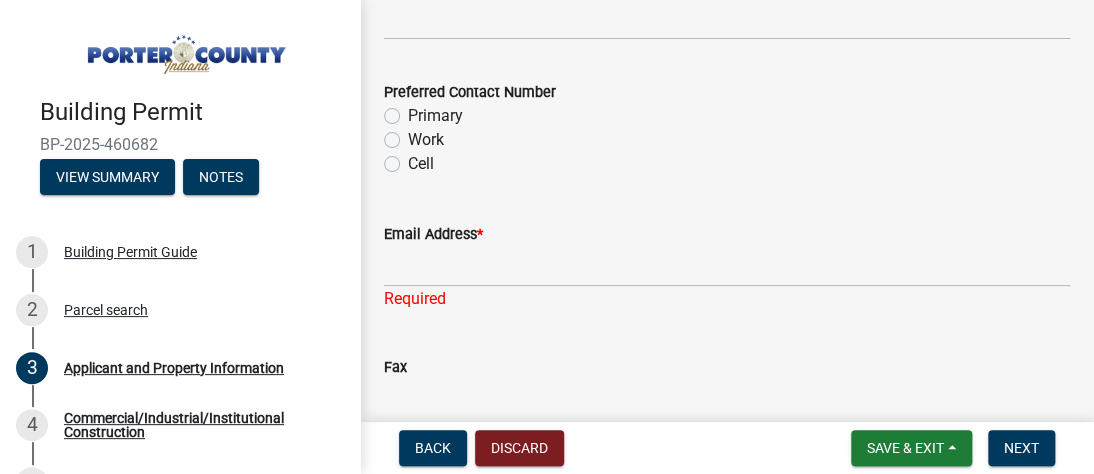 type on "[PHONE]" 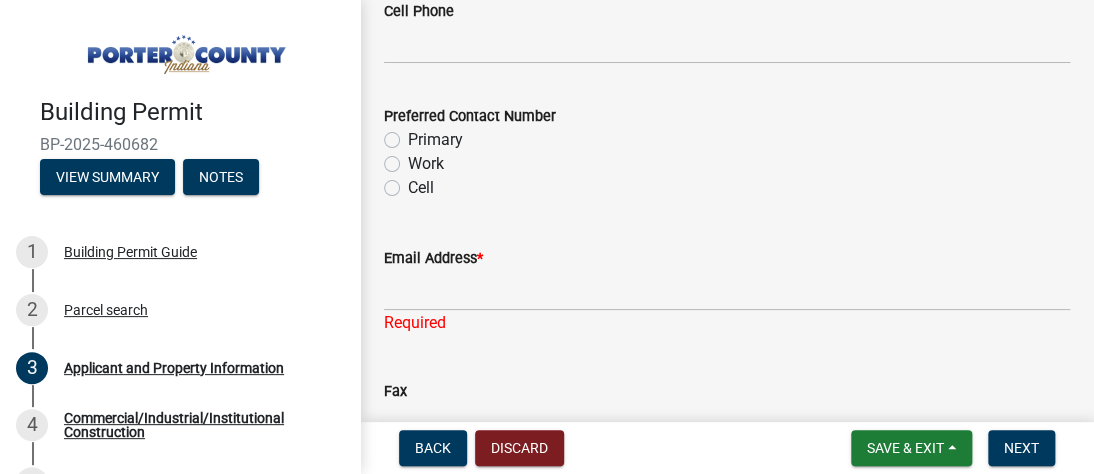 click on "Work" 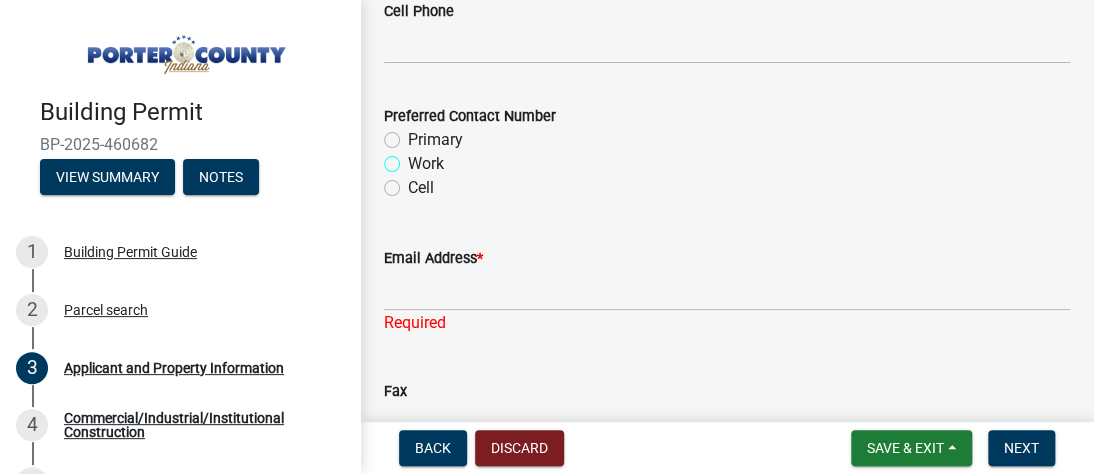 click on "Work" at bounding box center (414, 158) 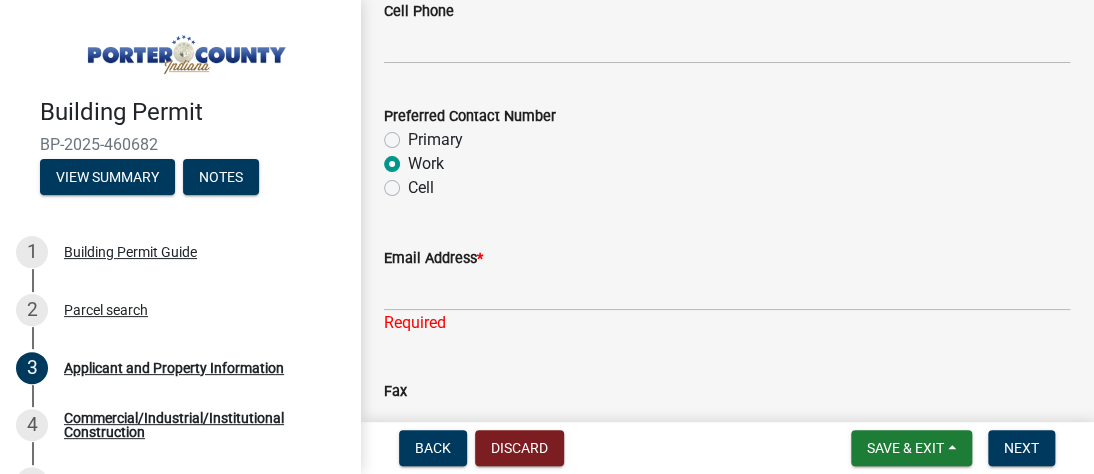 radio on "true" 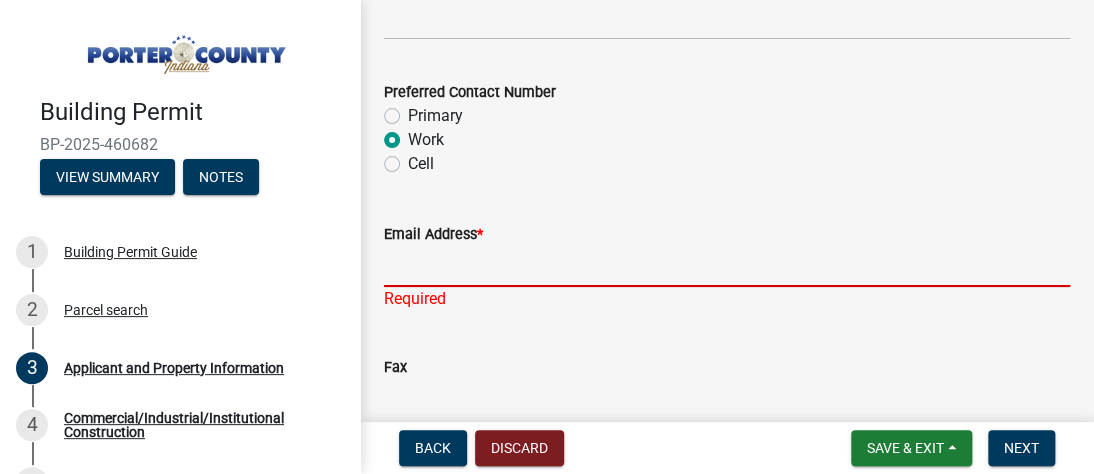 click on "Email Address  *" at bounding box center [727, 266] 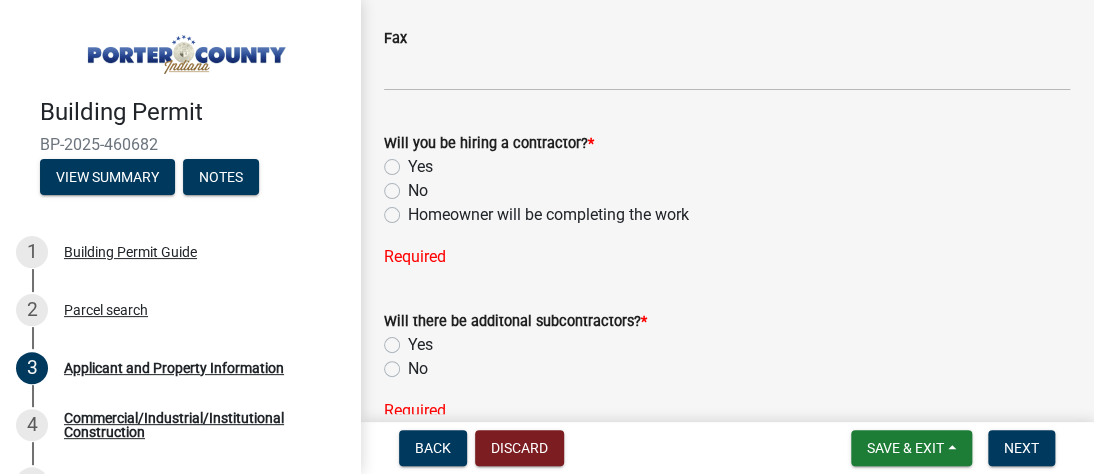 scroll, scrollTop: 3400, scrollLeft: 0, axis: vertical 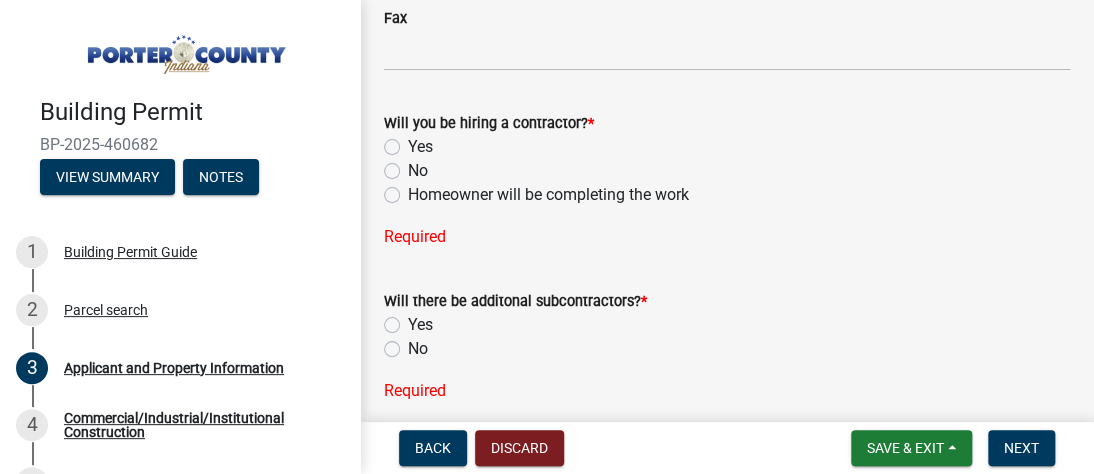 type on "[NAME]@[COMPANY].[TLD]" 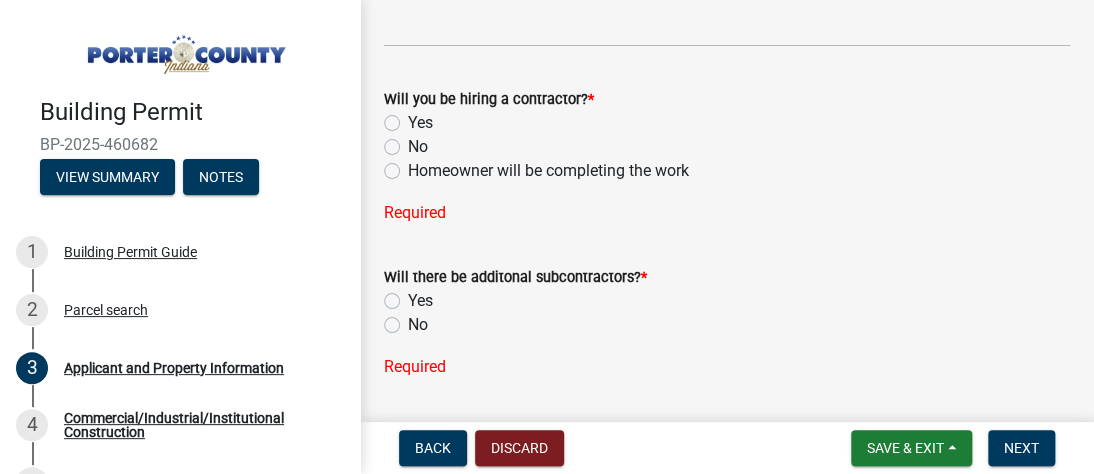 click on "Yes" 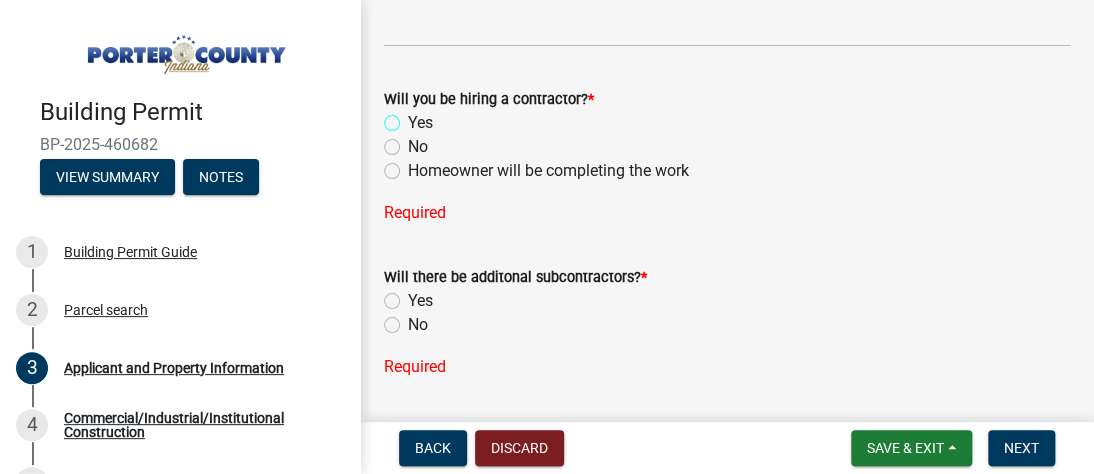 click on "Yes" at bounding box center [414, 117] 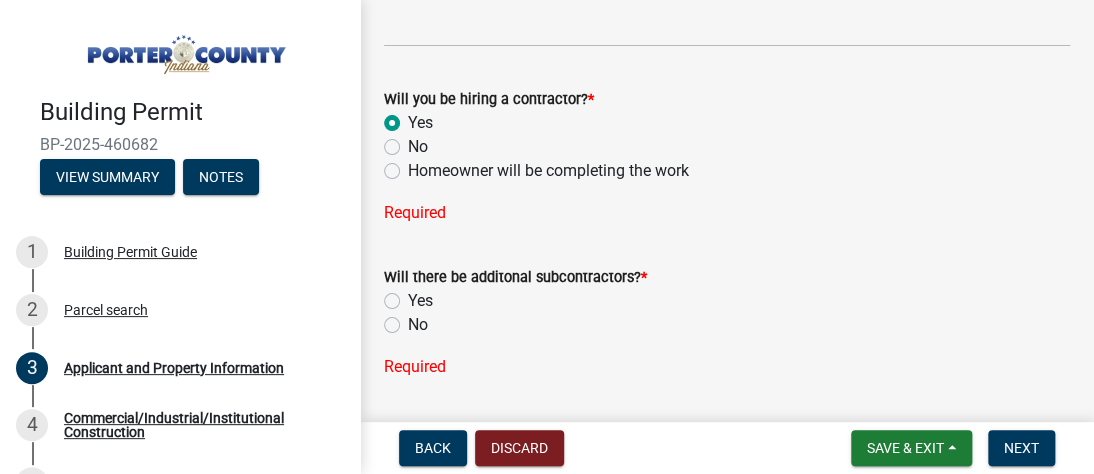 radio on "true" 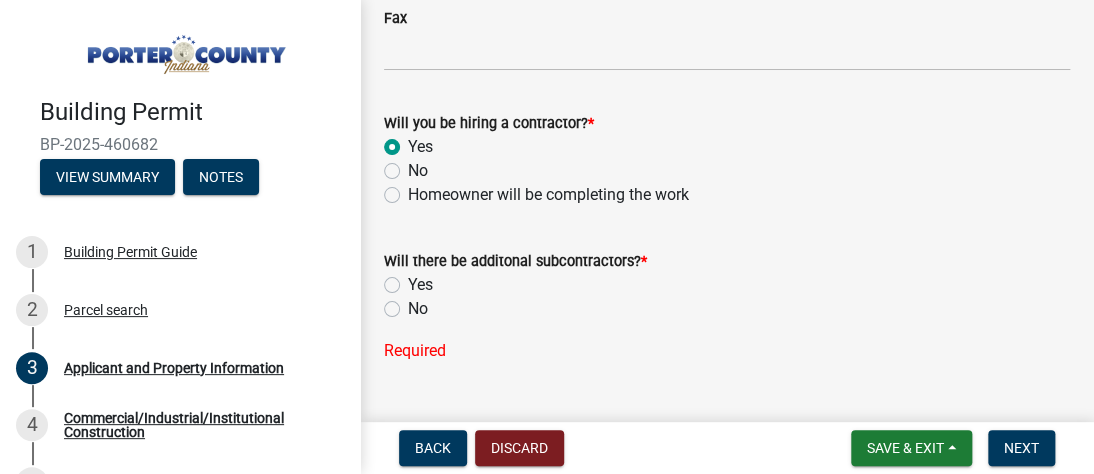 click on "No" 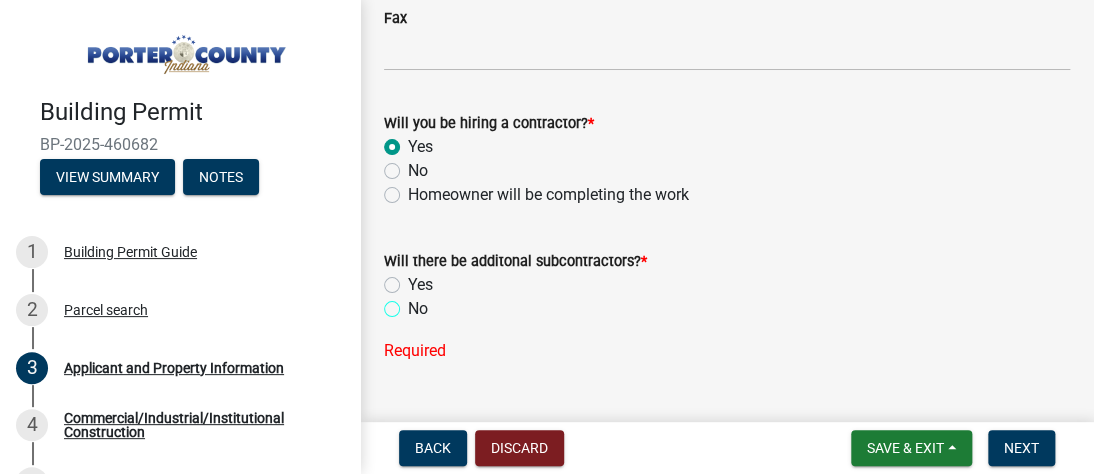 click on "No" at bounding box center [414, 303] 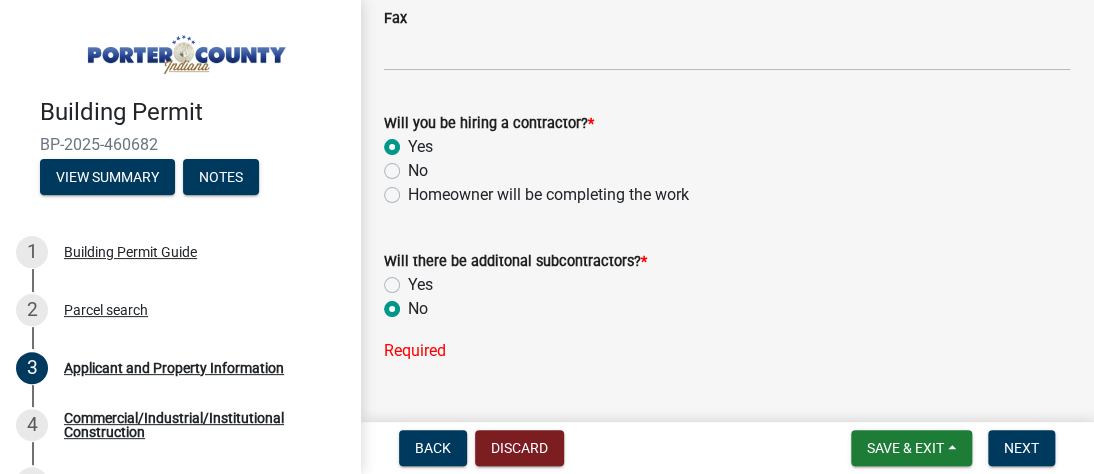 radio on "true" 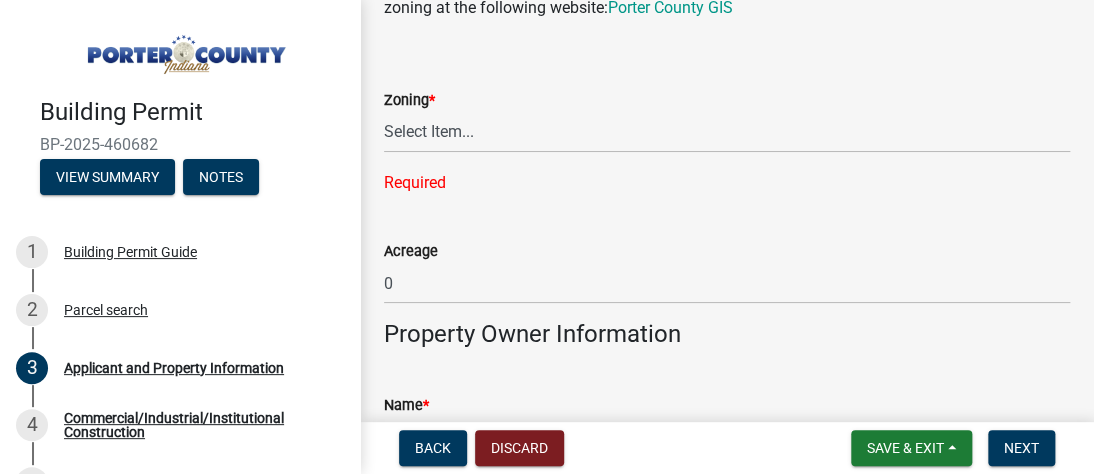 scroll, scrollTop: 1850, scrollLeft: 0, axis: vertical 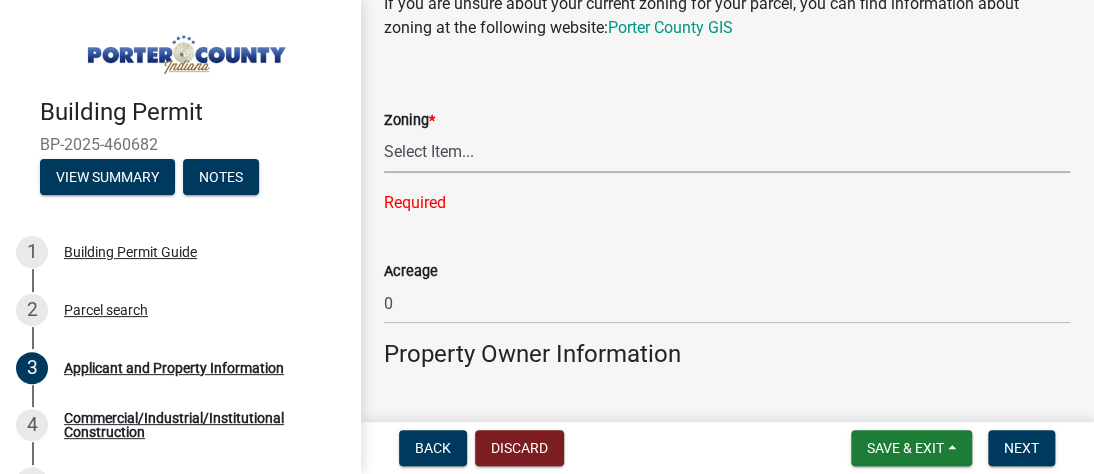 click on "Select Item...   A1   A2   CH   CM   CN   I1   I2   I3   IN   MP   OT   P1   P2   PUD   R1   R2   R3   R4   RL   RR" at bounding box center [727, 152] 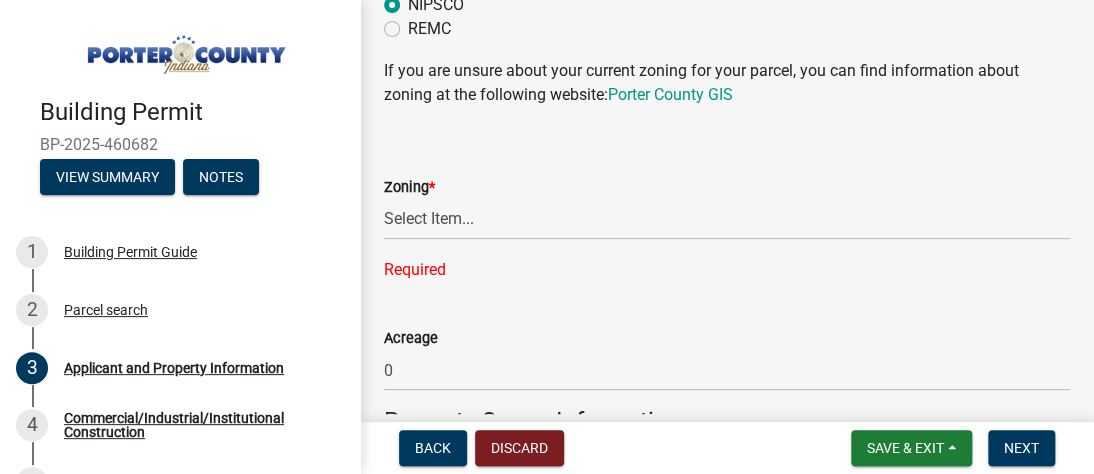 scroll, scrollTop: 1750, scrollLeft: 0, axis: vertical 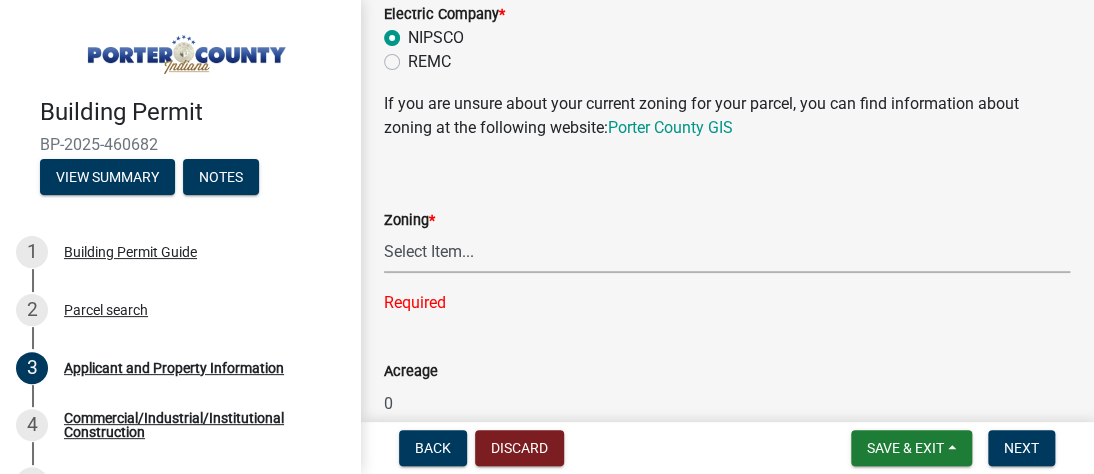 click on "Select Item...   A1   A2   CH   CM   CN   I1   I2   I3   IN   MP   OT   P1   P2   PUD   R1   R2   R3   R4   RL   RR" at bounding box center [727, 252] 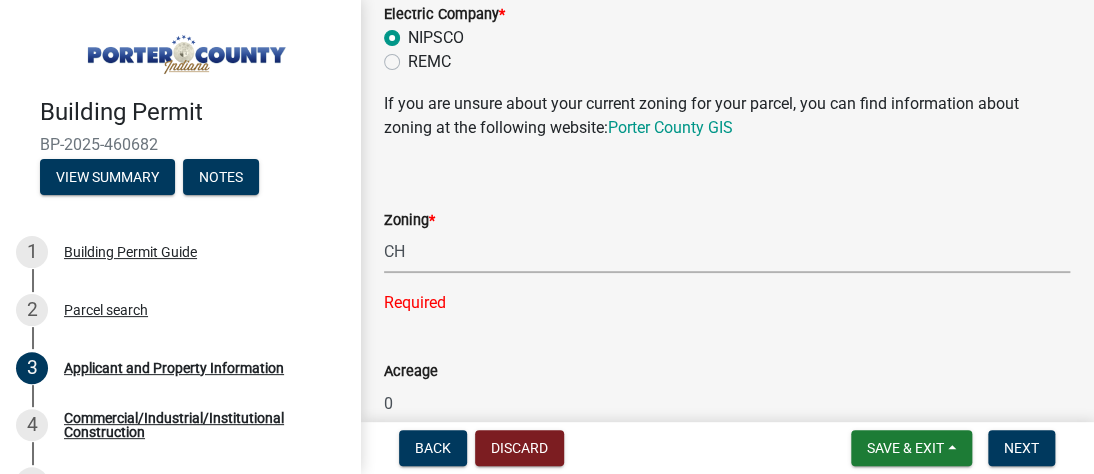 click on "Select Item...   A1   A2   CH   CM   CN   I1   I2   I3   IN   MP   OT   P1   P2   PUD   R1   R2   R3   R4   RL   RR" at bounding box center [727, 252] 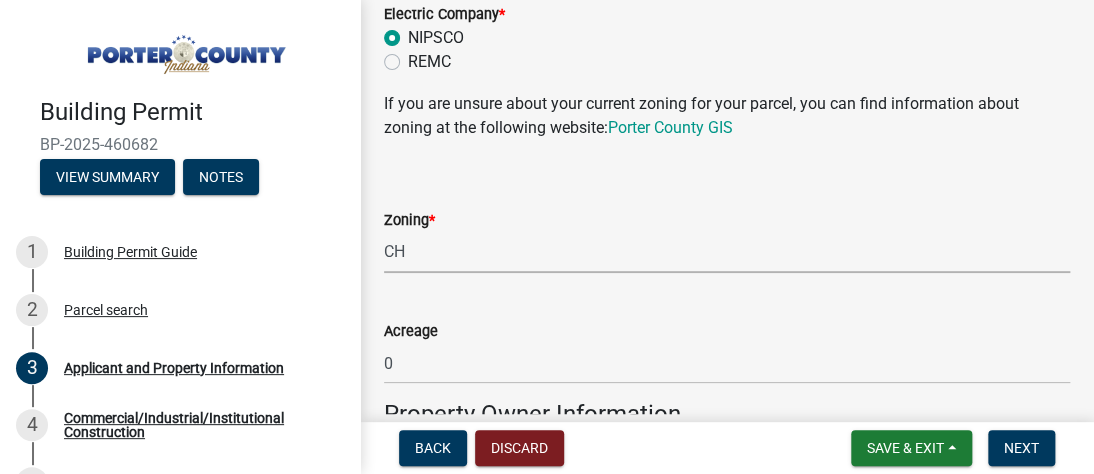 click on "Select Item...   A1   A2   CH   CM   CN   I1   I2   I3   IN   MP   OT   P1   P2   PUD   R1   R2   R3   R4   RL   RR" at bounding box center [727, 252] 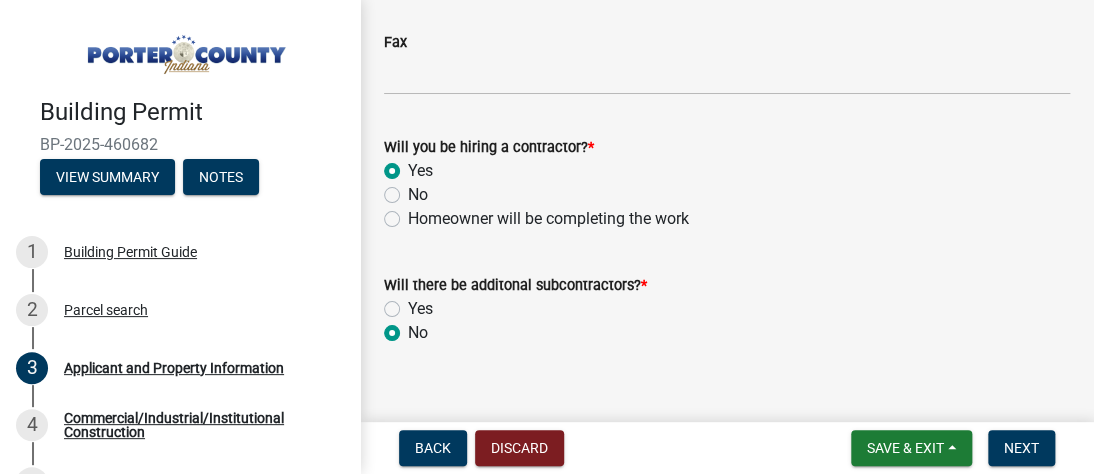 scroll, scrollTop: 3338, scrollLeft: 0, axis: vertical 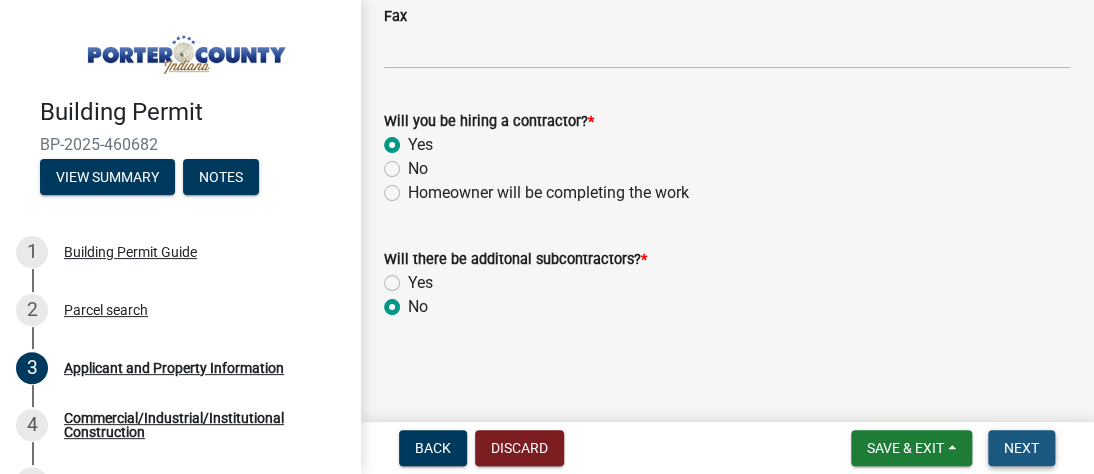click on "Next" at bounding box center (1021, 448) 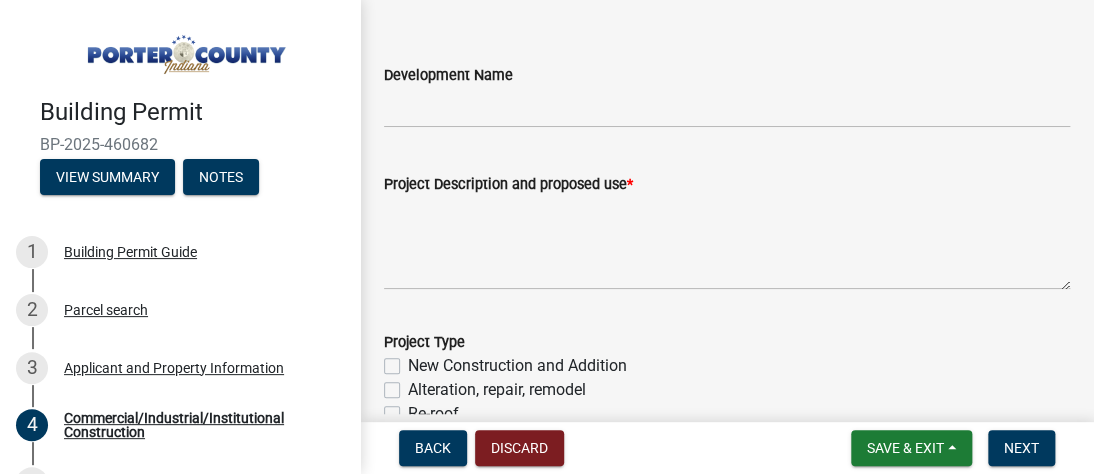 scroll, scrollTop: 150, scrollLeft: 0, axis: vertical 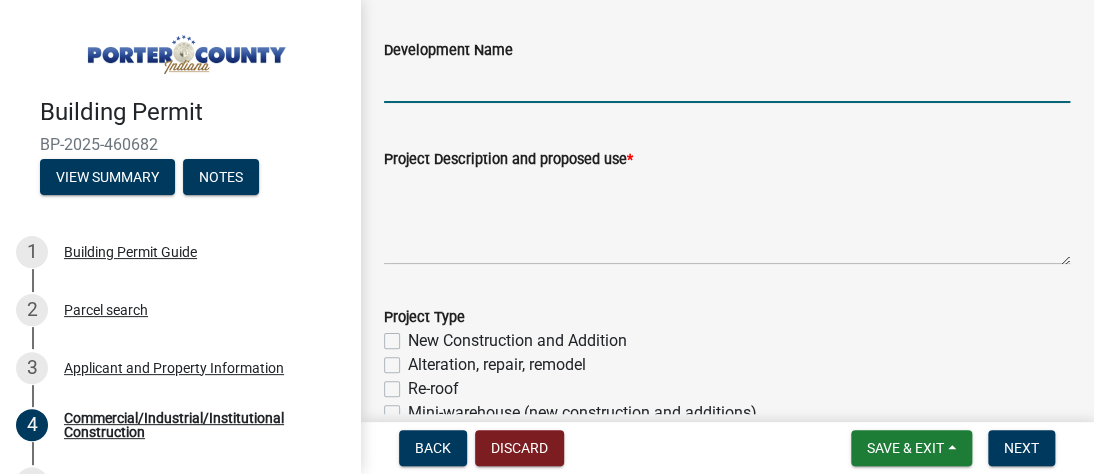 click on "Development Name" at bounding box center (727, 82) 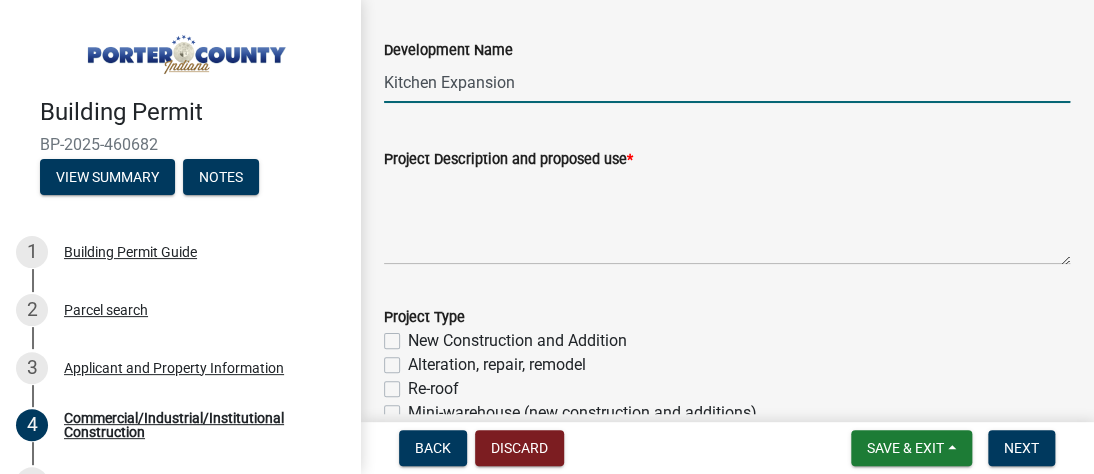 type on "Kitchen Expansion" 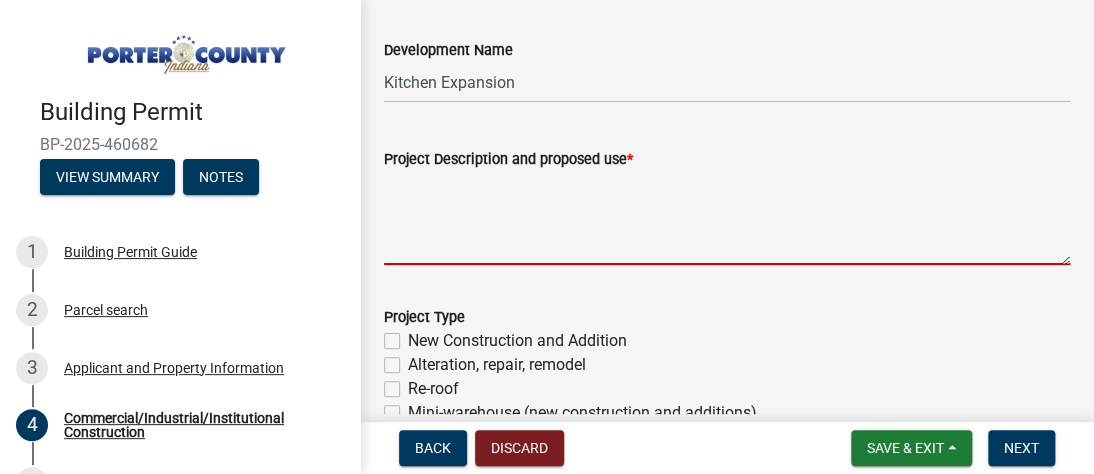 click on "Project Description and proposed use  *" at bounding box center (727, 218) 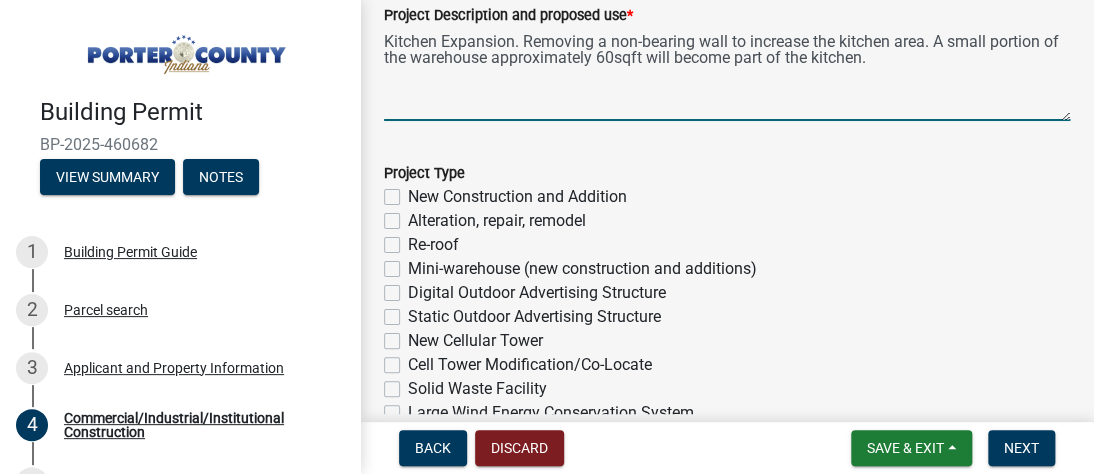 scroll, scrollTop: 300, scrollLeft: 0, axis: vertical 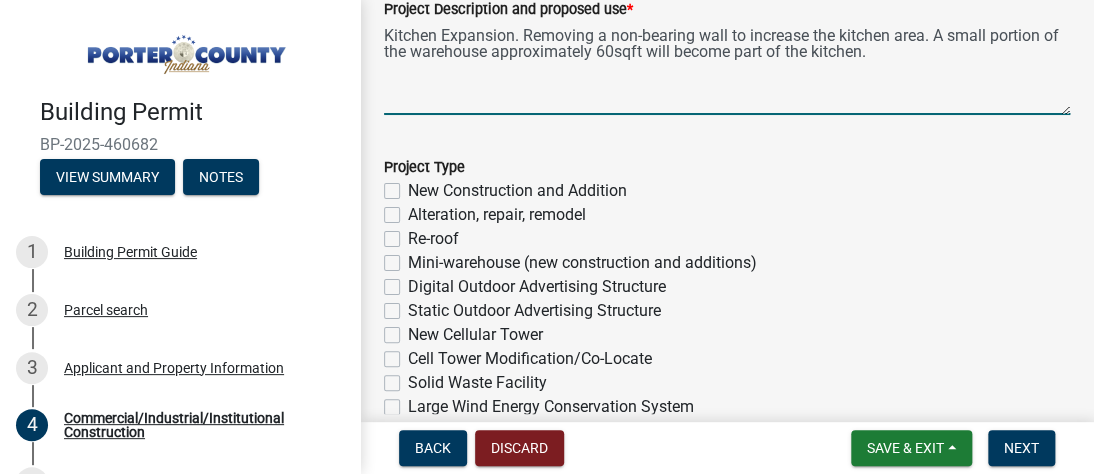type on "Kitchen Expansion. Removing a non-bearing wall to increase the kitchen area. A small portion of the warehouse approximately 60sqft will become part of the kitchen." 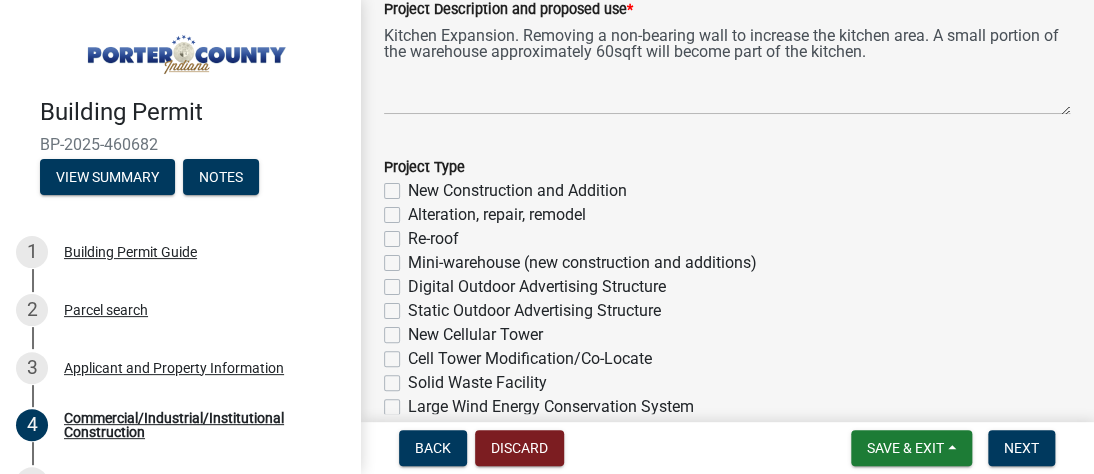 click on "Alteration, repair, remodel" 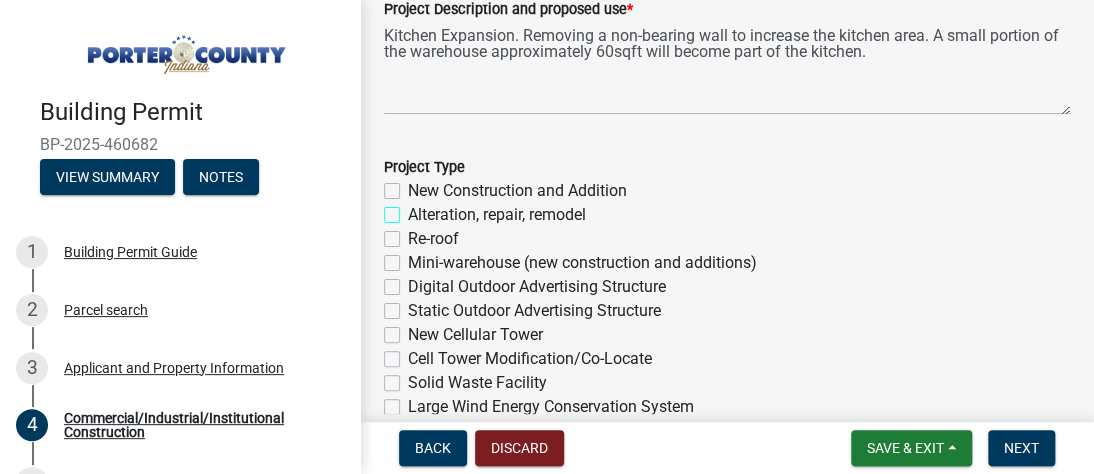 click on "Alteration, repair, remodel" at bounding box center (414, 209) 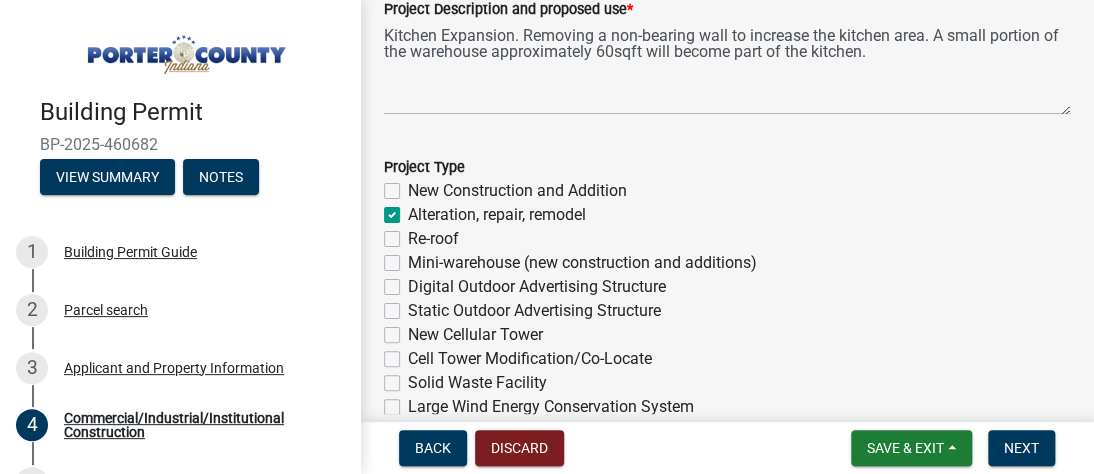 checkbox on "false" 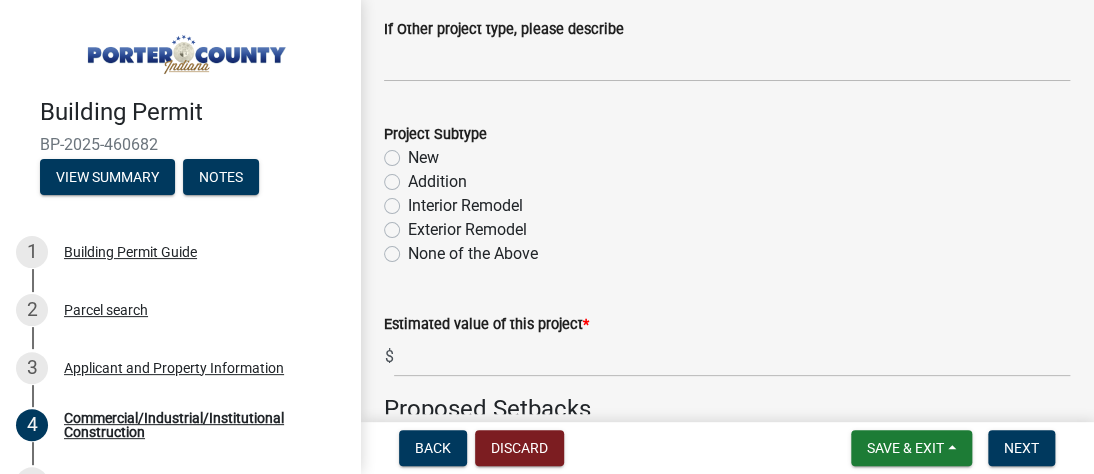 scroll, scrollTop: 875, scrollLeft: 0, axis: vertical 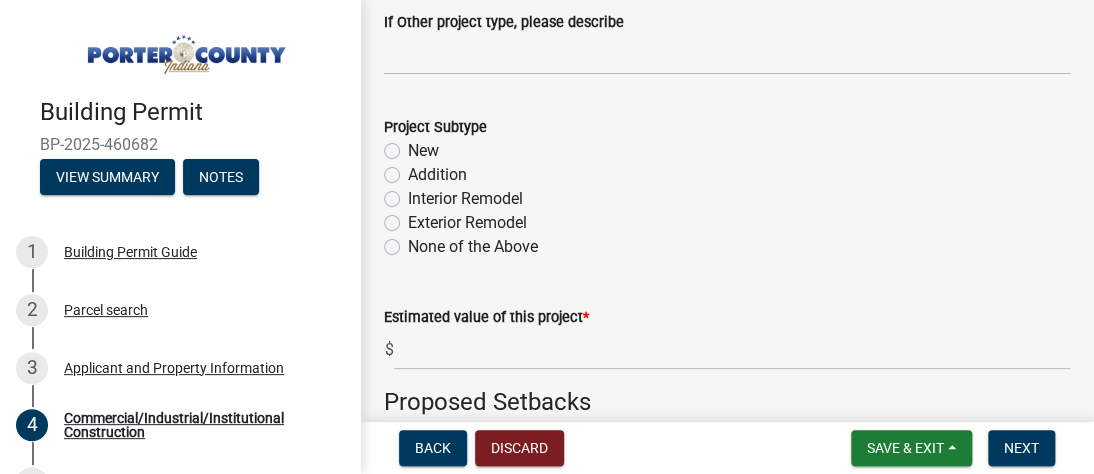 click on "Interior Remodel" 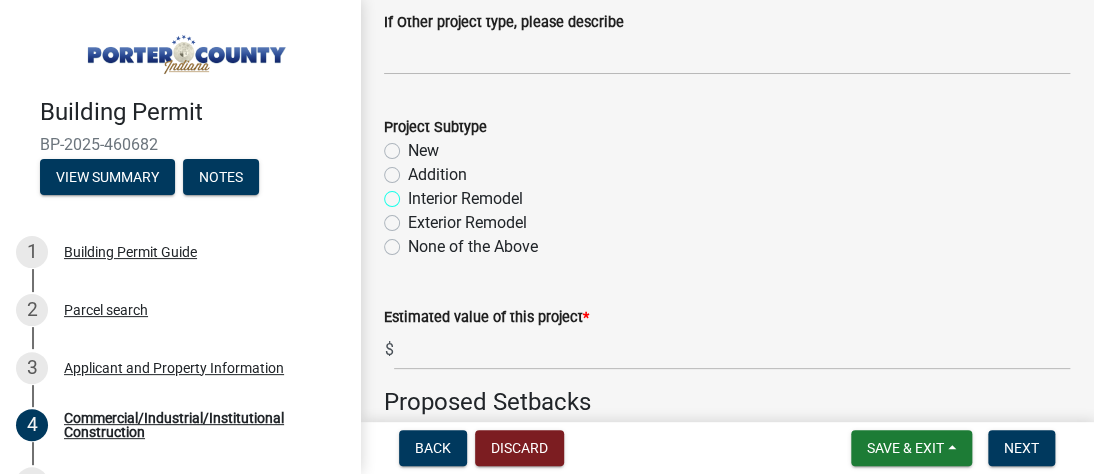 click on "Interior Remodel" at bounding box center [414, 193] 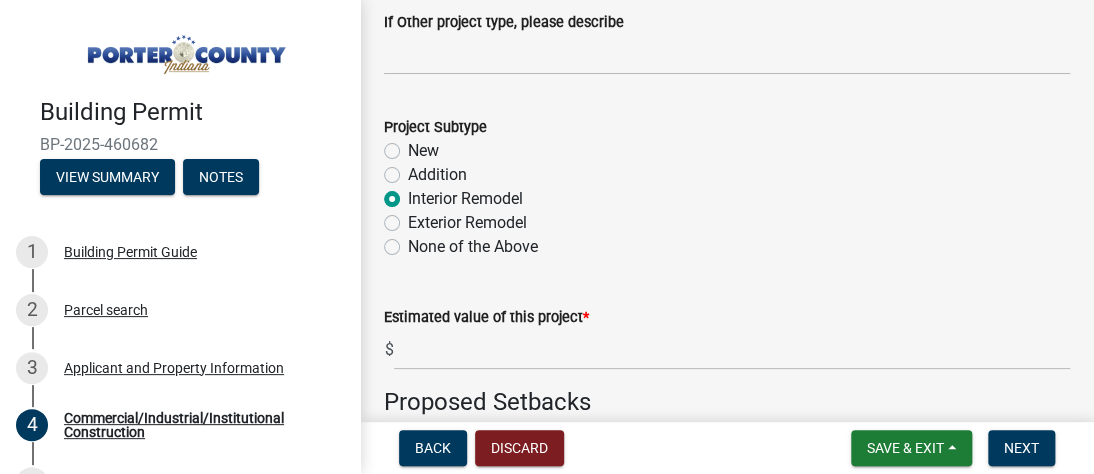 radio on "true" 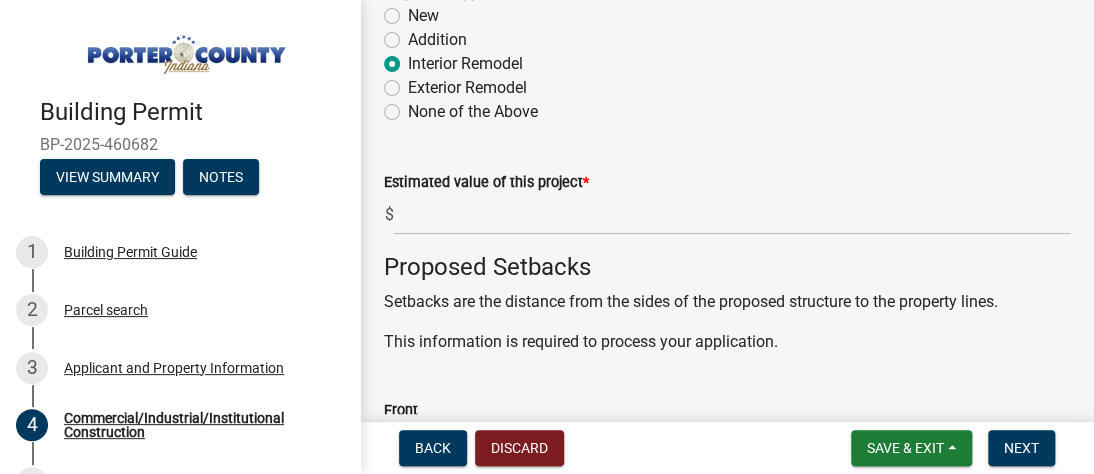 scroll, scrollTop: 1024, scrollLeft: 0, axis: vertical 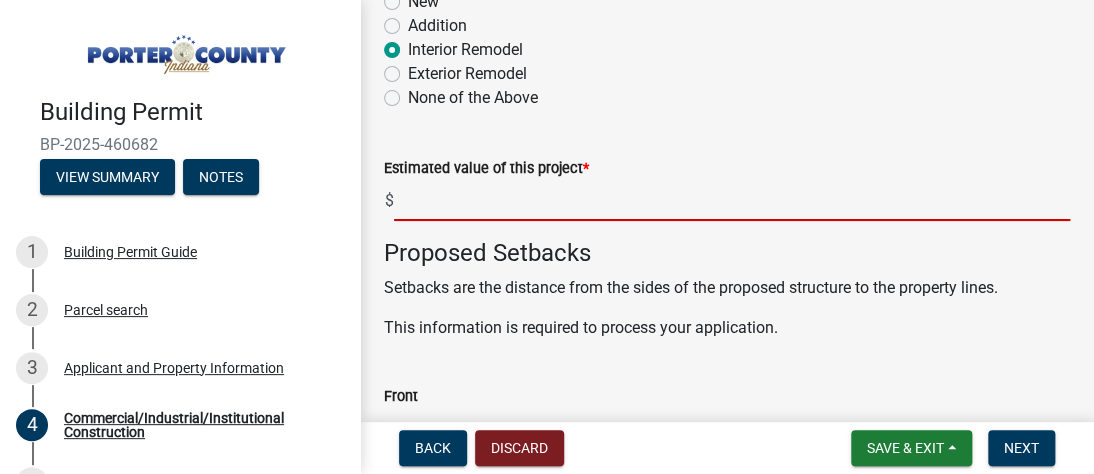 click 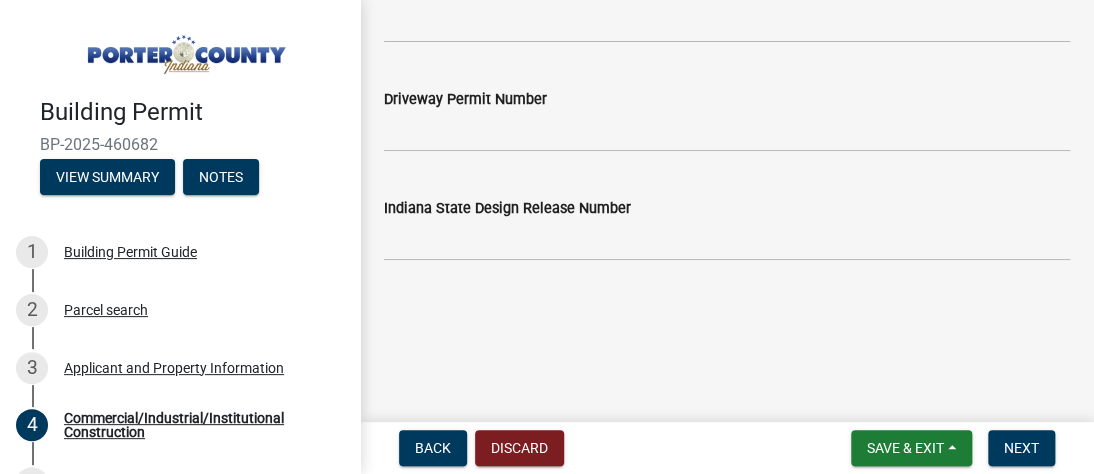 scroll, scrollTop: 4200, scrollLeft: 0, axis: vertical 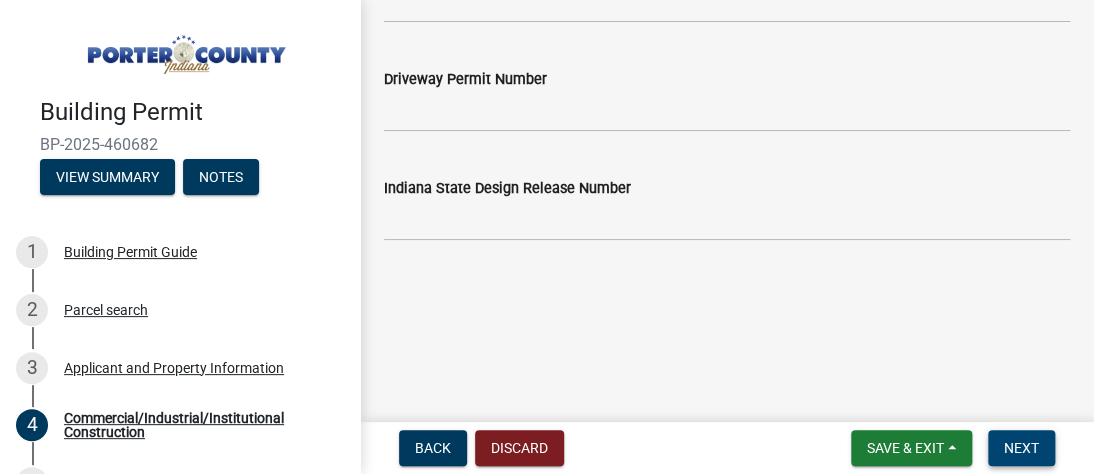 type on "9068.57" 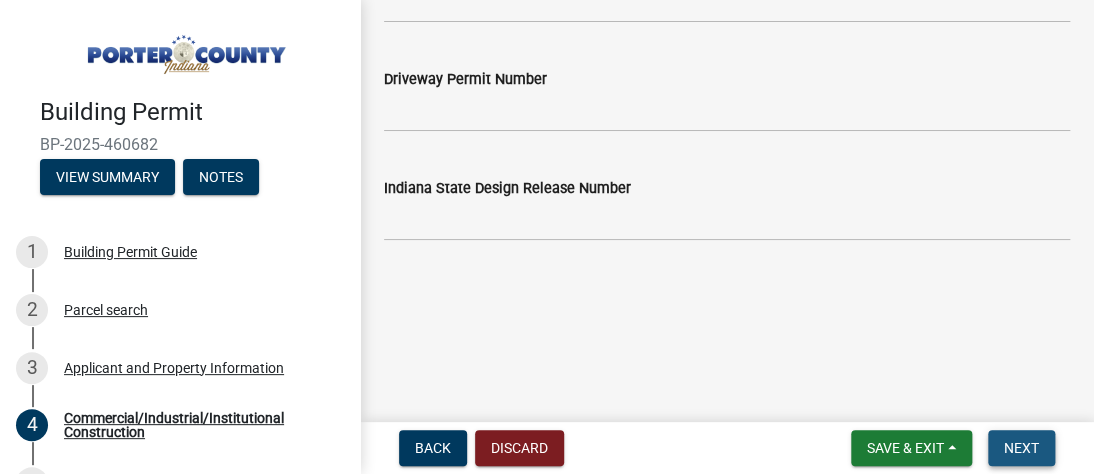 click on "Next" at bounding box center (1021, 448) 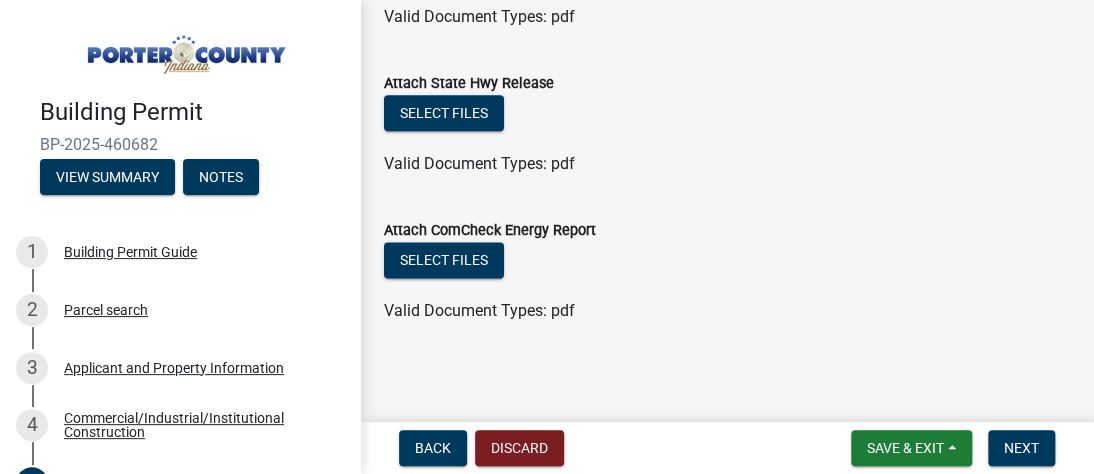 scroll, scrollTop: 804, scrollLeft: 0, axis: vertical 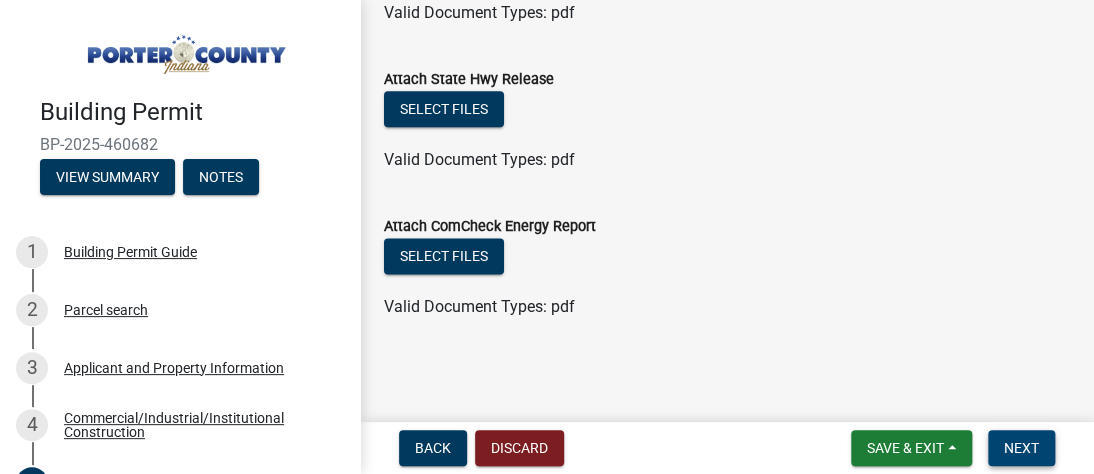click on "Next" at bounding box center (1021, 448) 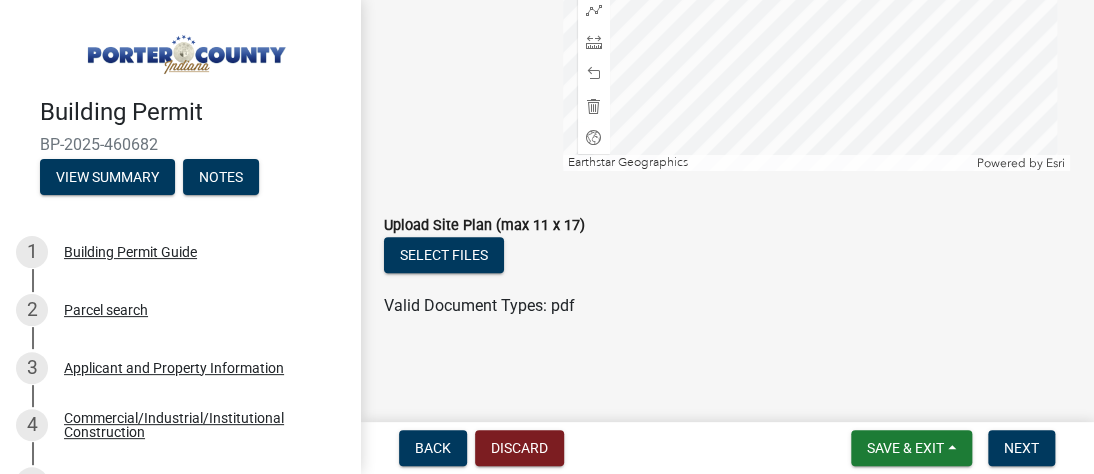 scroll, scrollTop: 664, scrollLeft: 0, axis: vertical 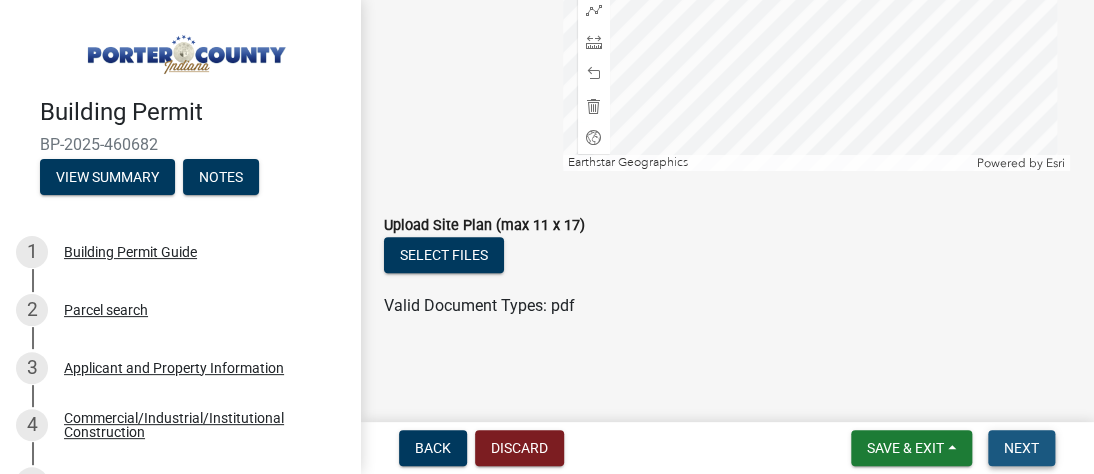 click on "Next" at bounding box center [1021, 448] 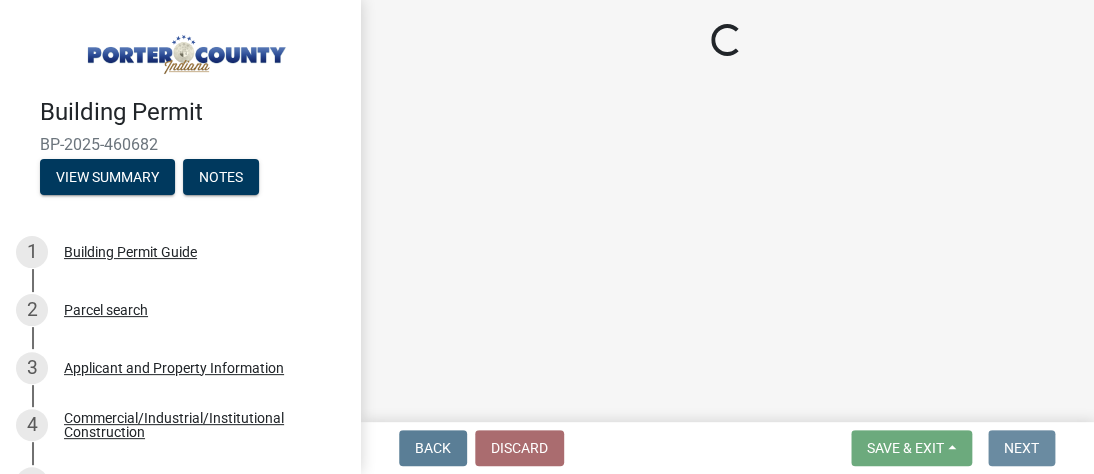 scroll, scrollTop: 0, scrollLeft: 0, axis: both 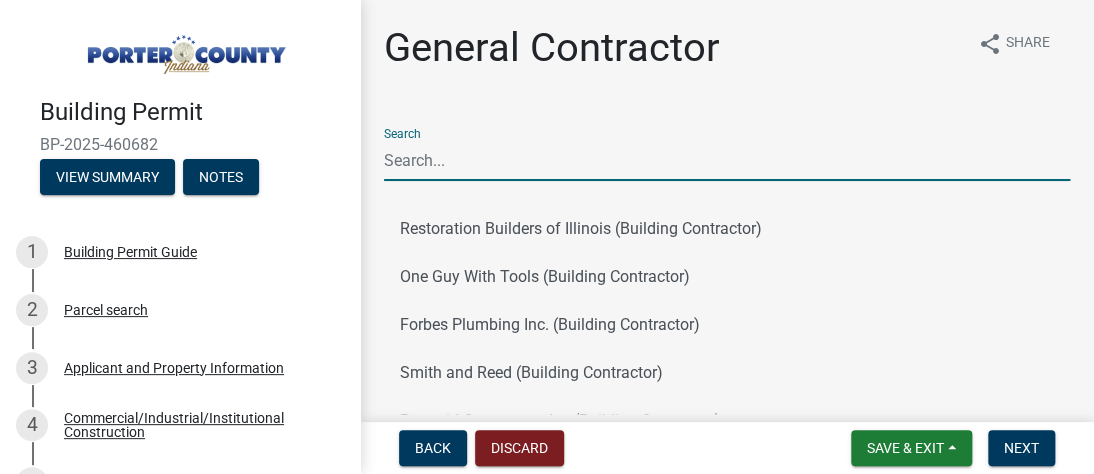 click on "Search" at bounding box center [727, 160] 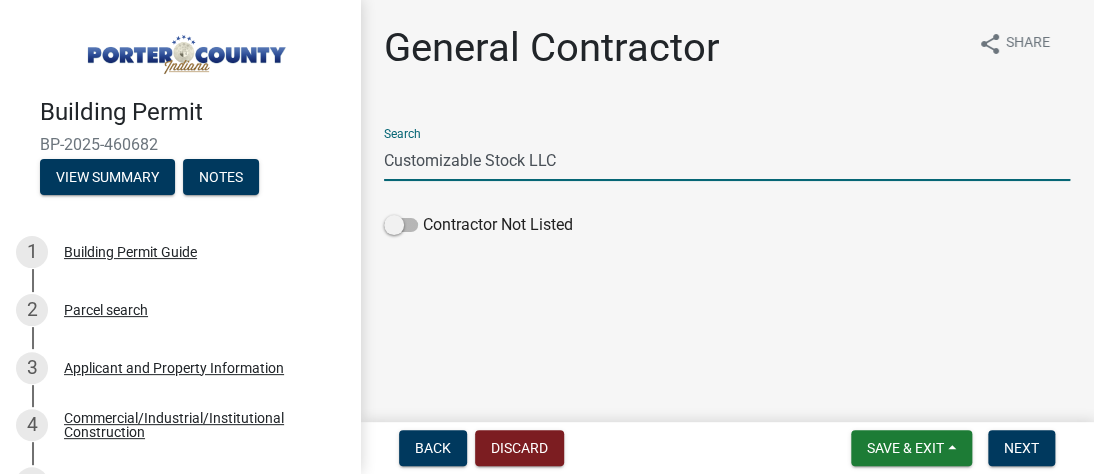 type on "Customizable Stock LLC" 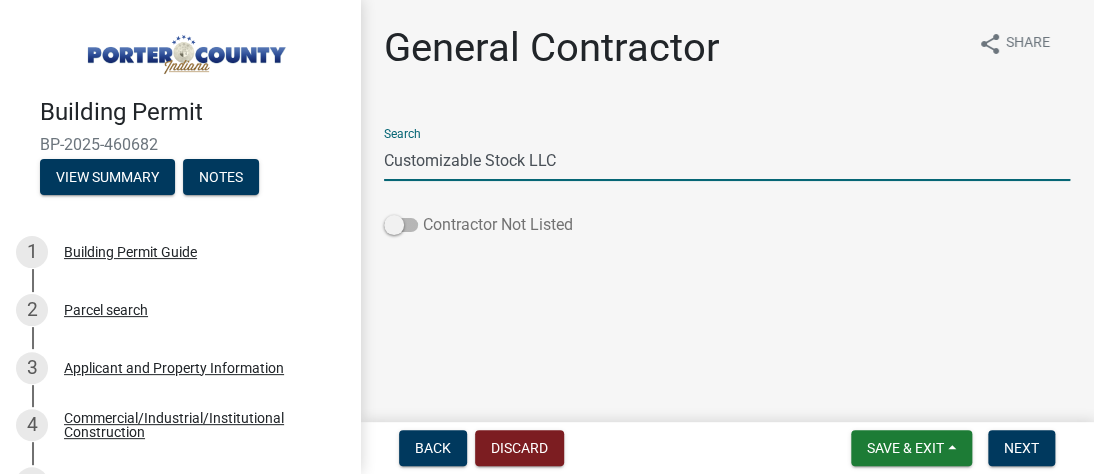 click 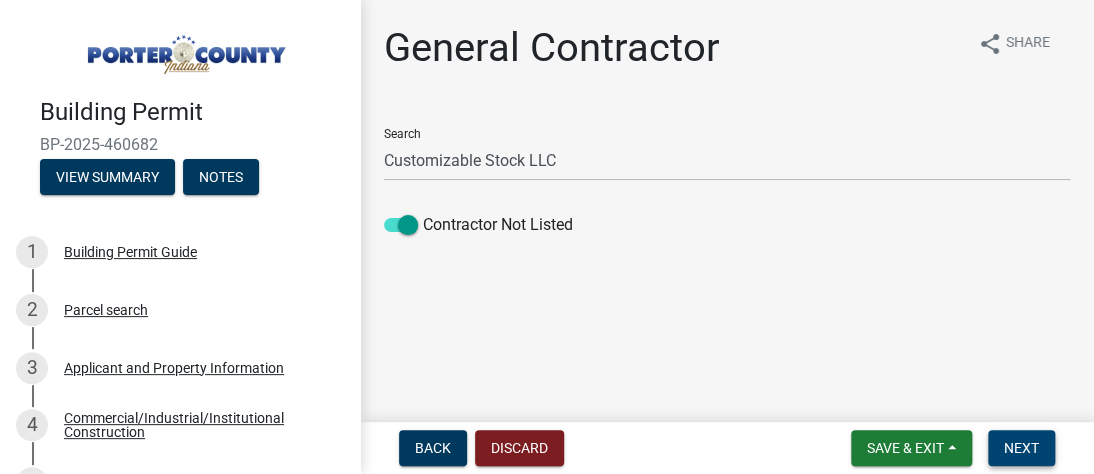 click on "Next" at bounding box center (1021, 448) 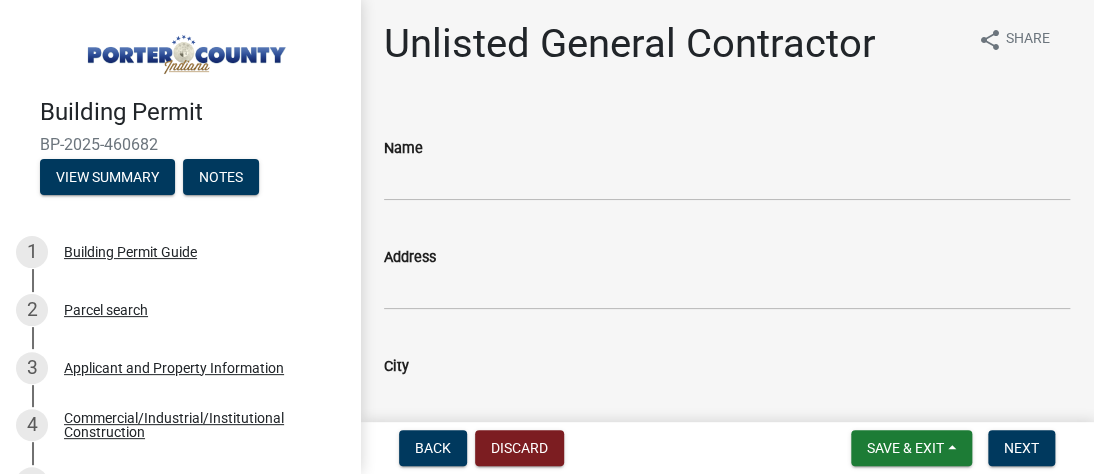 scroll, scrollTop: 0, scrollLeft: 0, axis: both 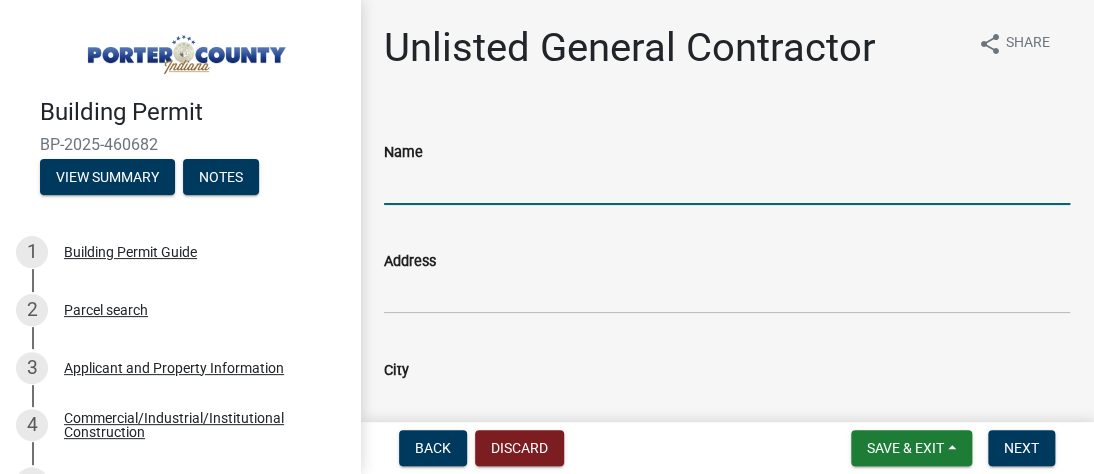 click on "Name" at bounding box center (727, 184) 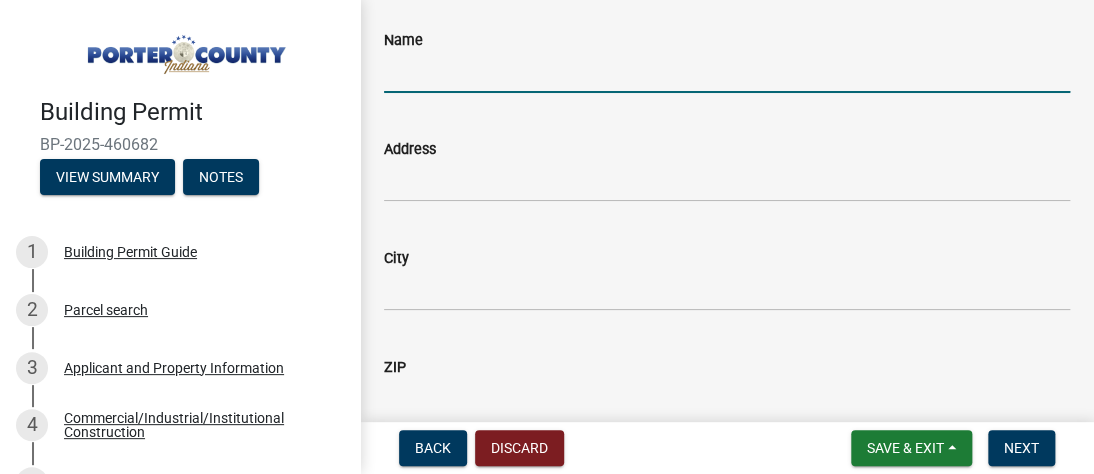 scroll, scrollTop: 38, scrollLeft: 0, axis: vertical 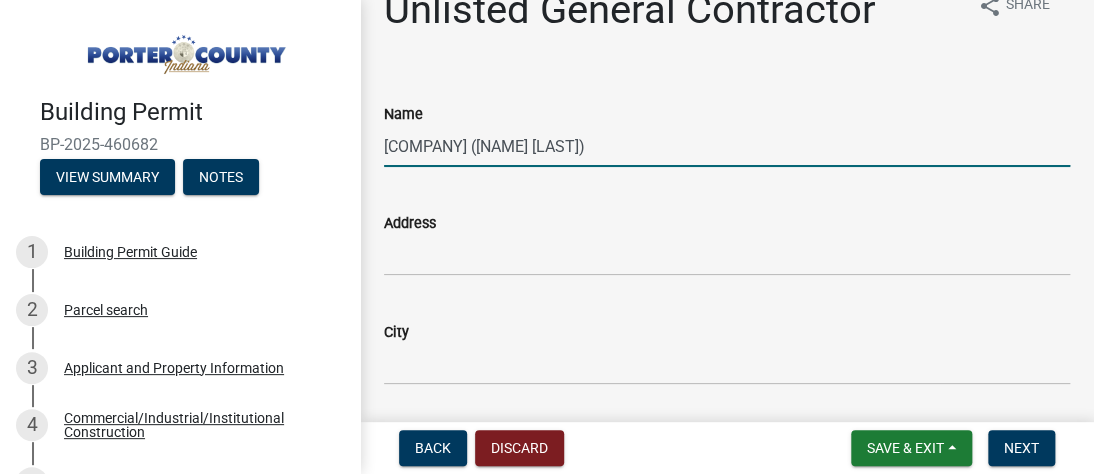 type on "[COMPANY] ([NAME] [LAST])" 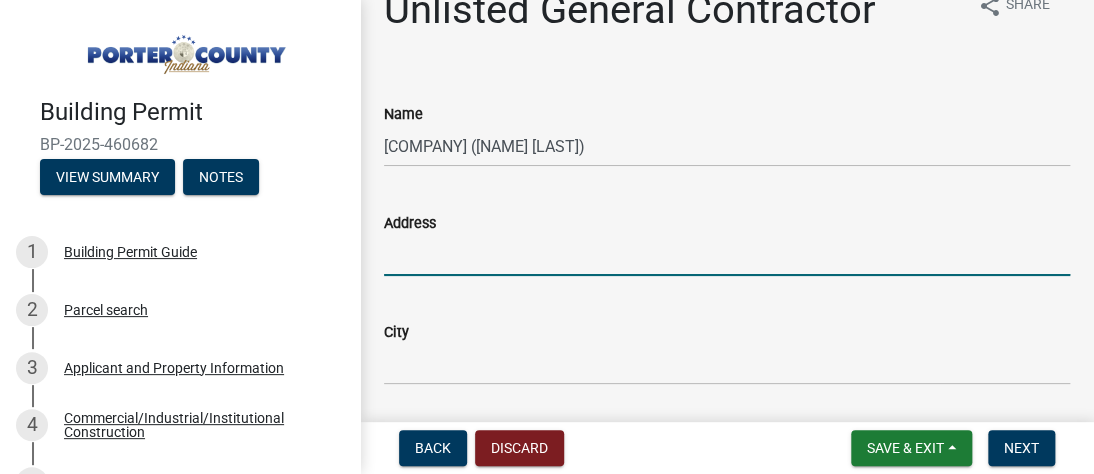 click on "Address" at bounding box center (727, 255) 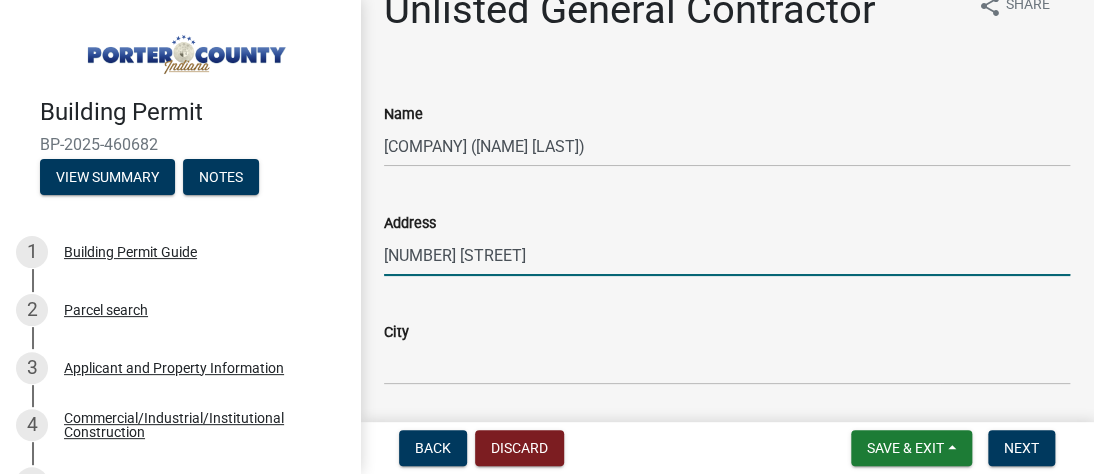 type on "[NUMBER] [STREET]" 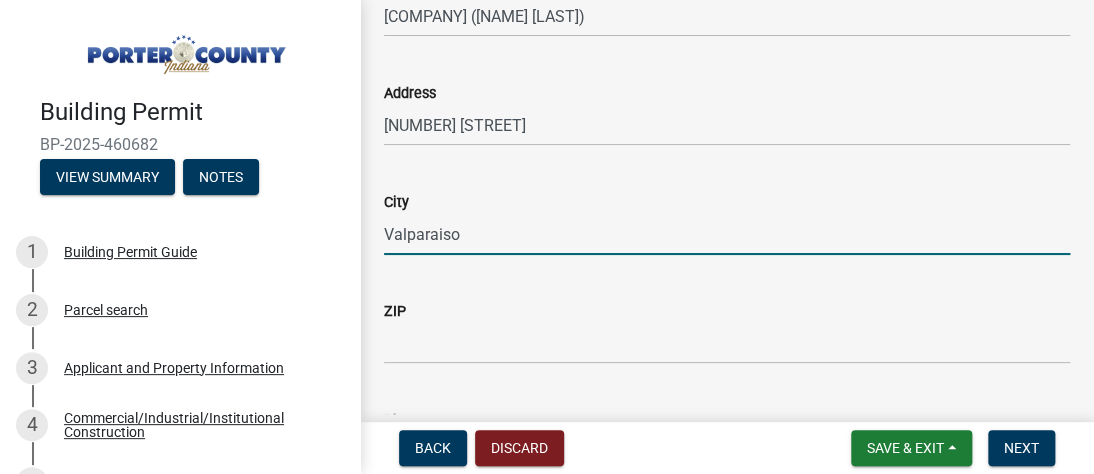 scroll, scrollTop: 213, scrollLeft: 0, axis: vertical 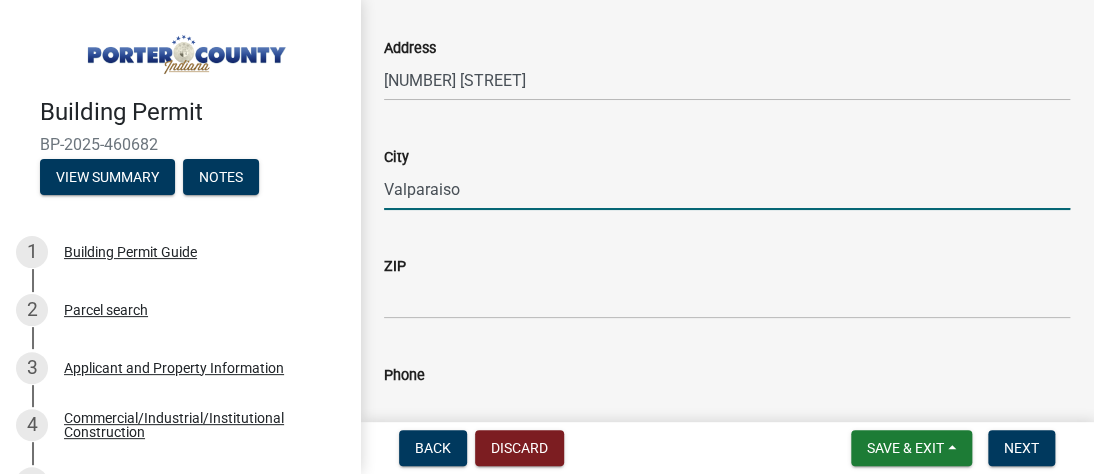 type on "Valparaiso" 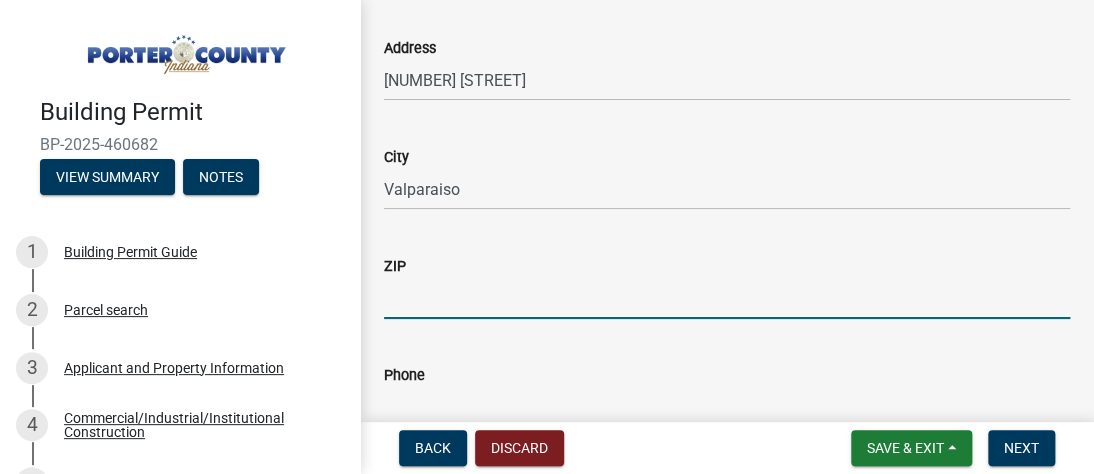 click on "ZIP" at bounding box center [727, 298] 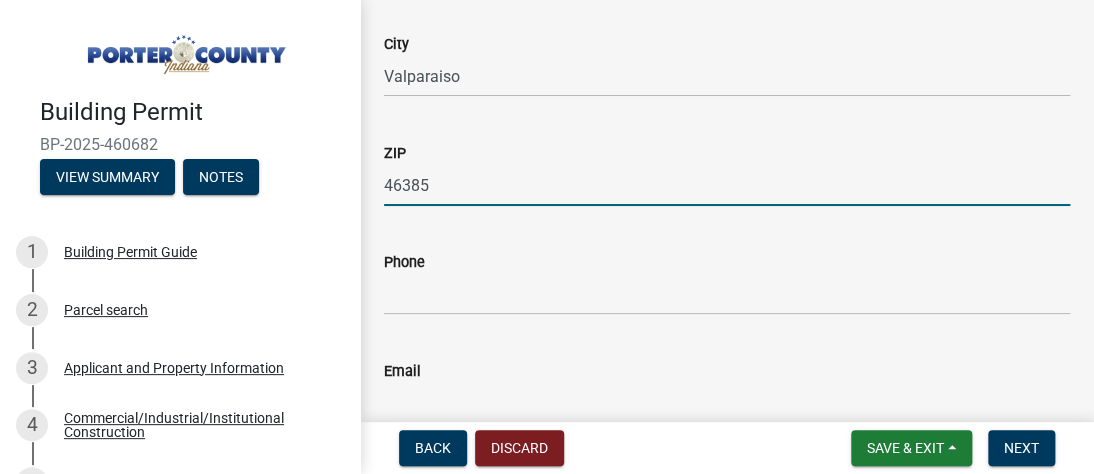 scroll, scrollTop: 363, scrollLeft: 0, axis: vertical 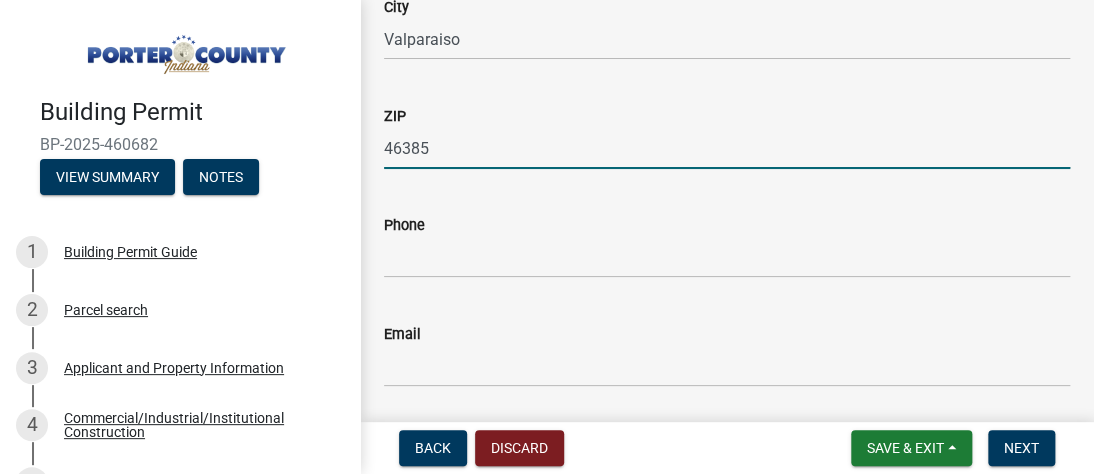 type on "46385" 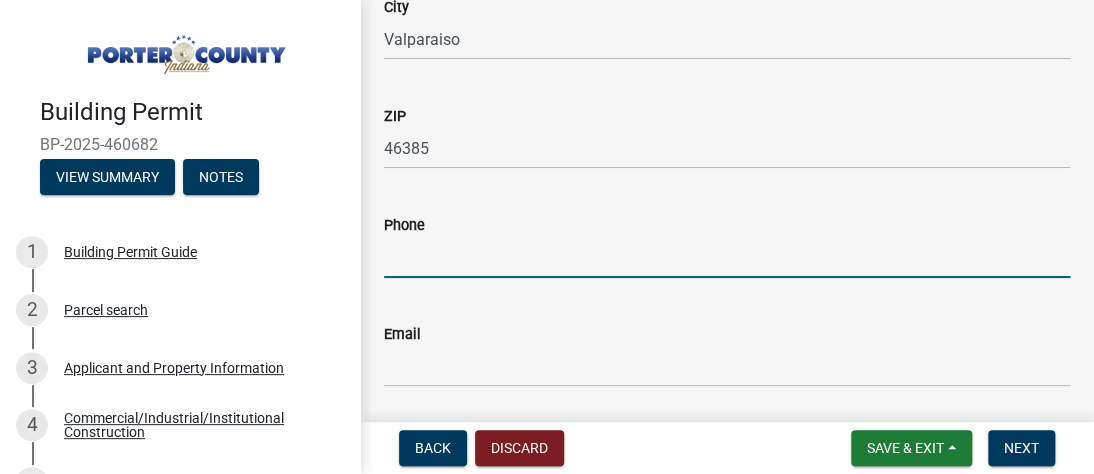 click on "Phone" at bounding box center [727, 257] 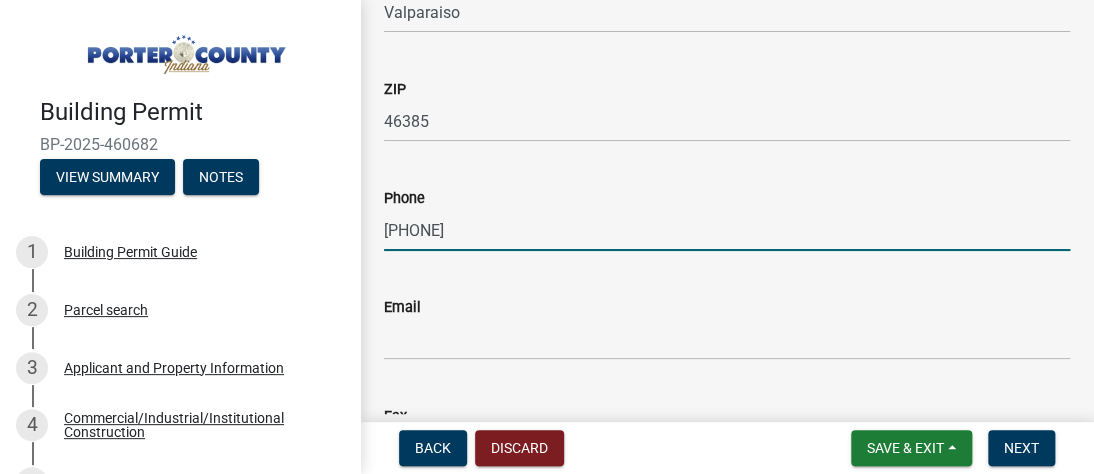 scroll, scrollTop: 513, scrollLeft: 0, axis: vertical 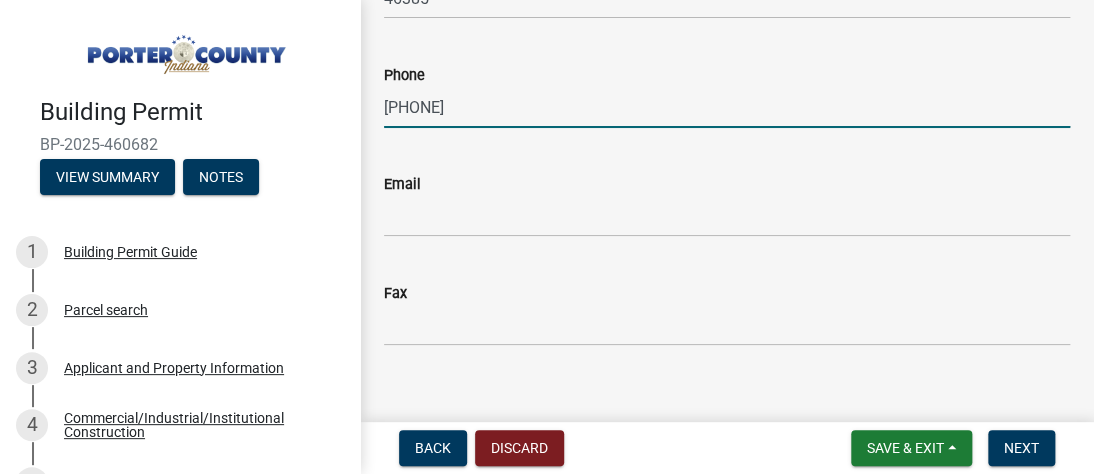 type on "[PHONE]" 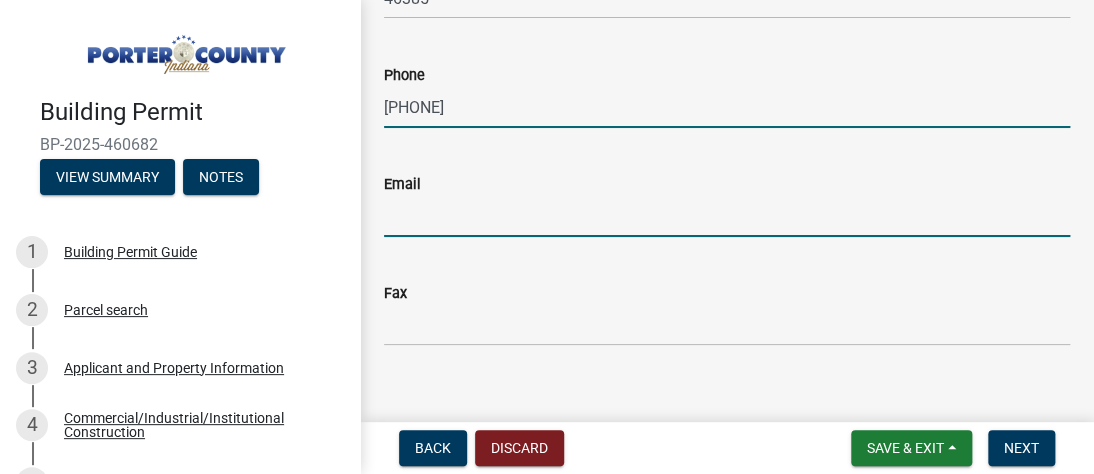 click on "Email" at bounding box center [727, 216] 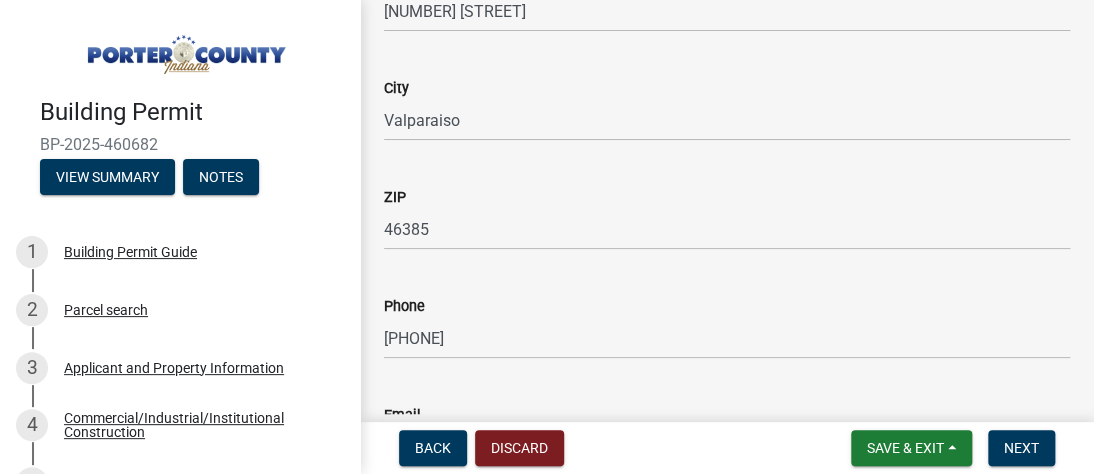 scroll, scrollTop: 213, scrollLeft: 0, axis: vertical 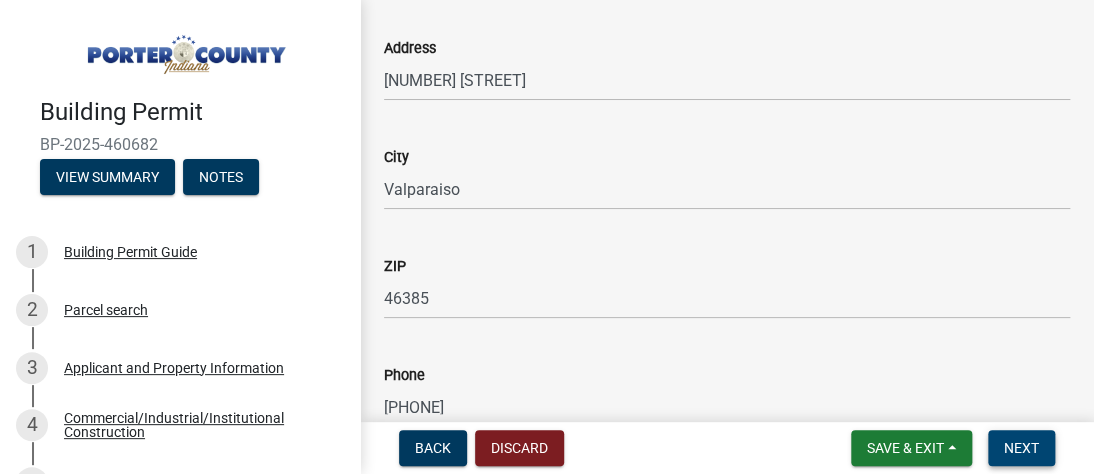 type on "[WORD]@[COMPANY].[TLD]" 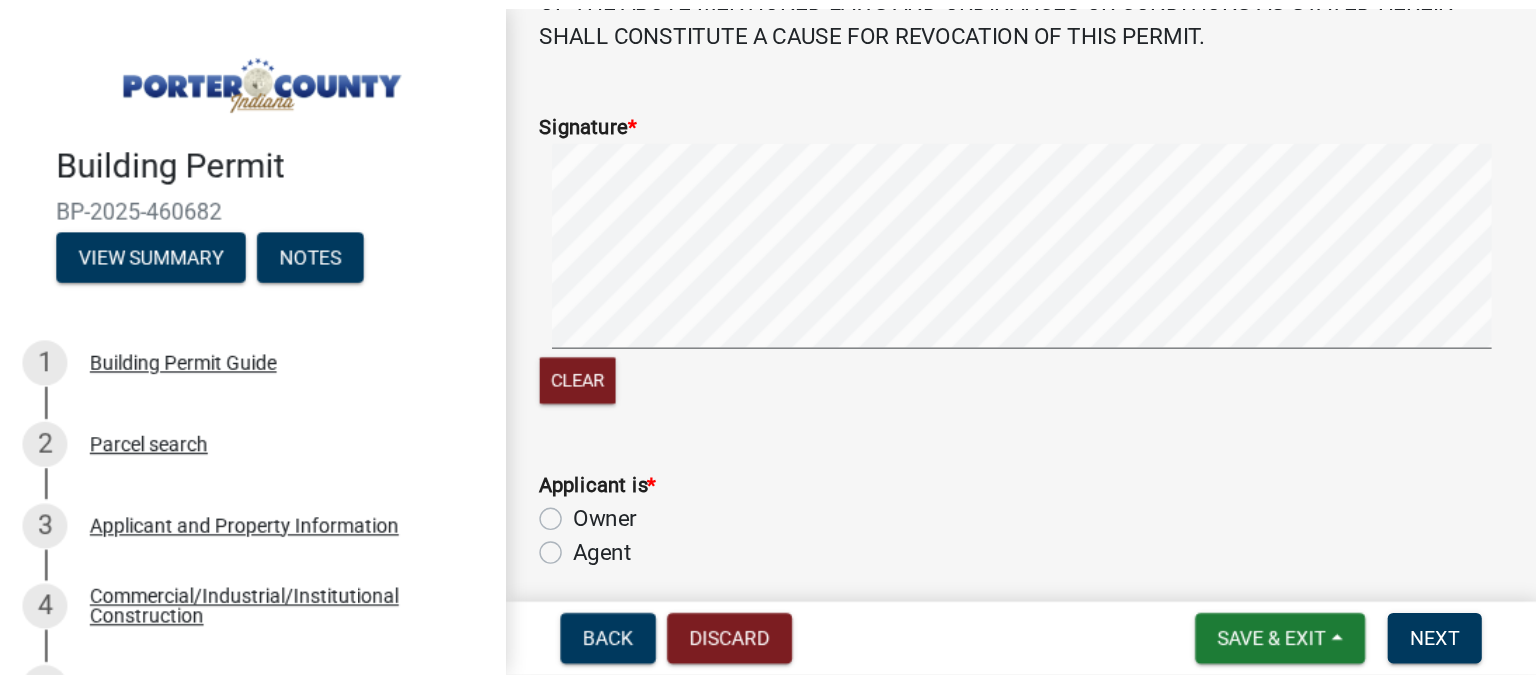 scroll, scrollTop: 275, scrollLeft: 0, axis: vertical 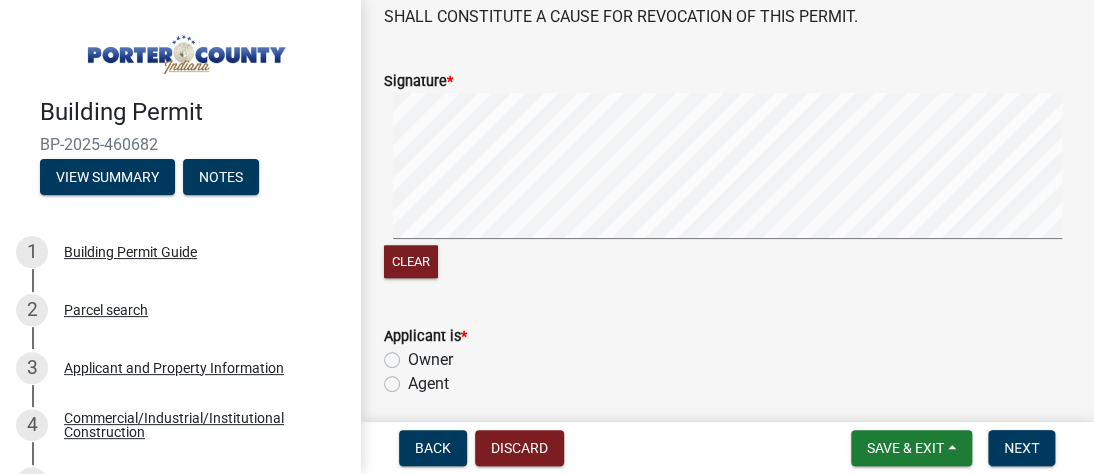 click on "Signature  *" 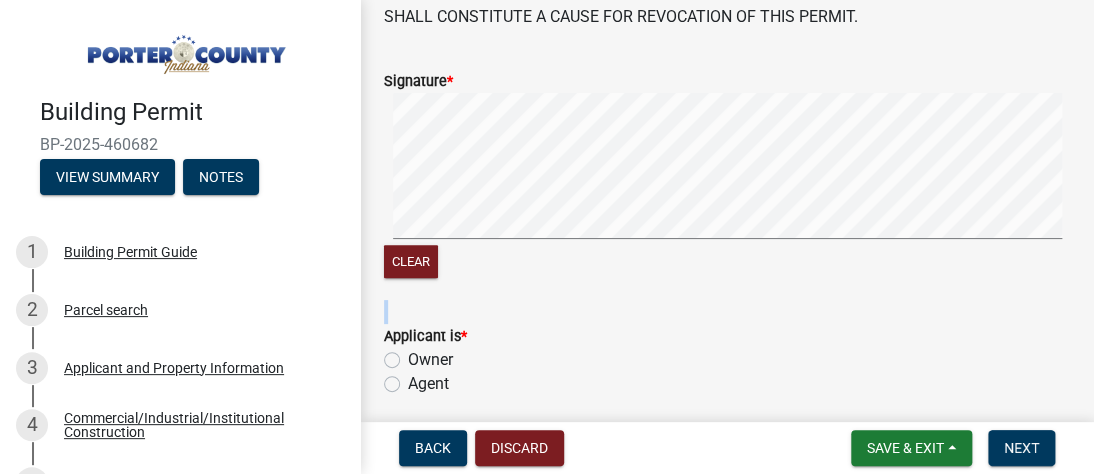 click on "Signature  *  Clear" 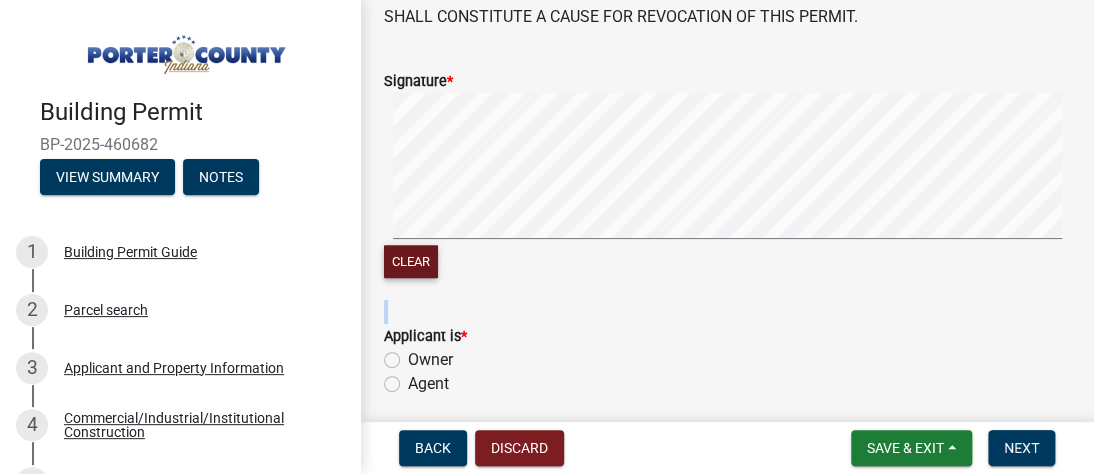 click on "Clear" 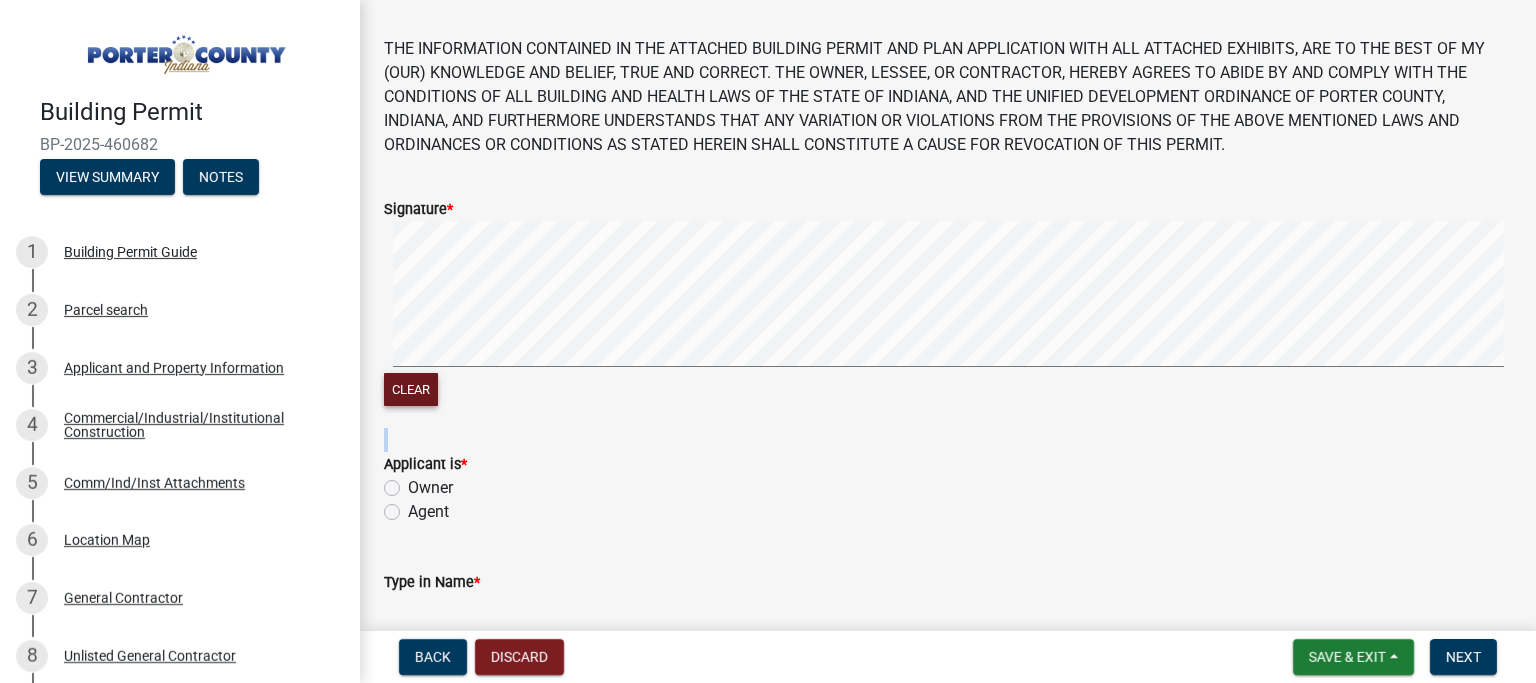 scroll, scrollTop: 0, scrollLeft: 0, axis: both 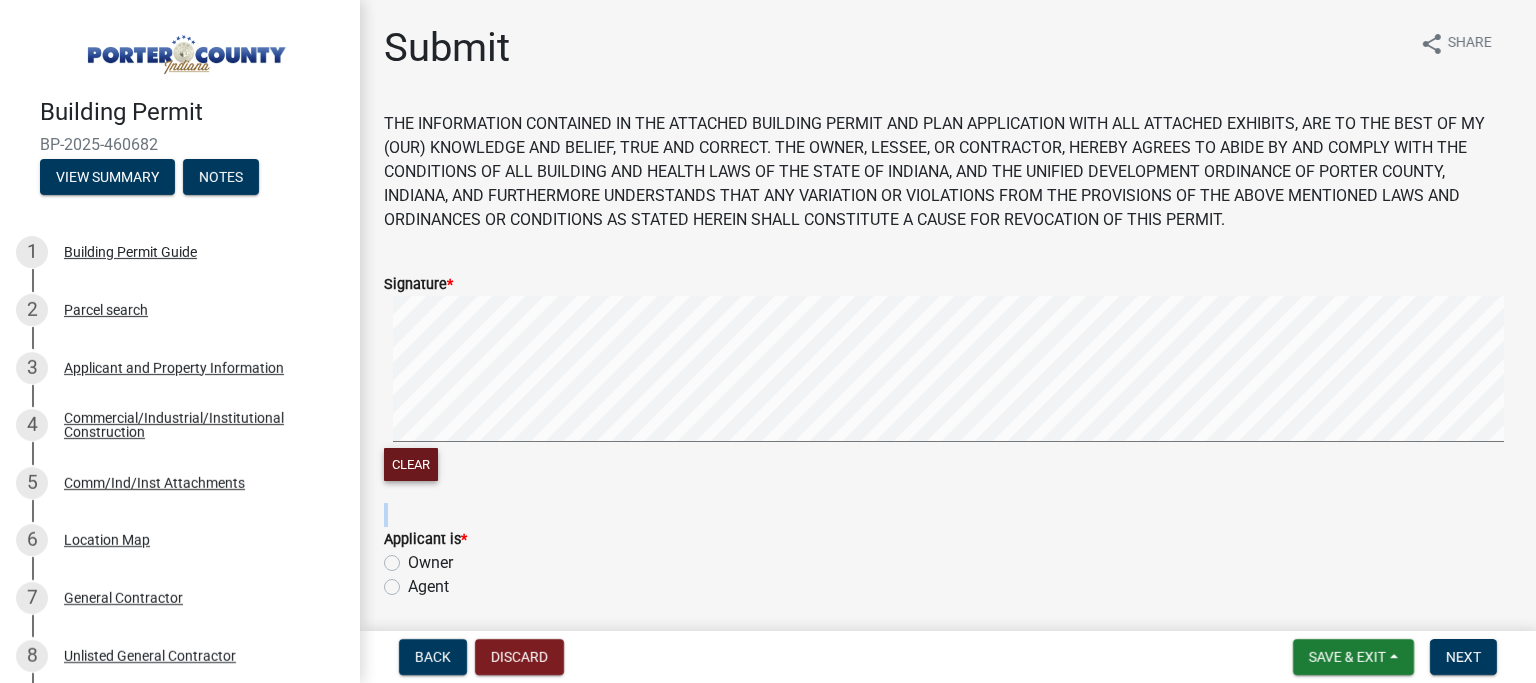 click on "Clear" 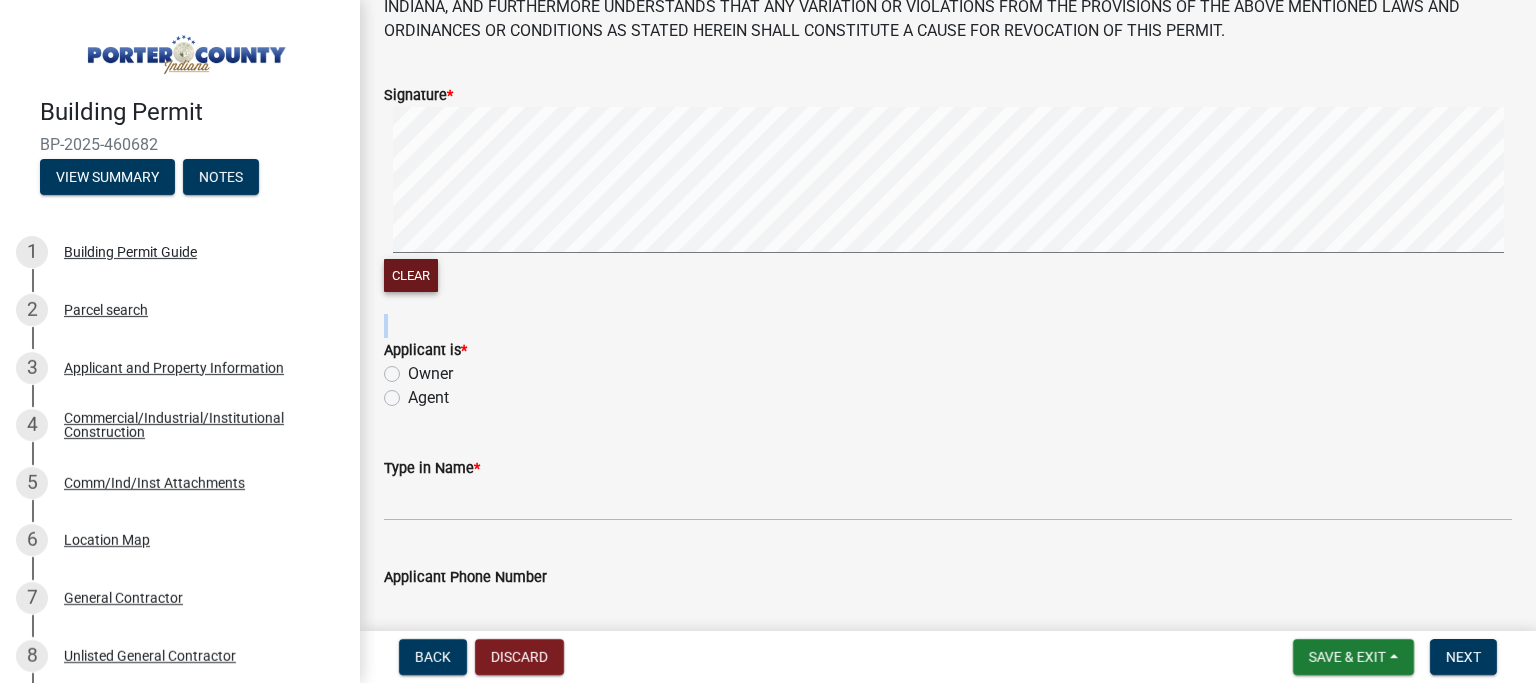 scroll, scrollTop: 175, scrollLeft: 0, axis: vertical 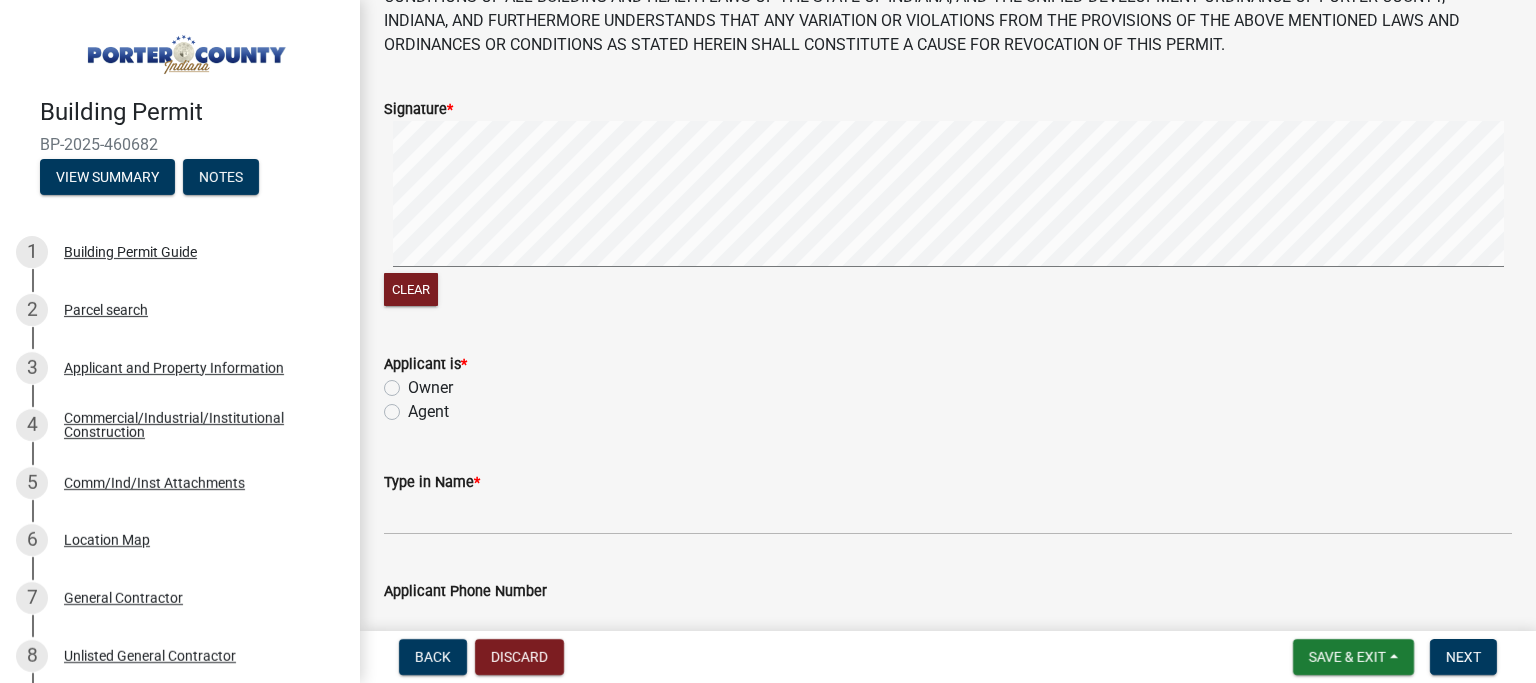 click on "Owner" 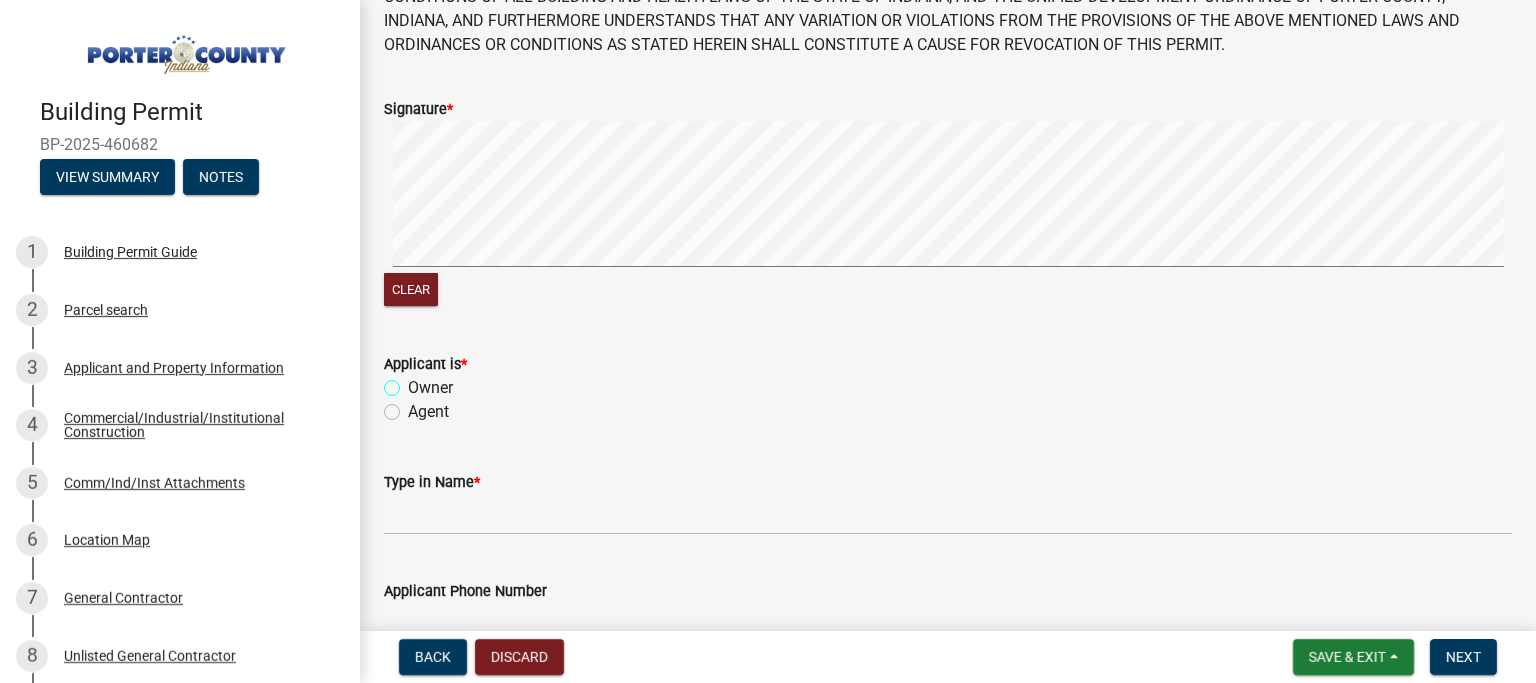 click on "Owner" at bounding box center [414, 382] 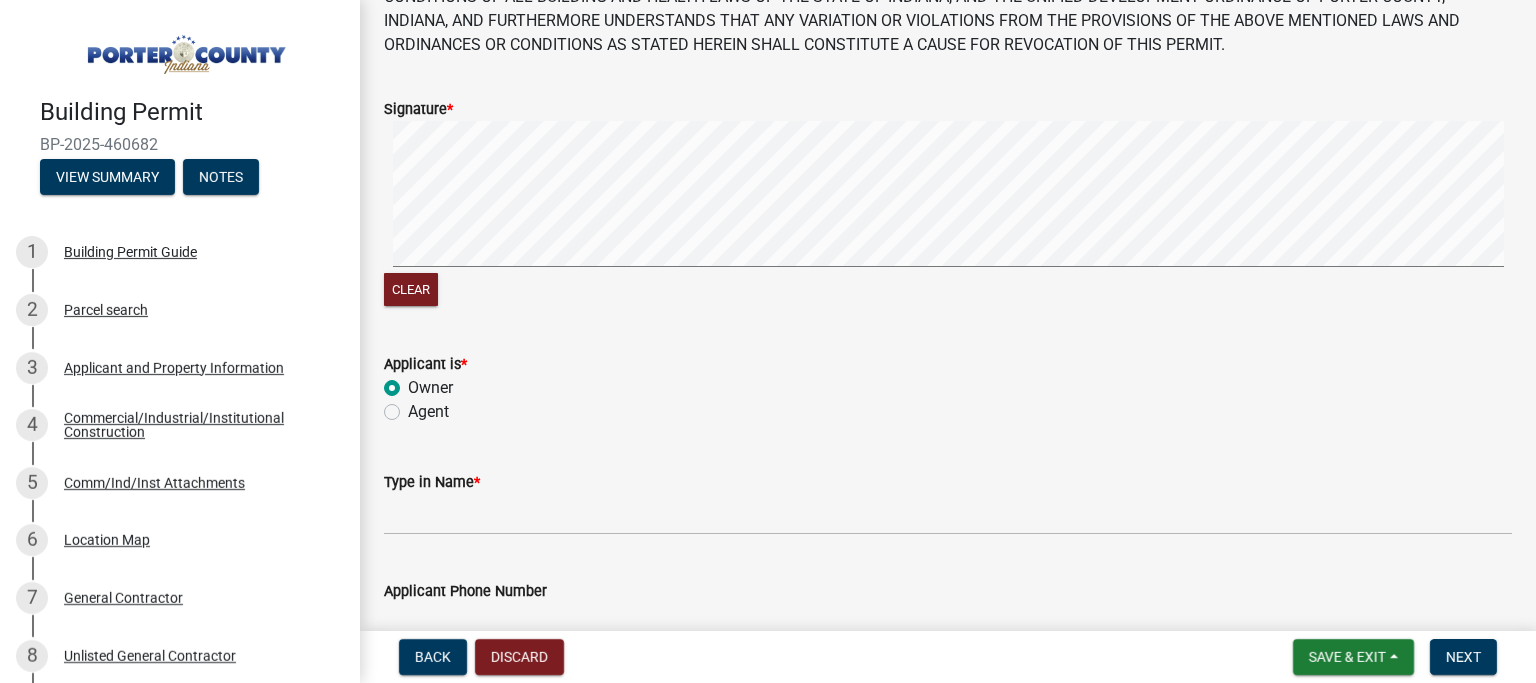radio on "true" 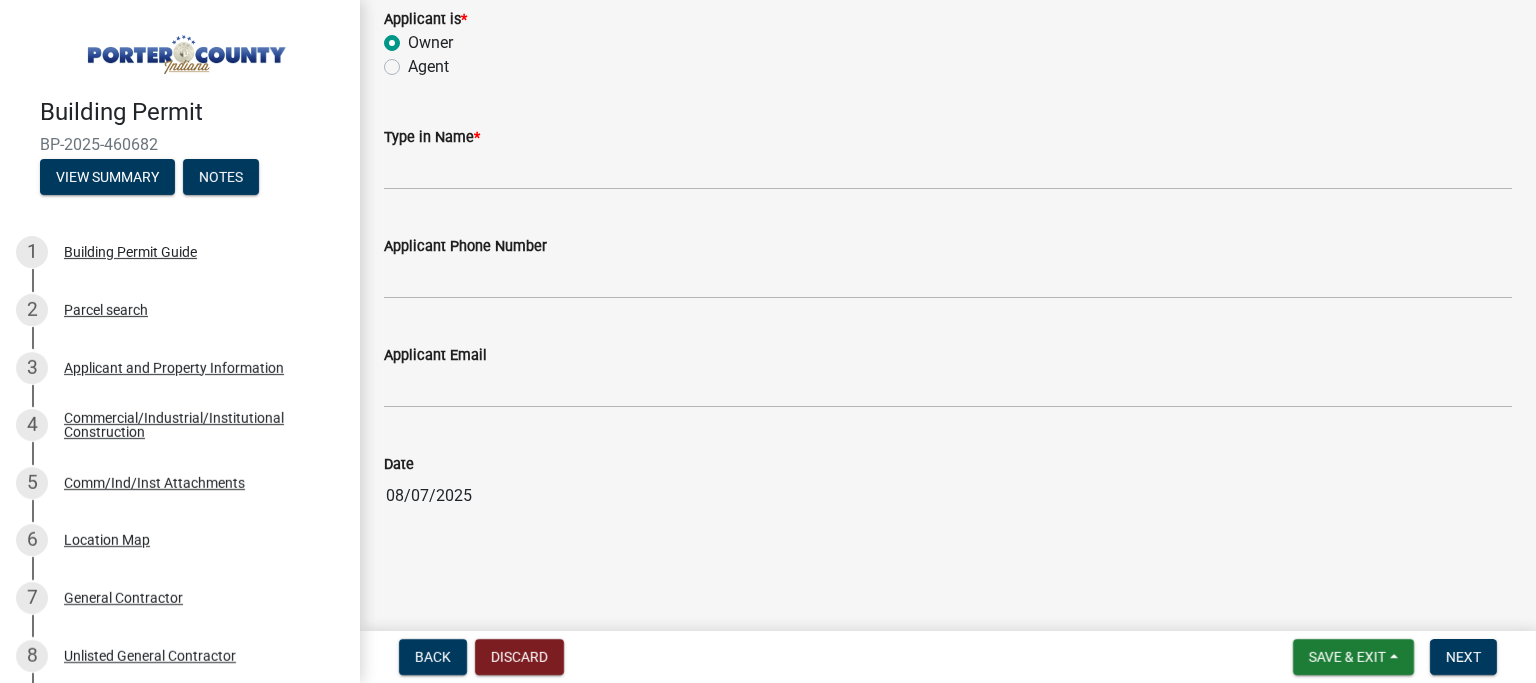 scroll, scrollTop: 522, scrollLeft: 0, axis: vertical 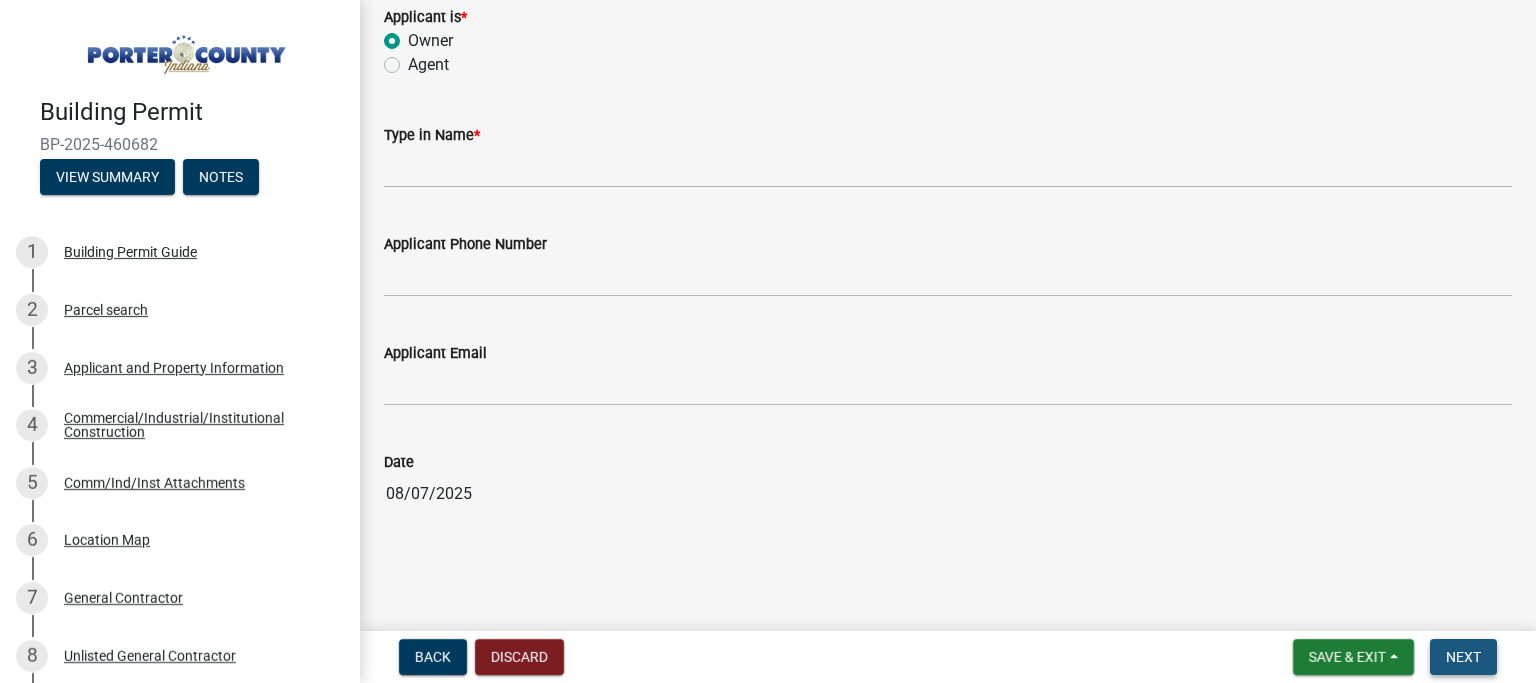 click on "Next" at bounding box center (1463, 657) 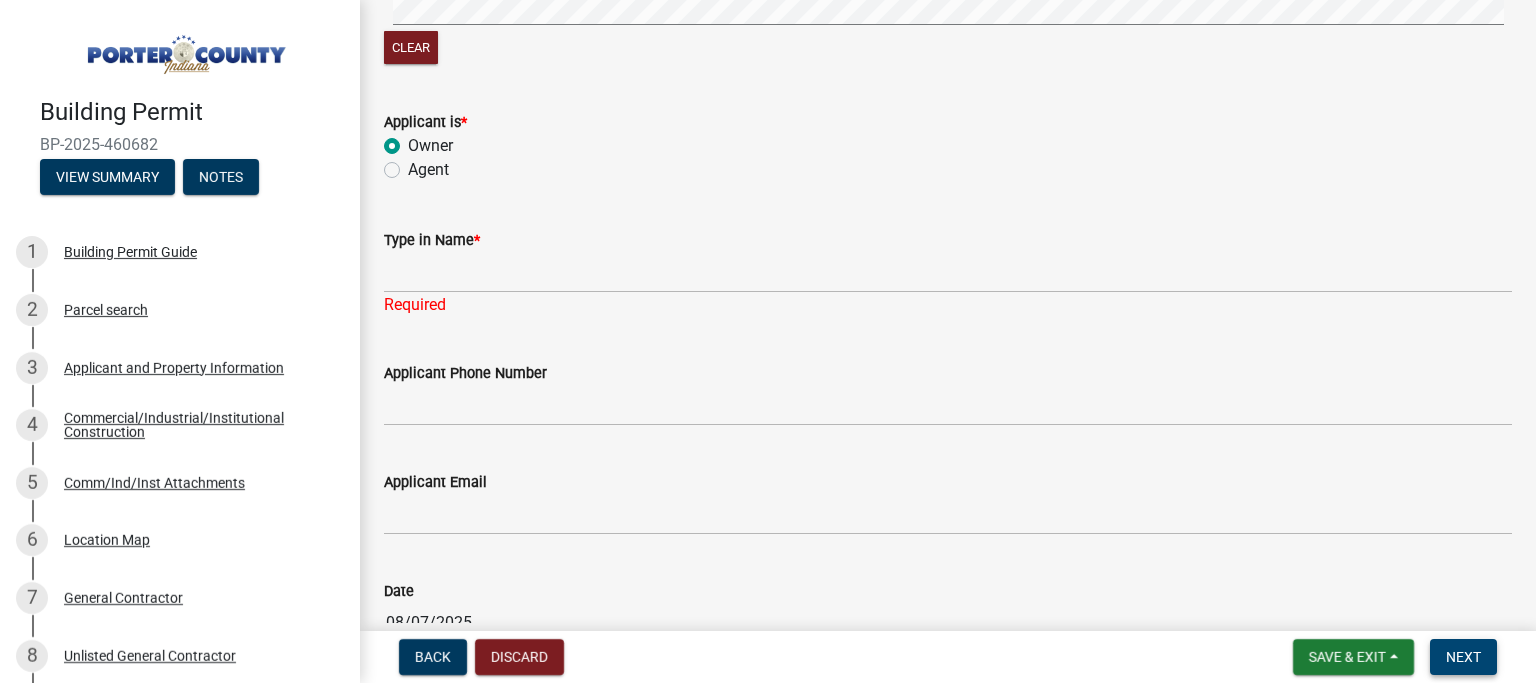 scroll, scrollTop: 397, scrollLeft: 0, axis: vertical 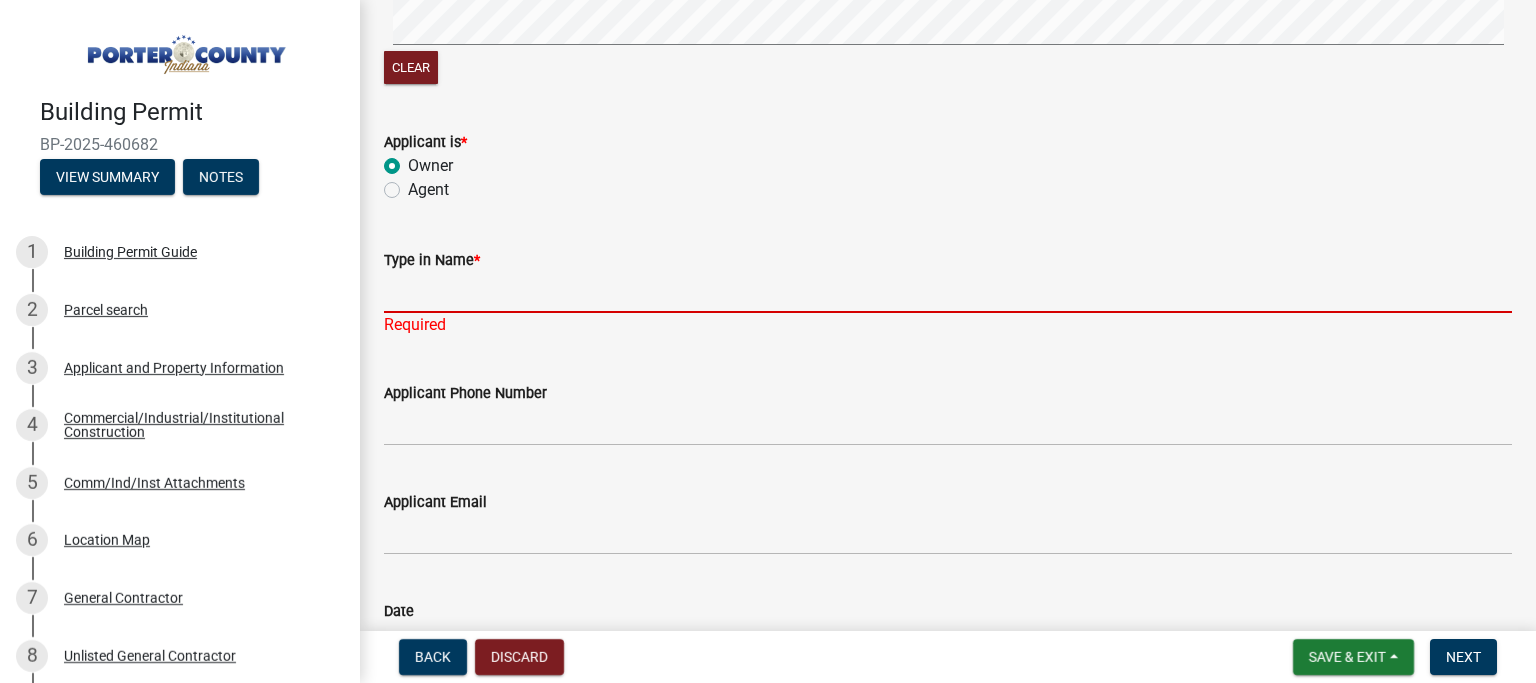 click on "Type in Name  *" at bounding box center (948, 292) 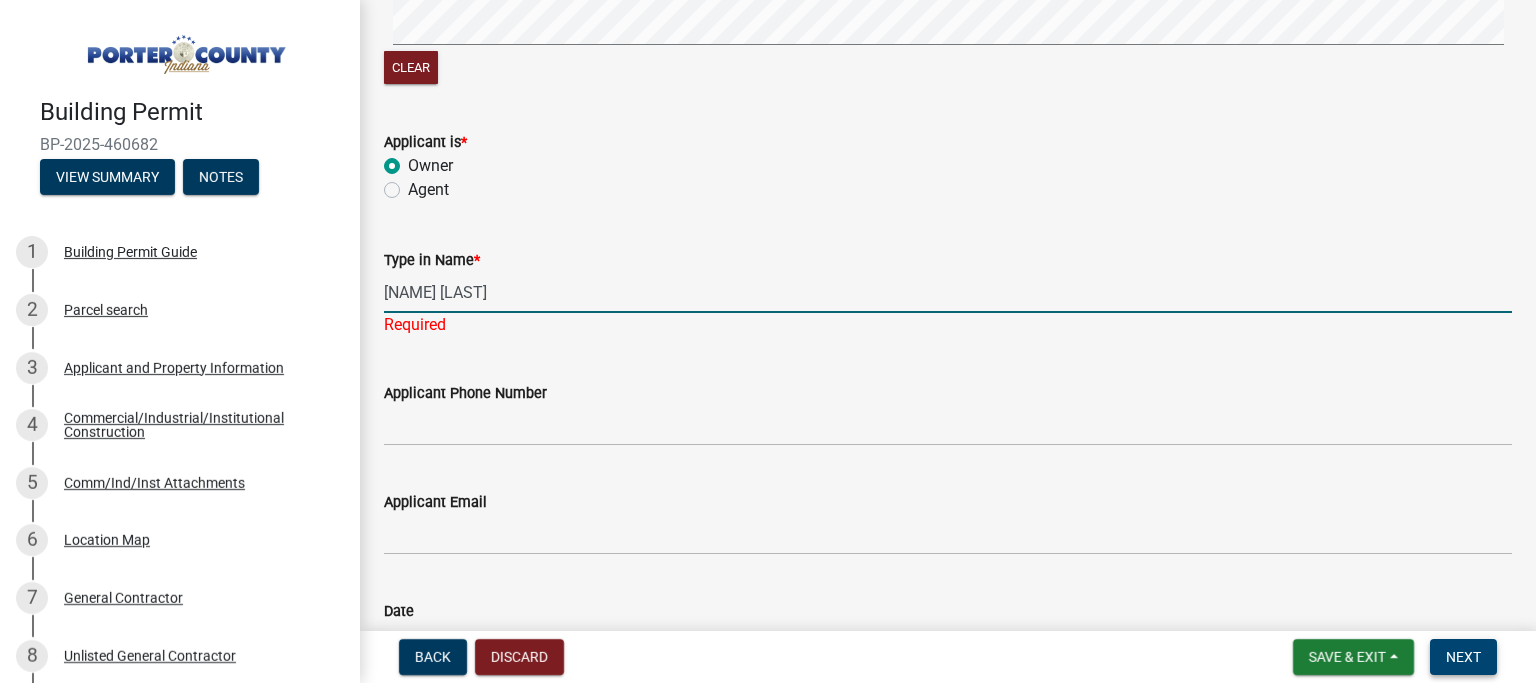 type on "[NAME] [LAST]" 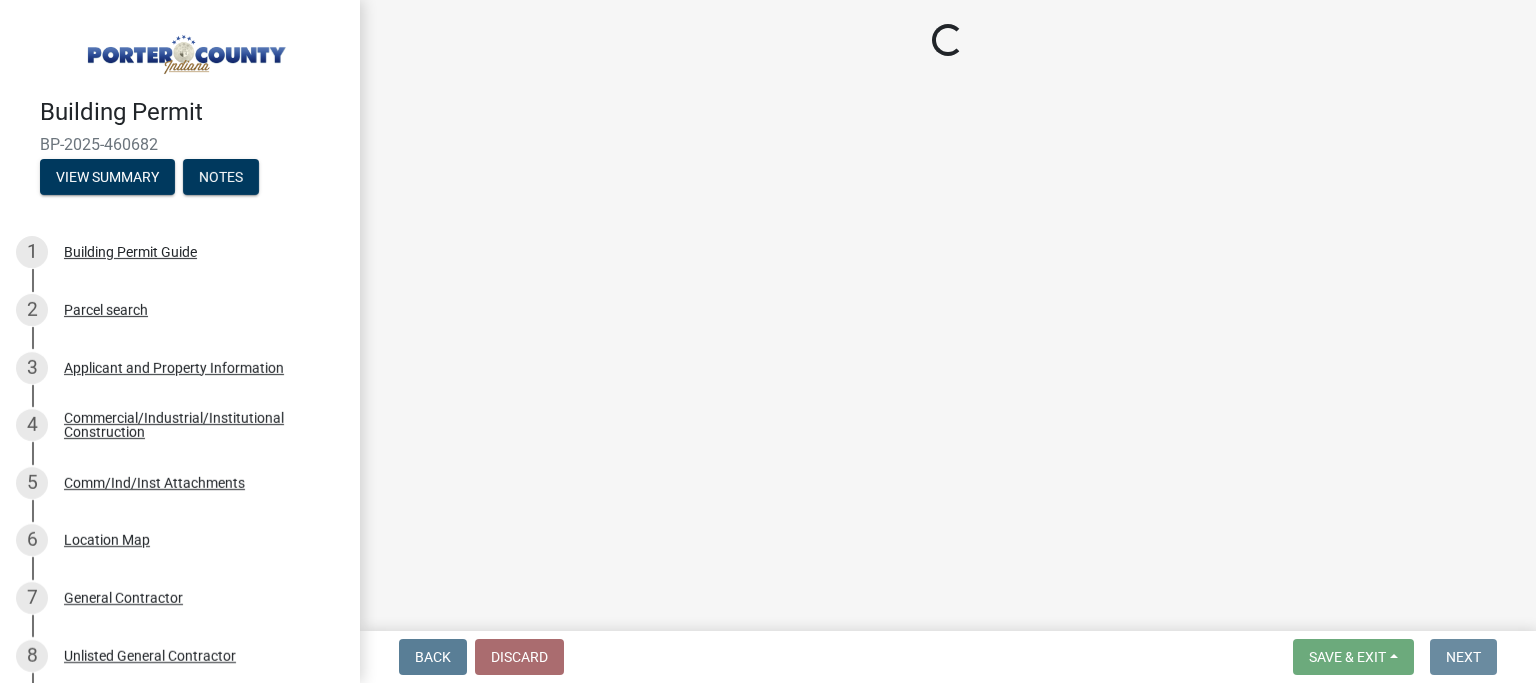 scroll, scrollTop: 0, scrollLeft: 0, axis: both 